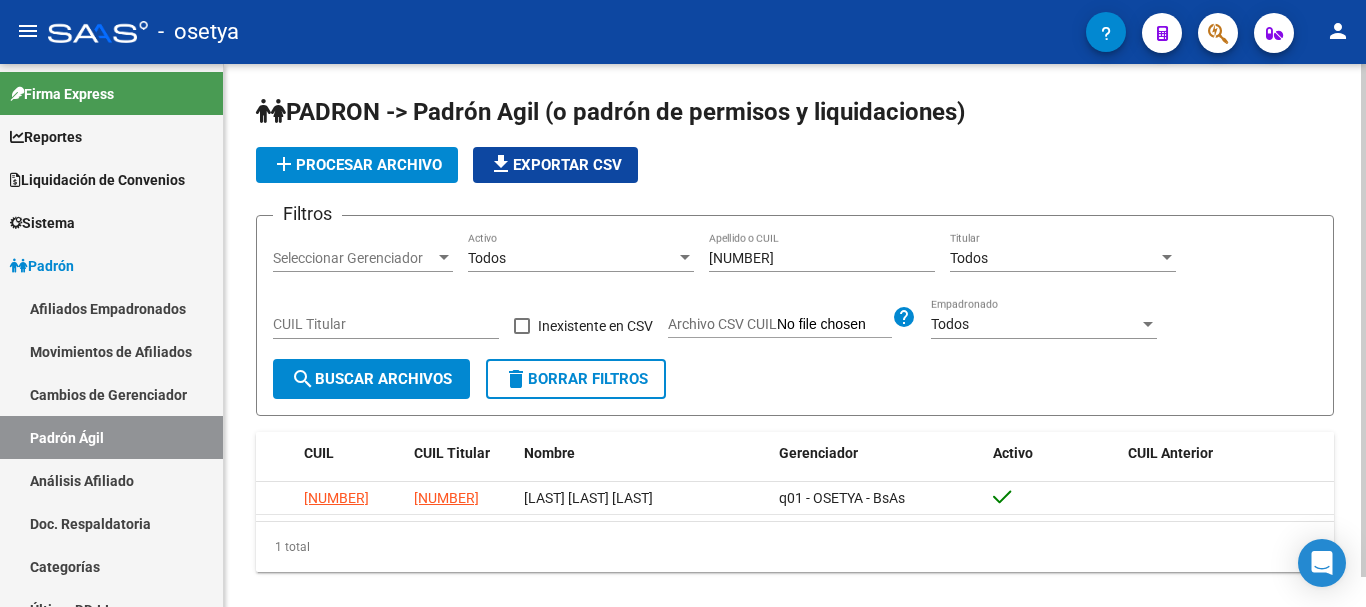 scroll, scrollTop: 0, scrollLeft: 0, axis: both 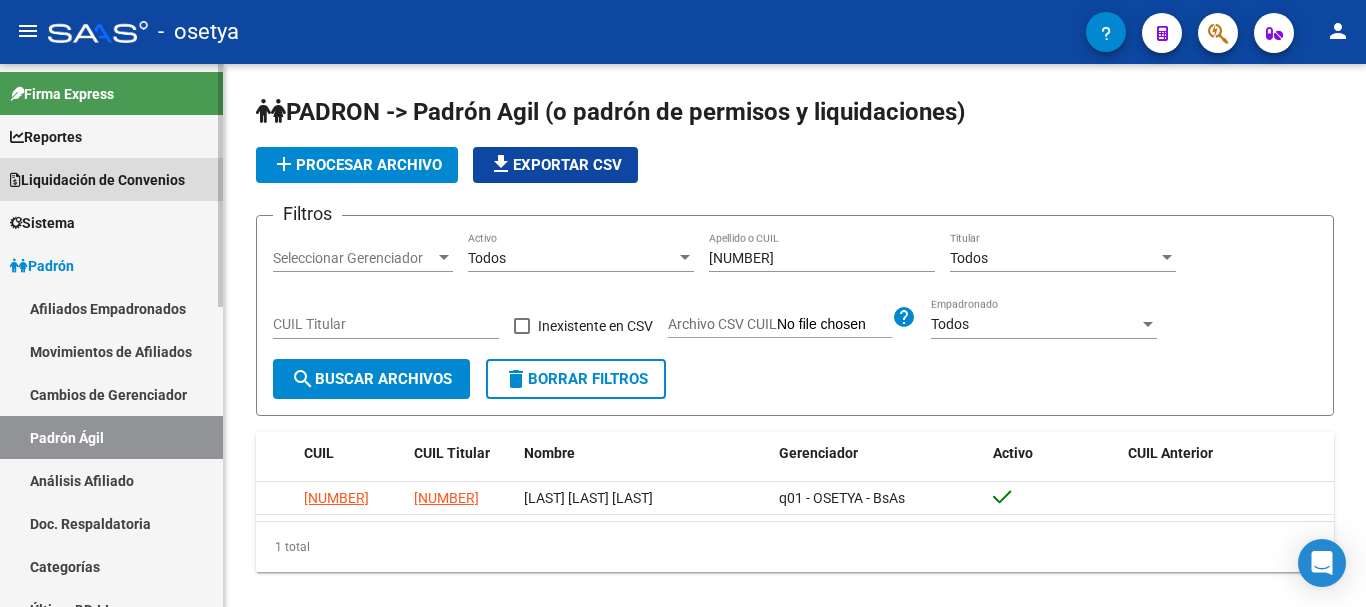 click on "Liquidación de Convenios" at bounding box center (97, 180) 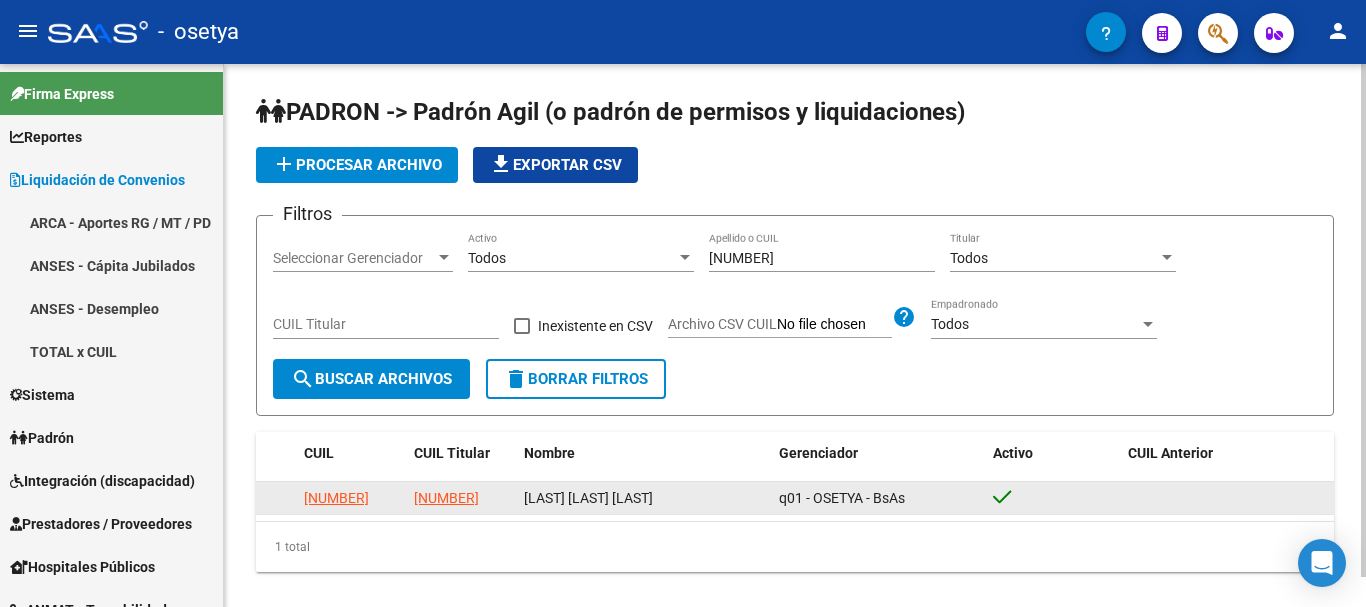 click 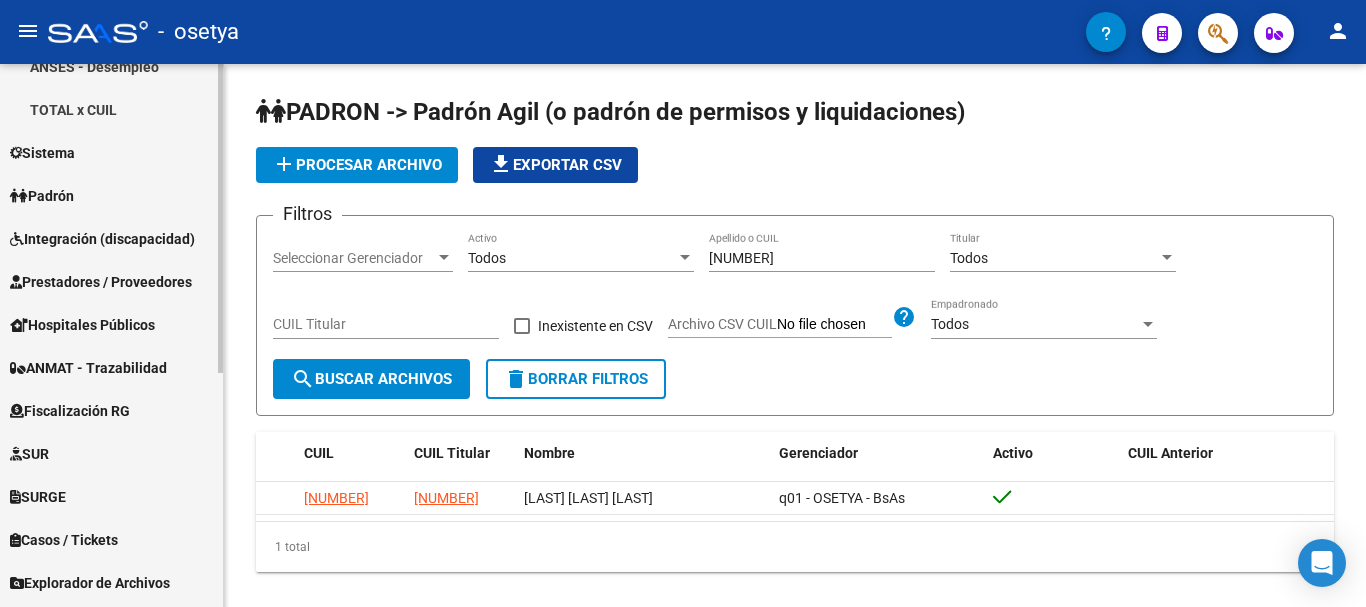 scroll, scrollTop: 211, scrollLeft: 0, axis: vertical 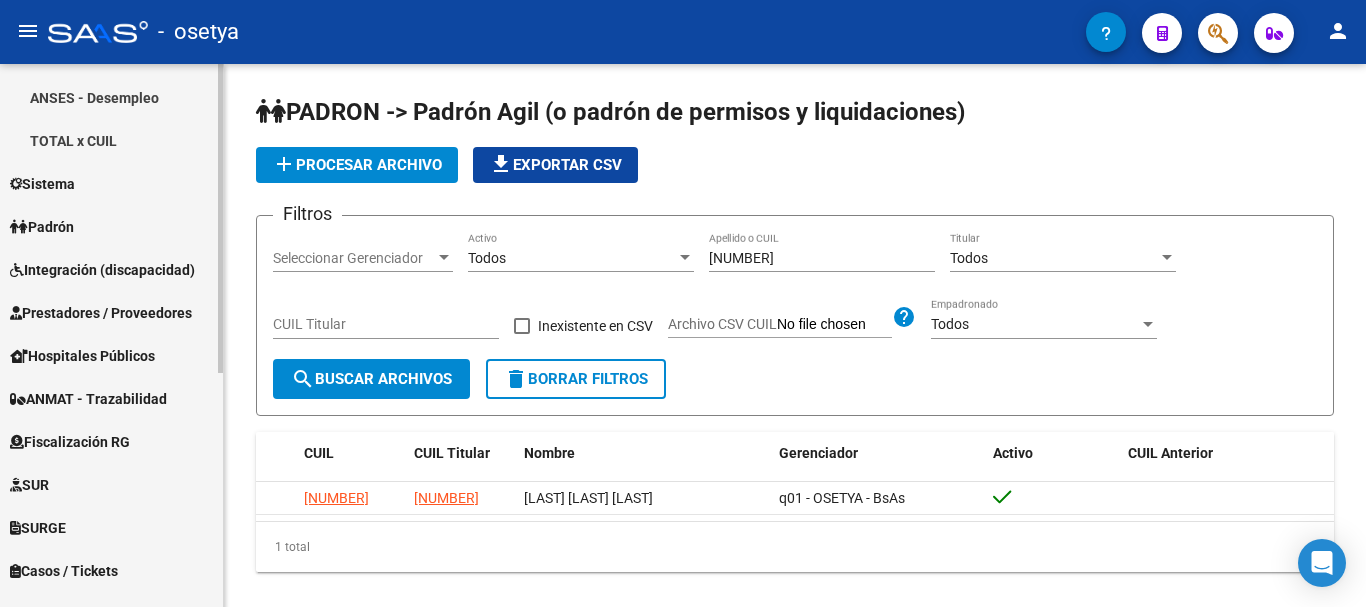 click on "Hospitales Públicos" at bounding box center [111, 355] 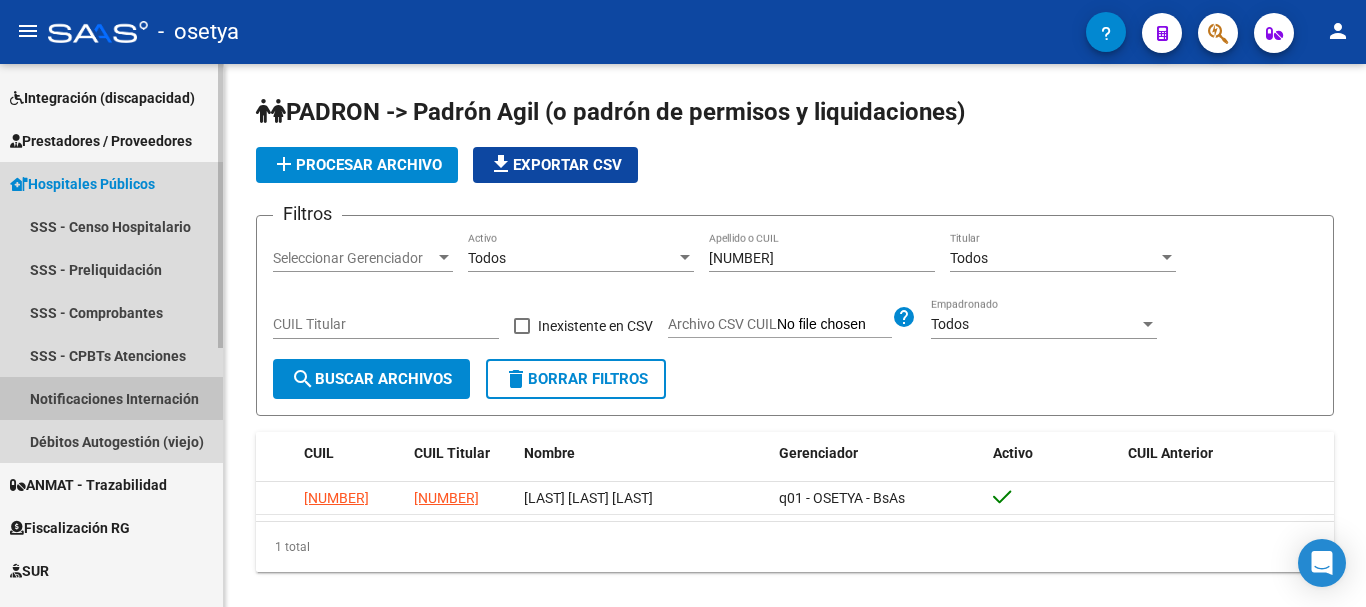 click on "Notificaciones Internación" at bounding box center [111, 398] 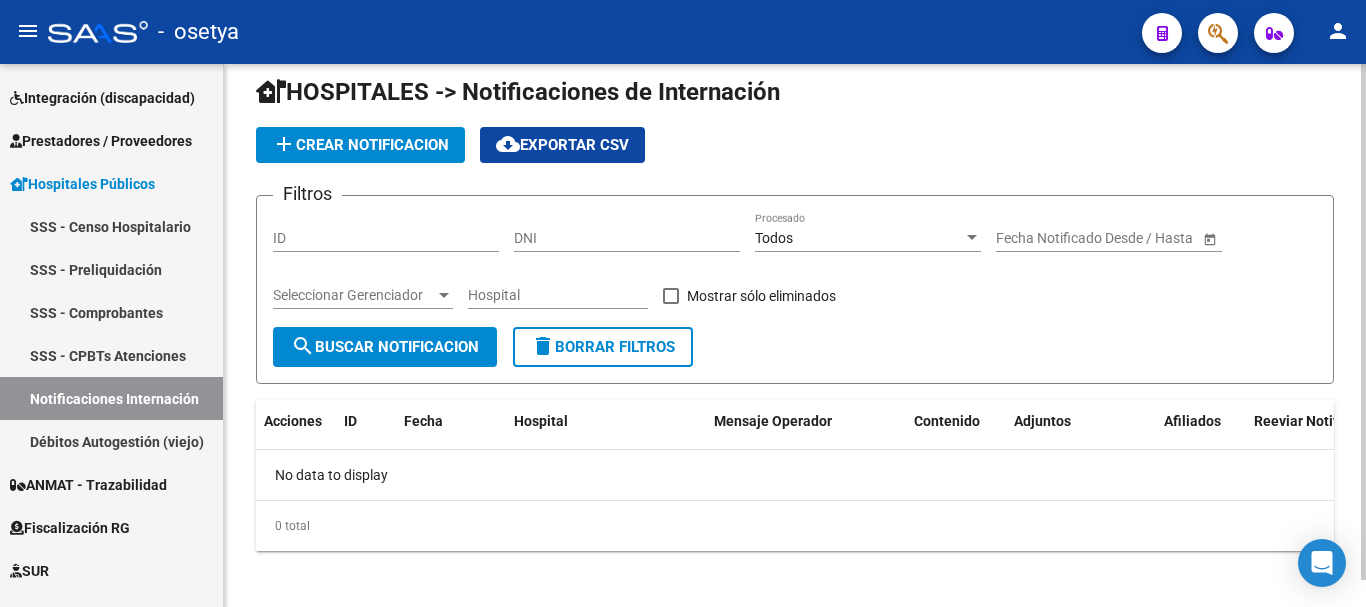 scroll, scrollTop: 28, scrollLeft: 0, axis: vertical 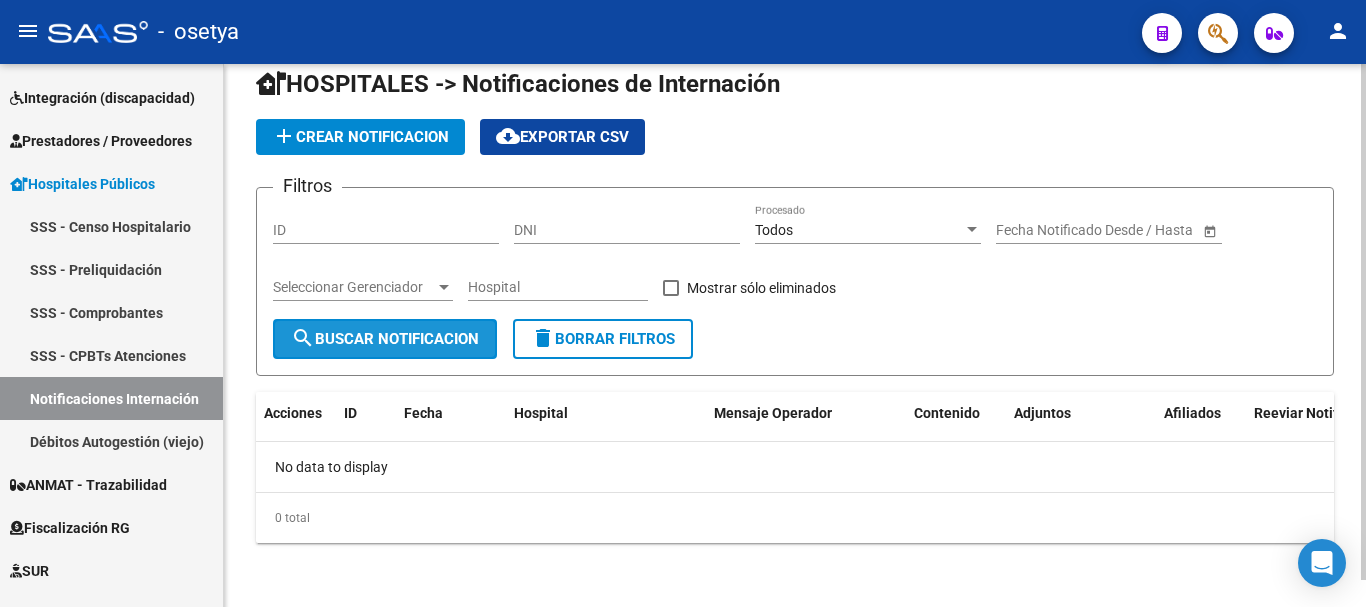 click on "search  Buscar Notificacion" 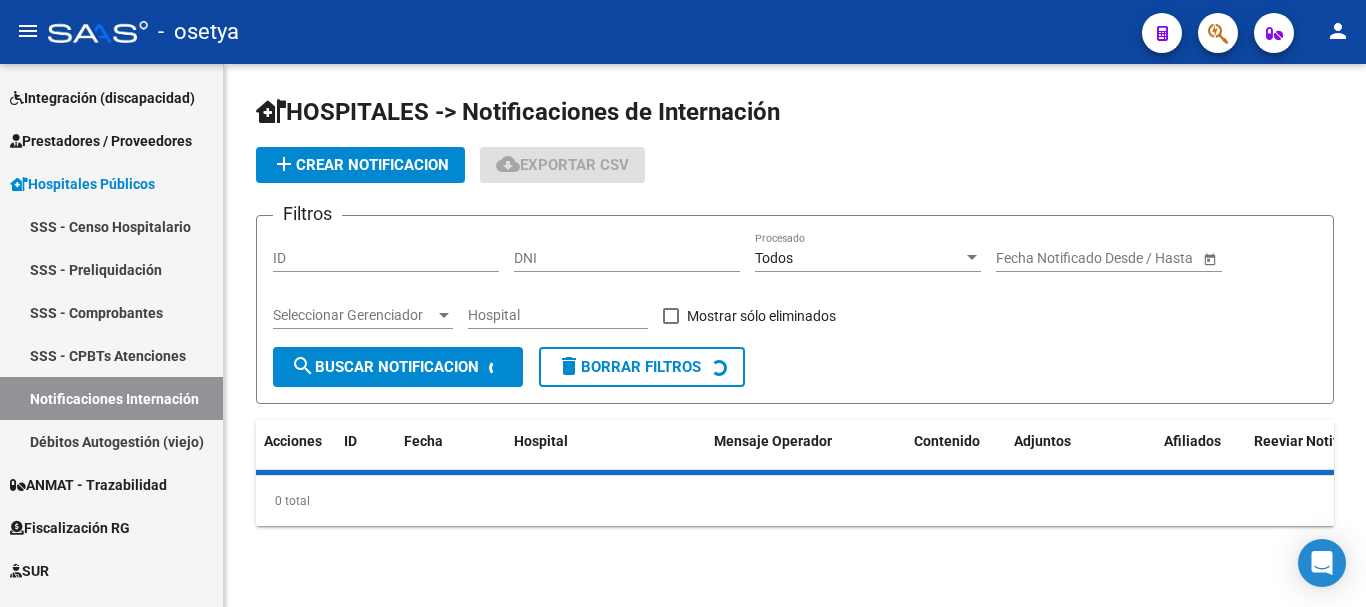 scroll, scrollTop: 0, scrollLeft: 0, axis: both 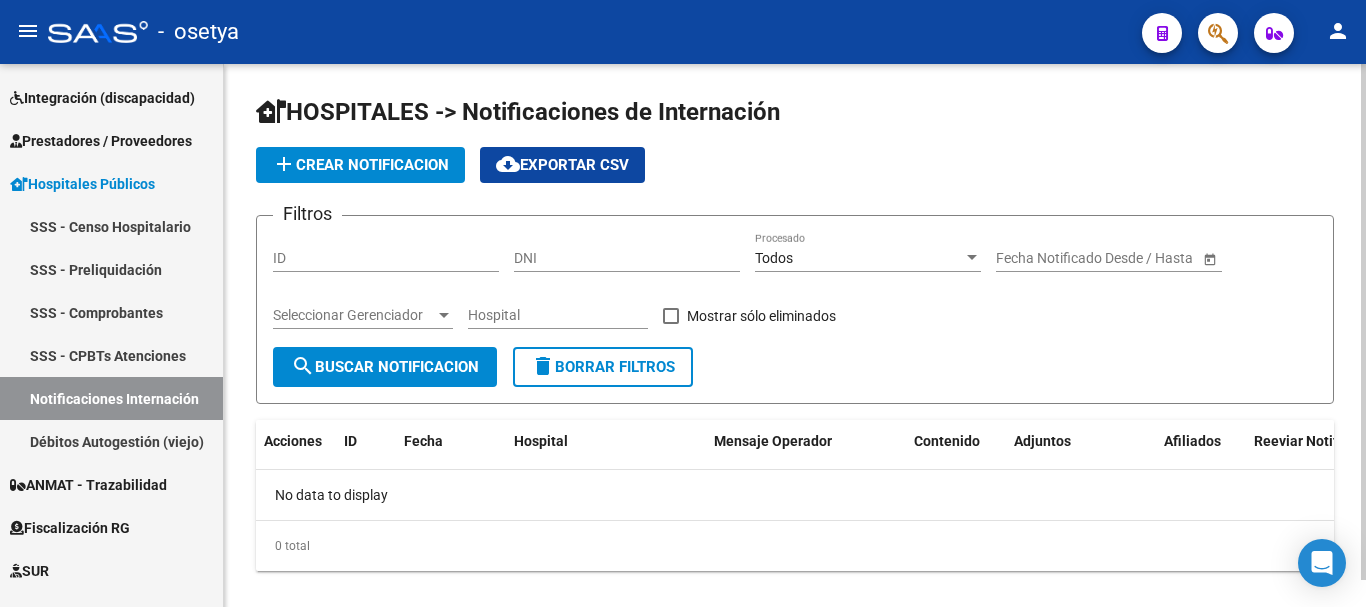 click on "Todos" at bounding box center (859, 258) 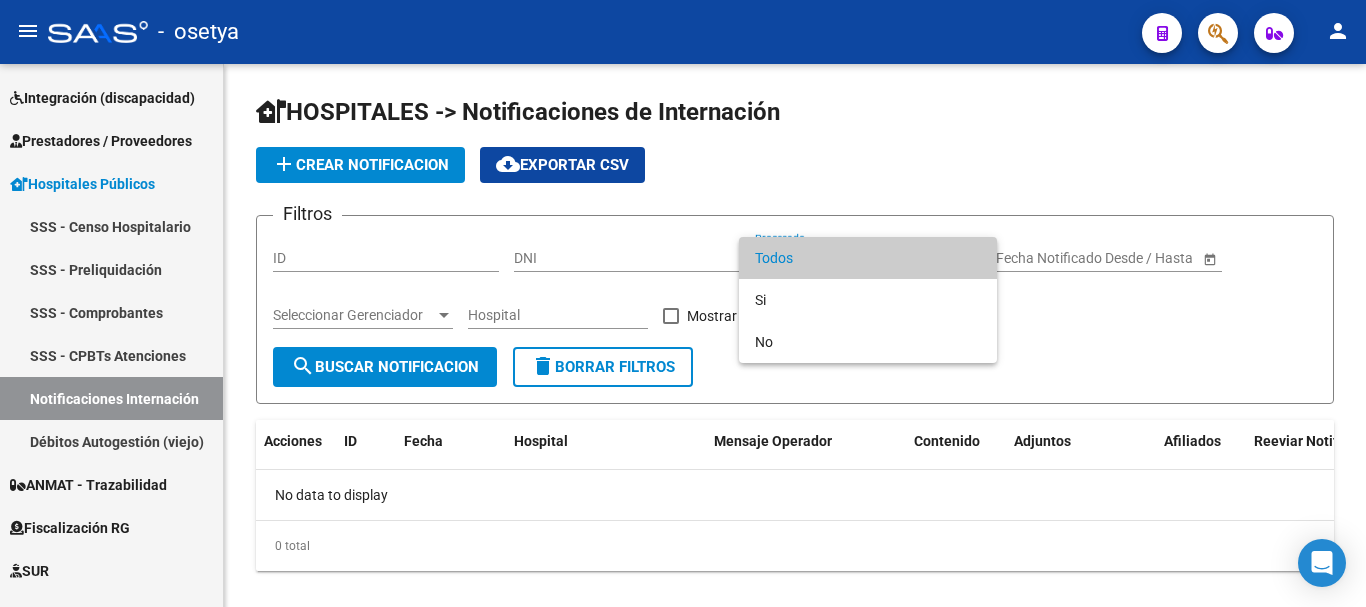 click at bounding box center (683, 303) 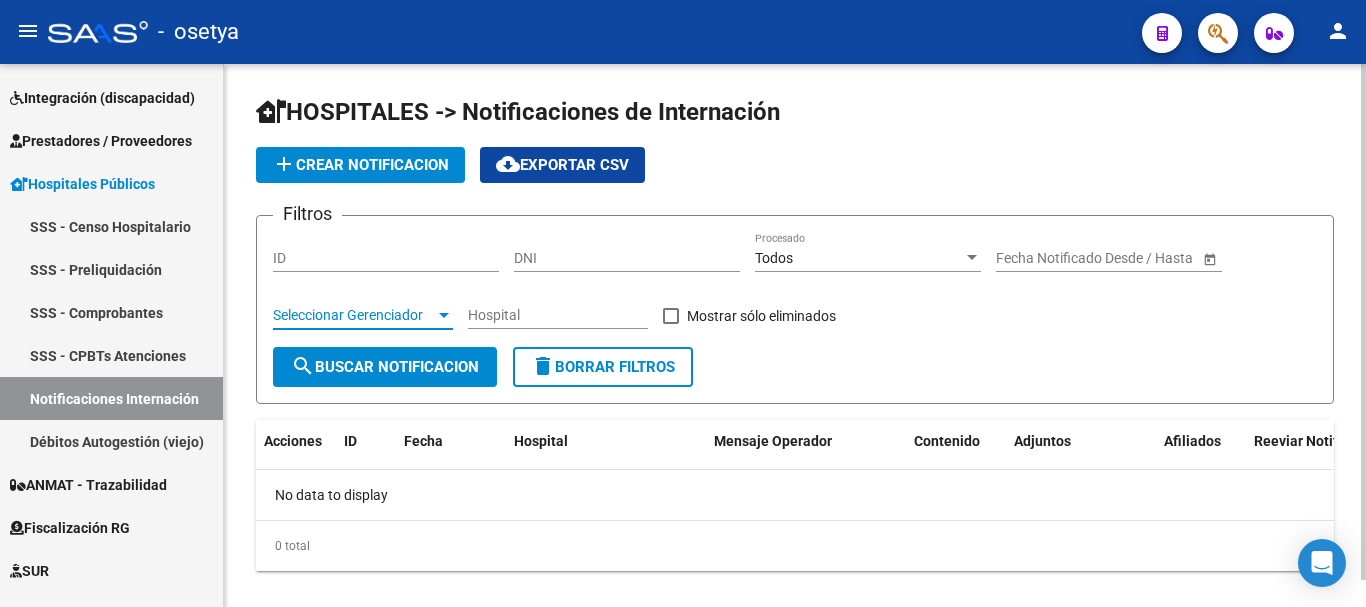 click at bounding box center (444, 315) 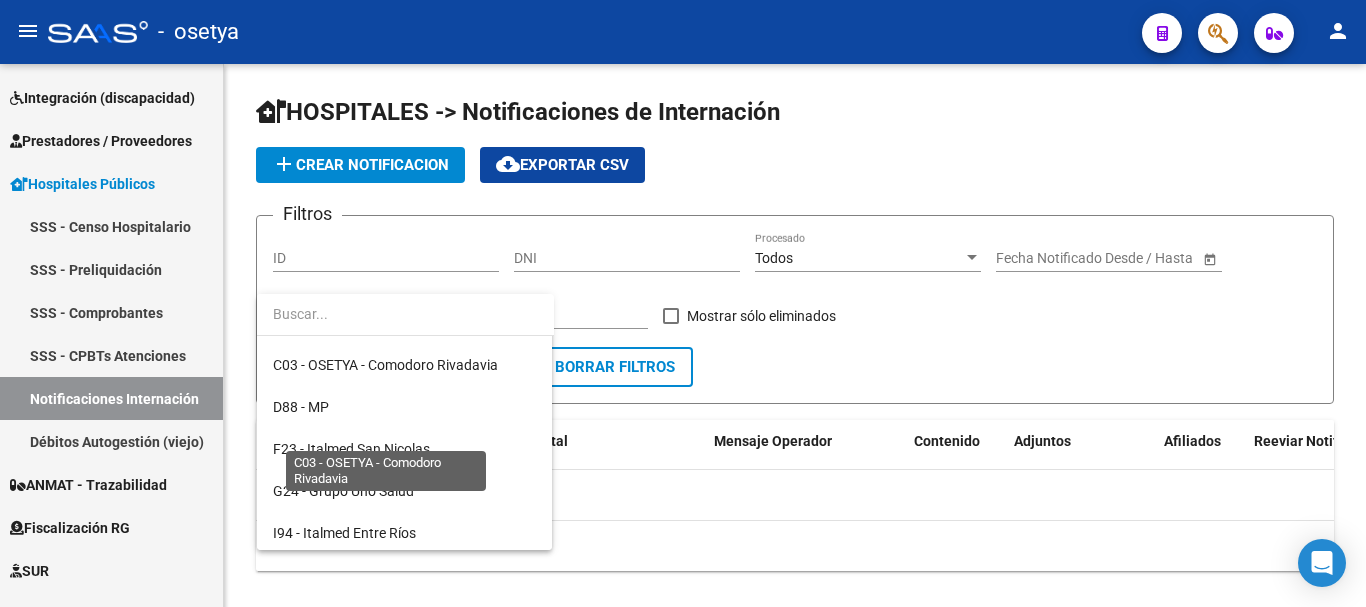 scroll, scrollTop: 400, scrollLeft: 0, axis: vertical 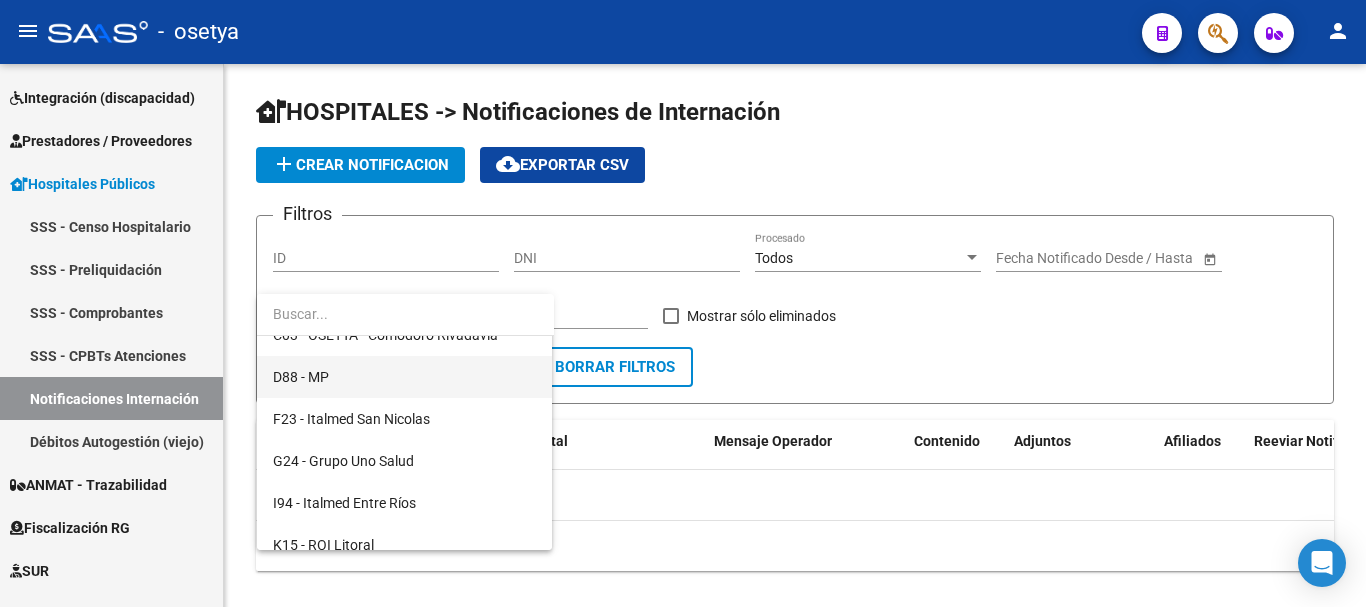 click on "D88 - MP" at bounding box center [404, 377] 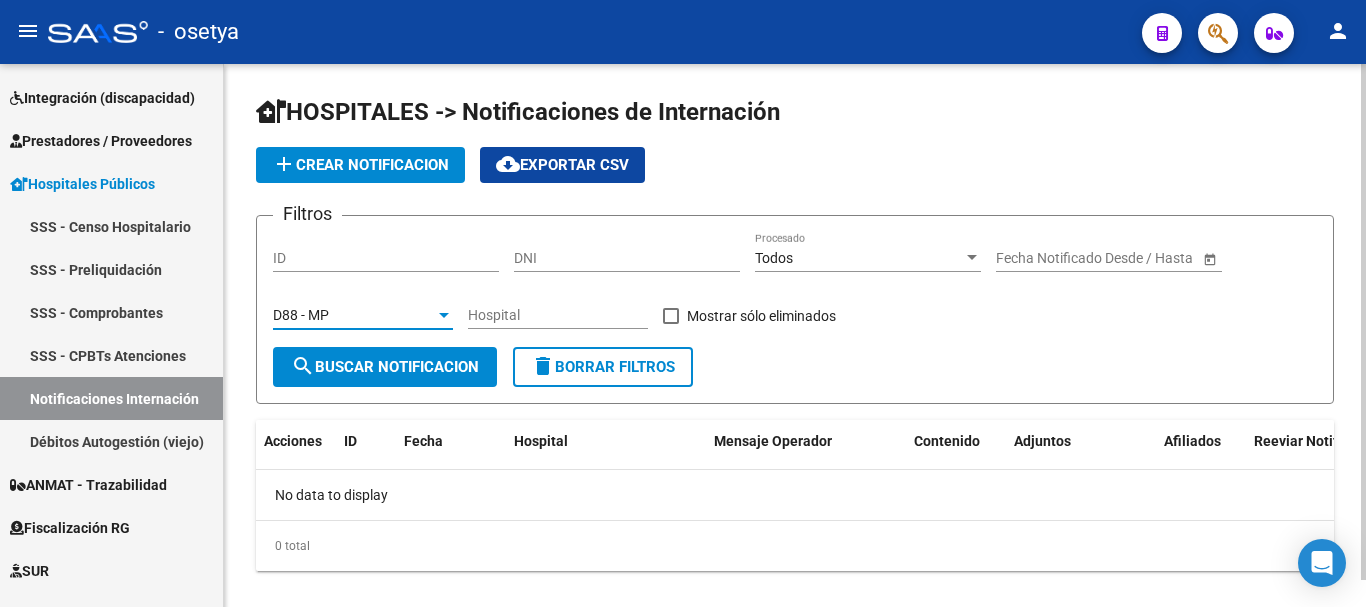 scroll, scrollTop: 420, scrollLeft: 0, axis: vertical 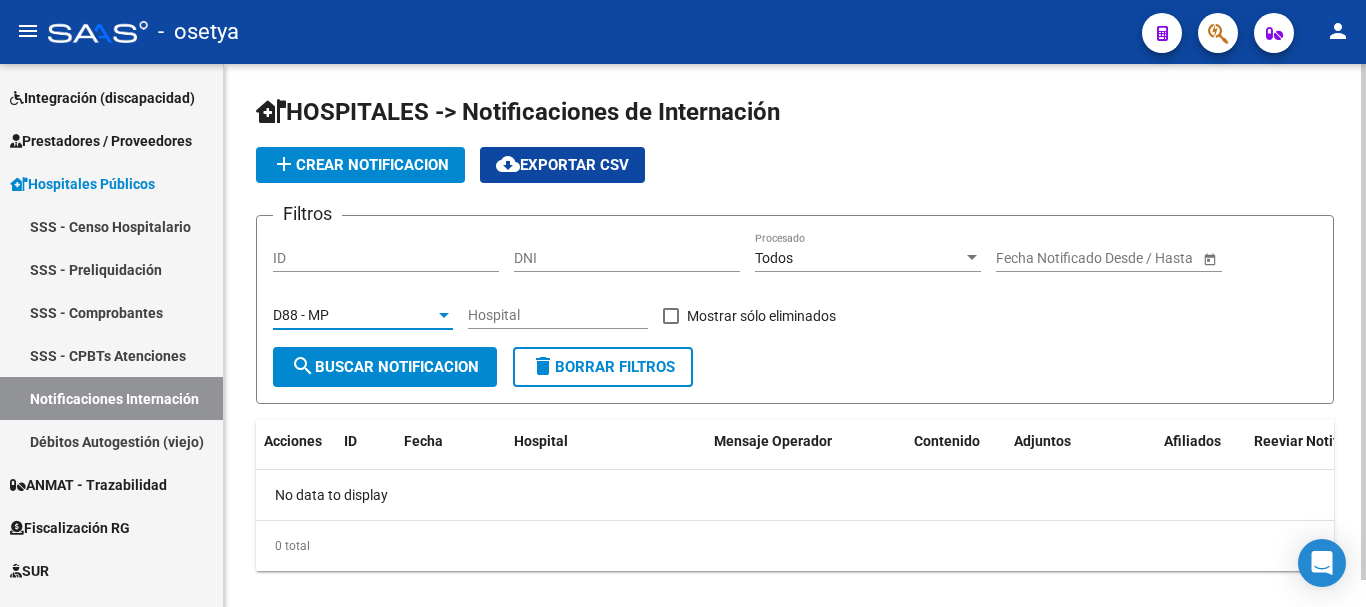click on "D88 - MP" at bounding box center (354, 315) 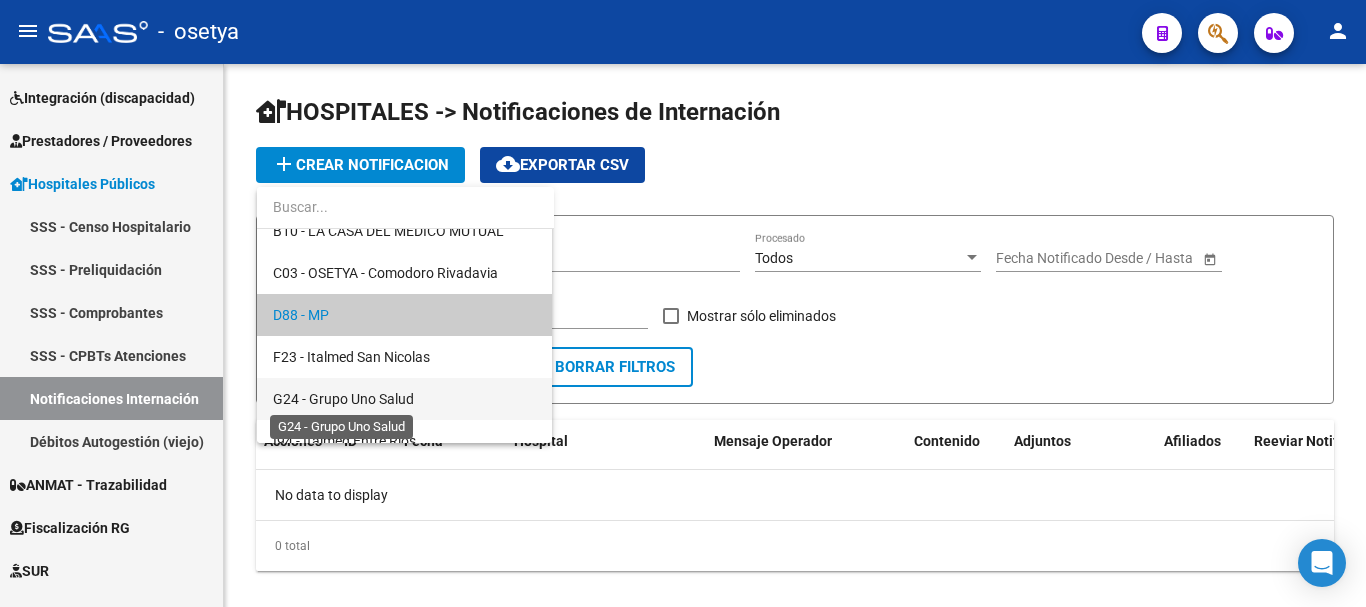 scroll, scrollTop: 0, scrollLeft: 0, axis: both 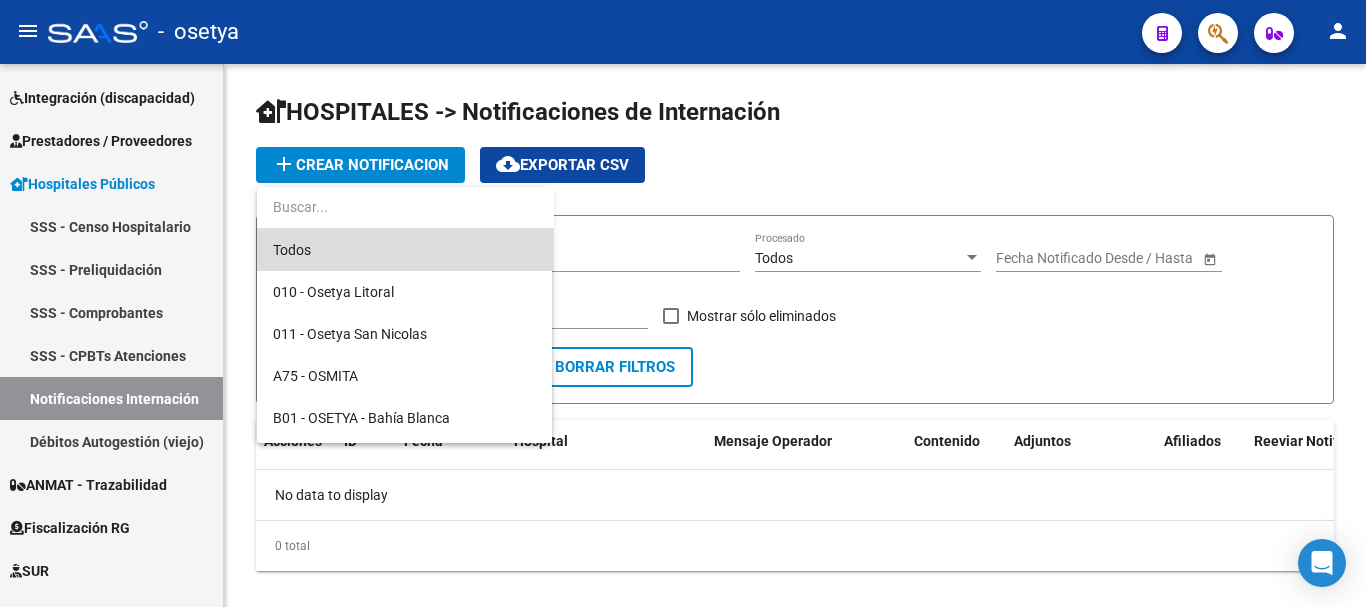 click on "Todos" at bounding box center (404, 250) 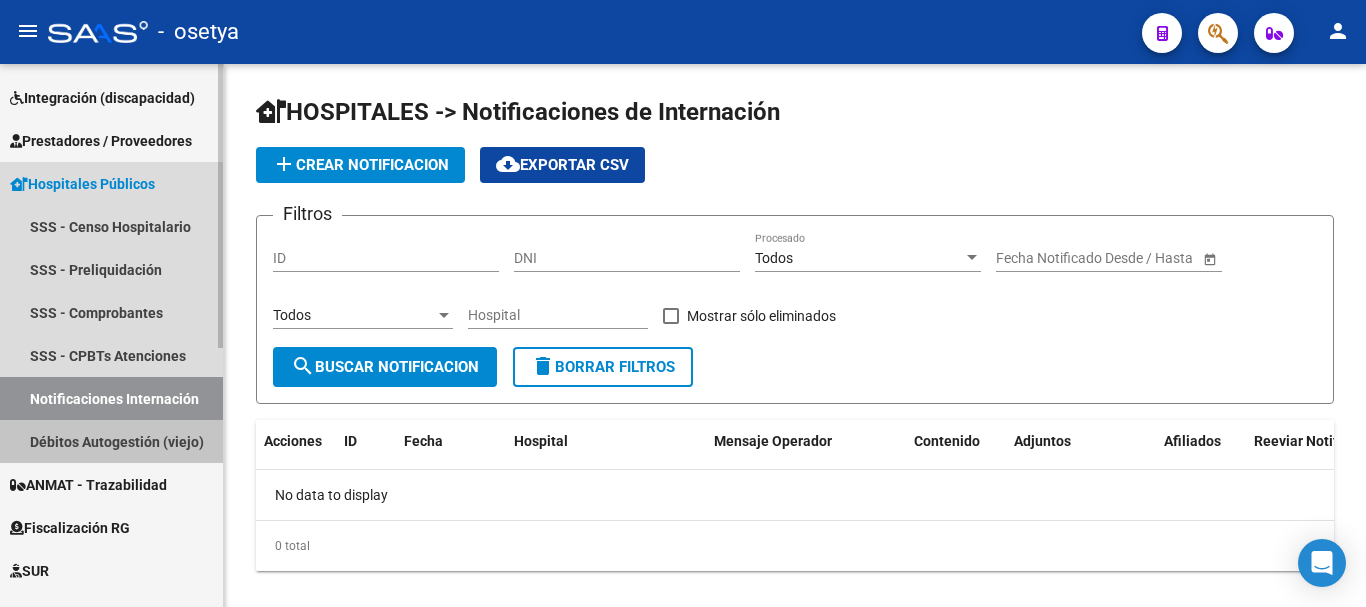 click on "Débitos Autogestión (viejo)" at bounding box center [111, 441] 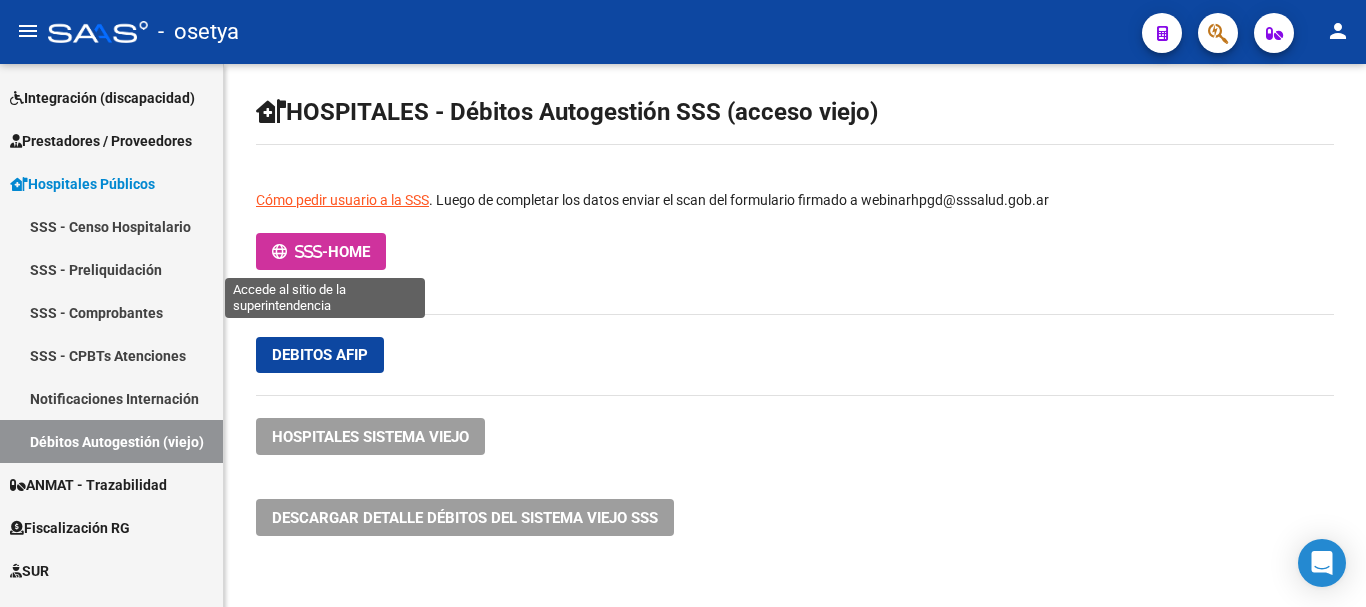 click on "-  HOME" 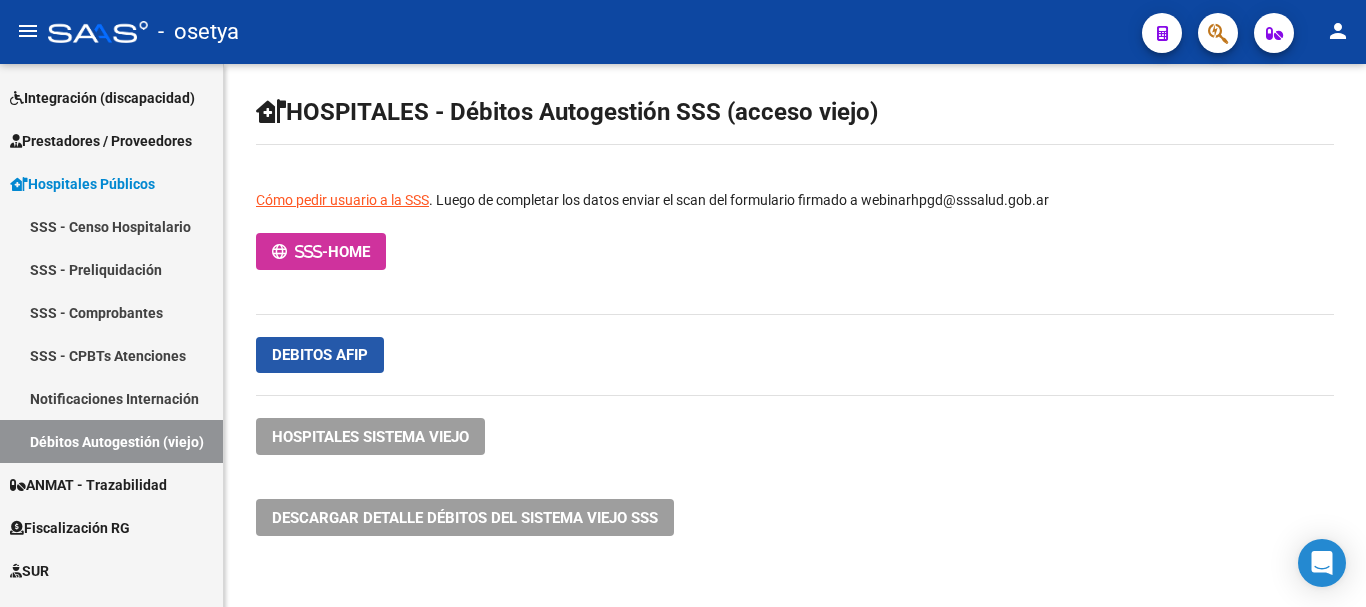 click on "Debitos afip" 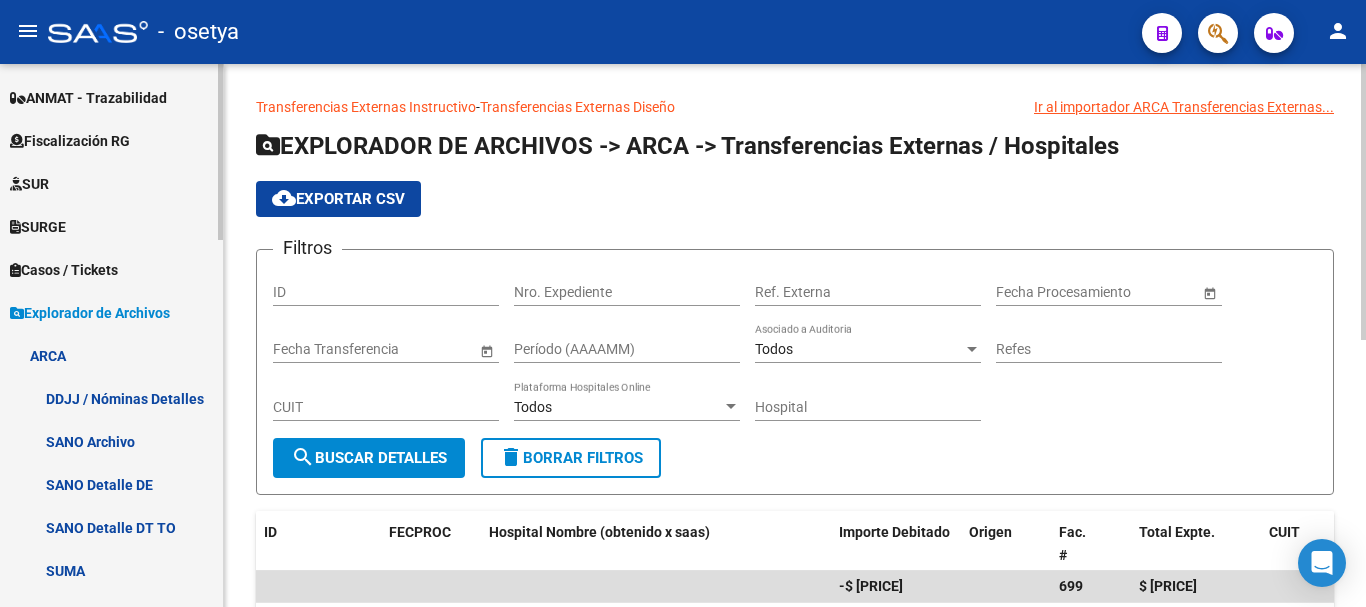 scroll, scrollTop: 332, scrollLeft: 0, axis: vertical 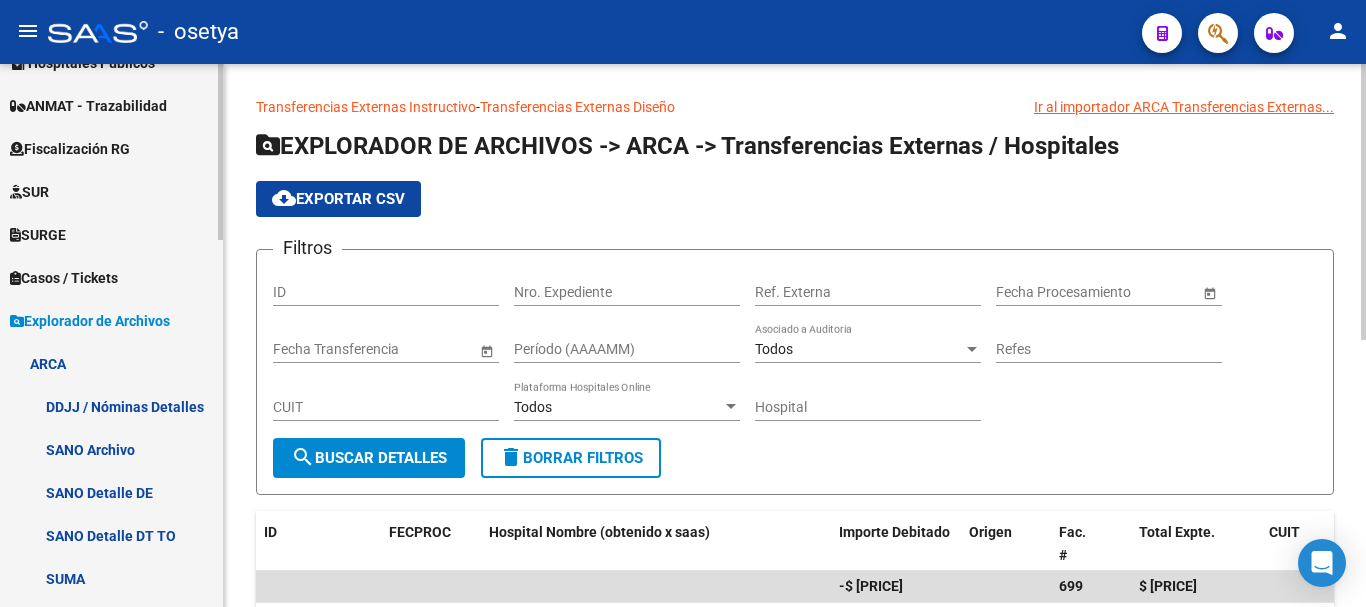 click on "Explorador de Archivos" at bounding box center [111, 320] 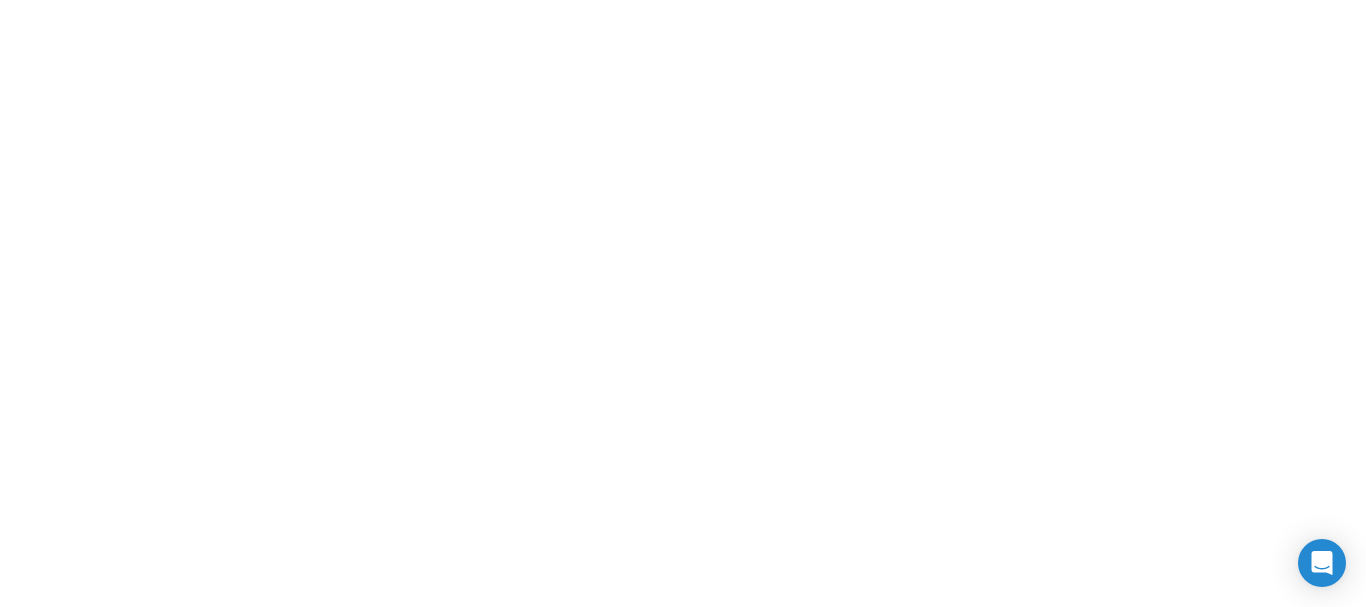 scroll, scrollTop: 0, scrollLeft: 0, axis: both 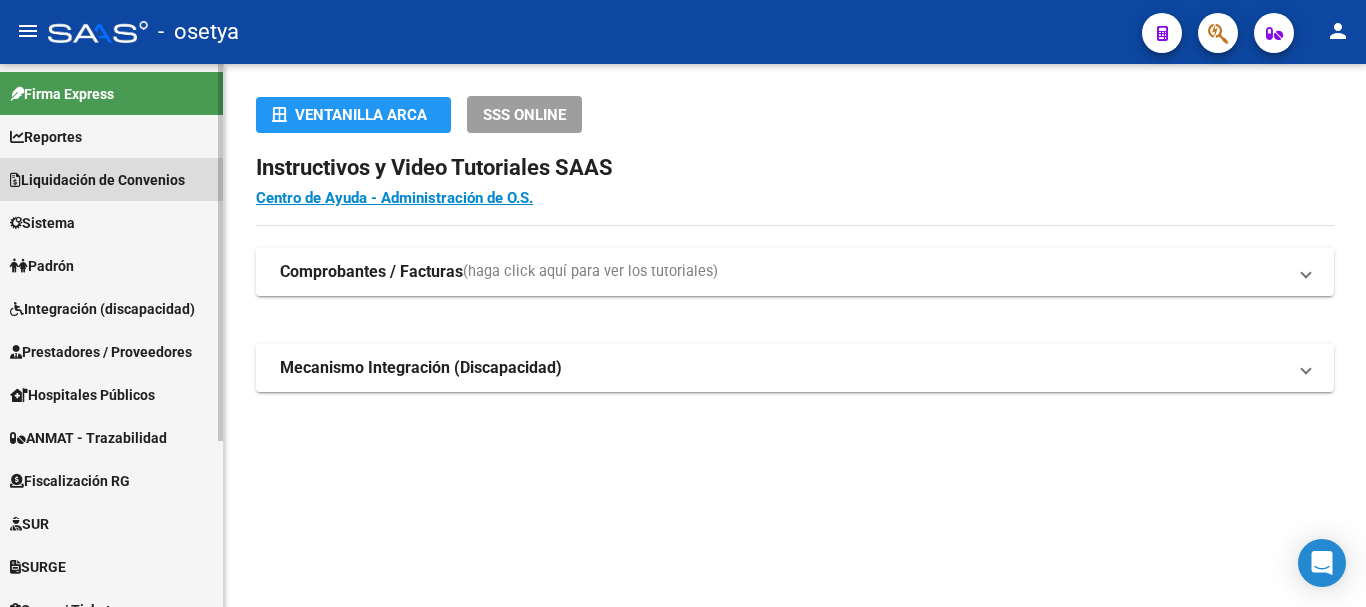click on "Liquidación de Convenios" at bounding box center [97, 180] 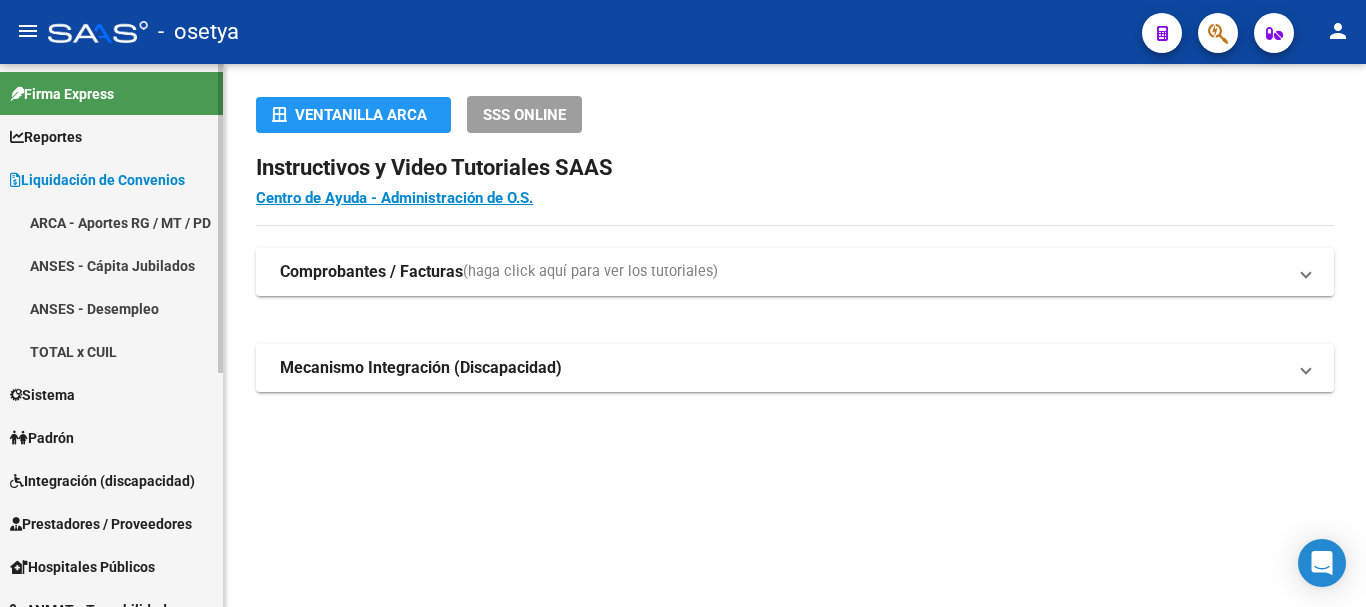 click on "ARCA - Aportes RG / MT / PD" at bounding box center [111, 222] 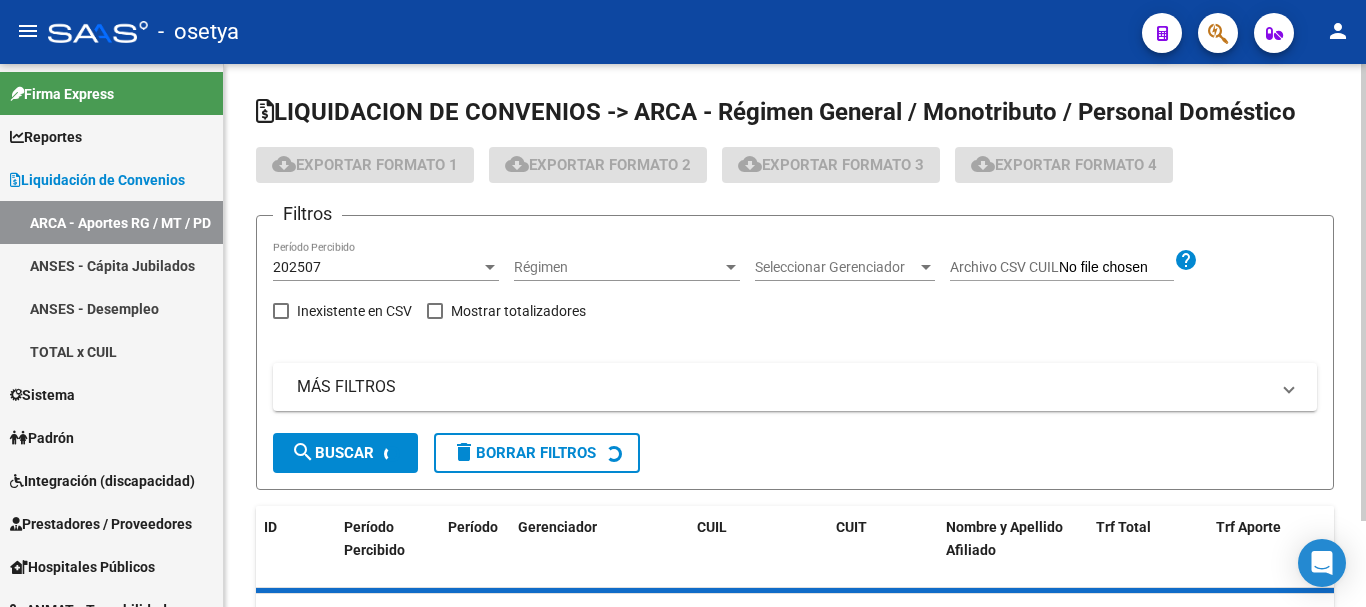click on "Seleccionar Gerenciador" at bounding box center (836, 267) 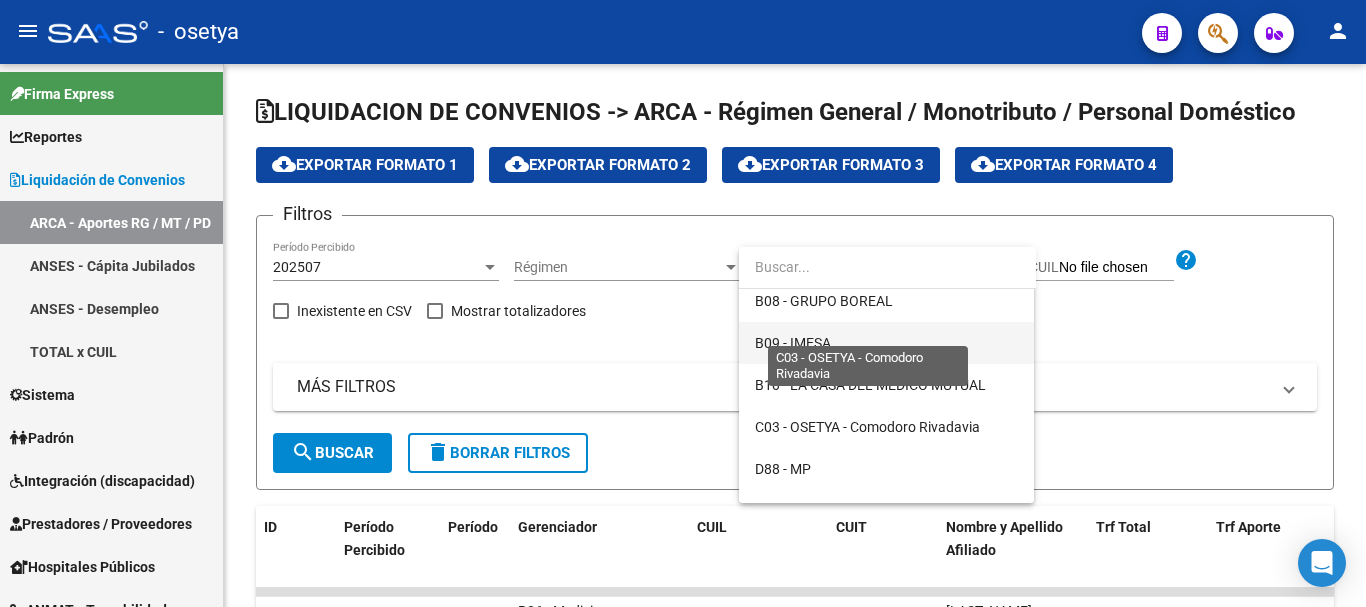 scroll, scrollTop: 300, scrollLeft: 0, axis: vertical 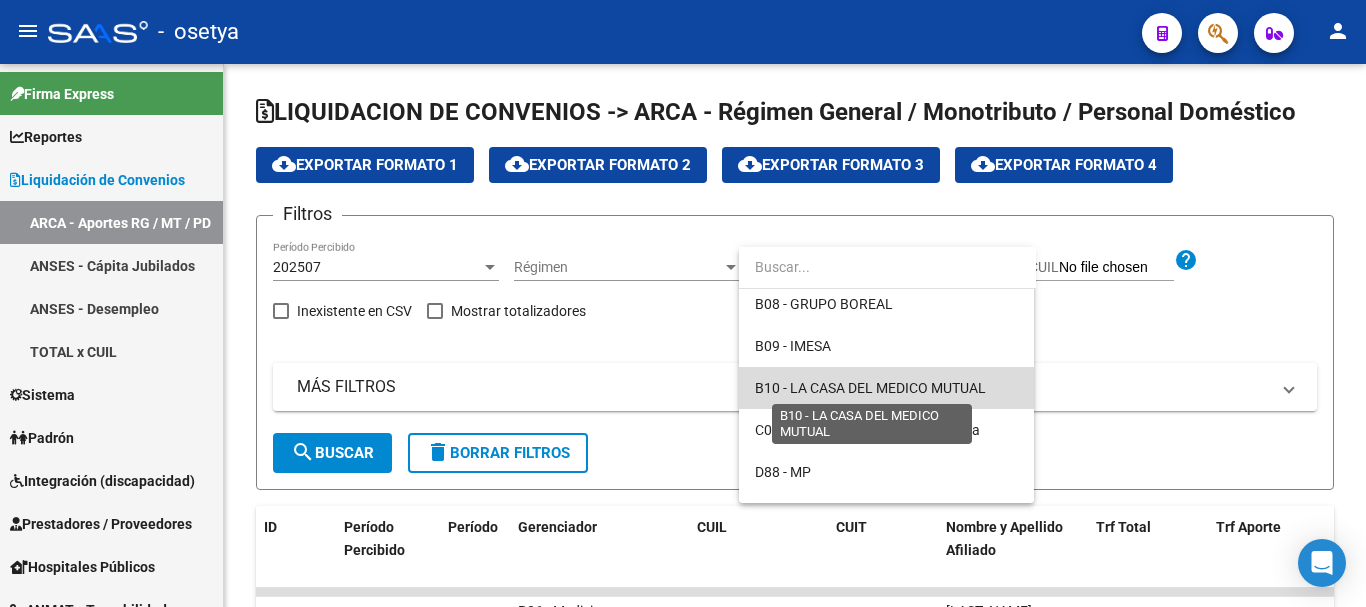 click on "B10 - LA CASA DEL MEDICO MUTUAL" at bounding box center [870, 388] 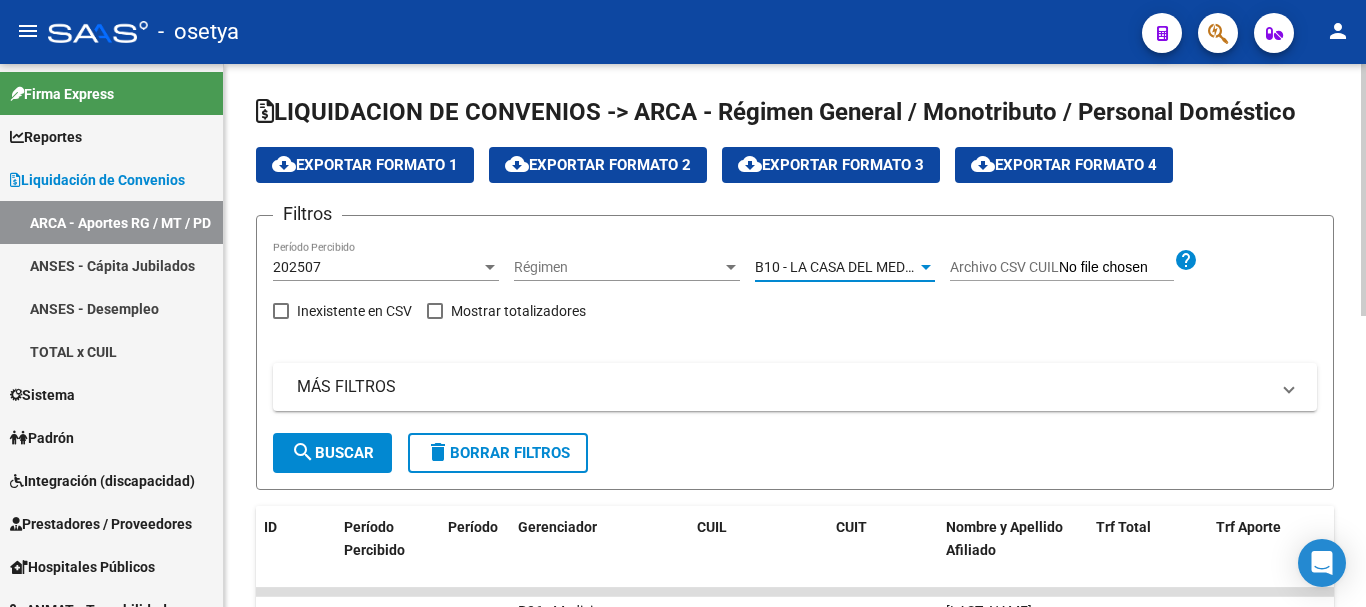click at bounding box center [435, 311] 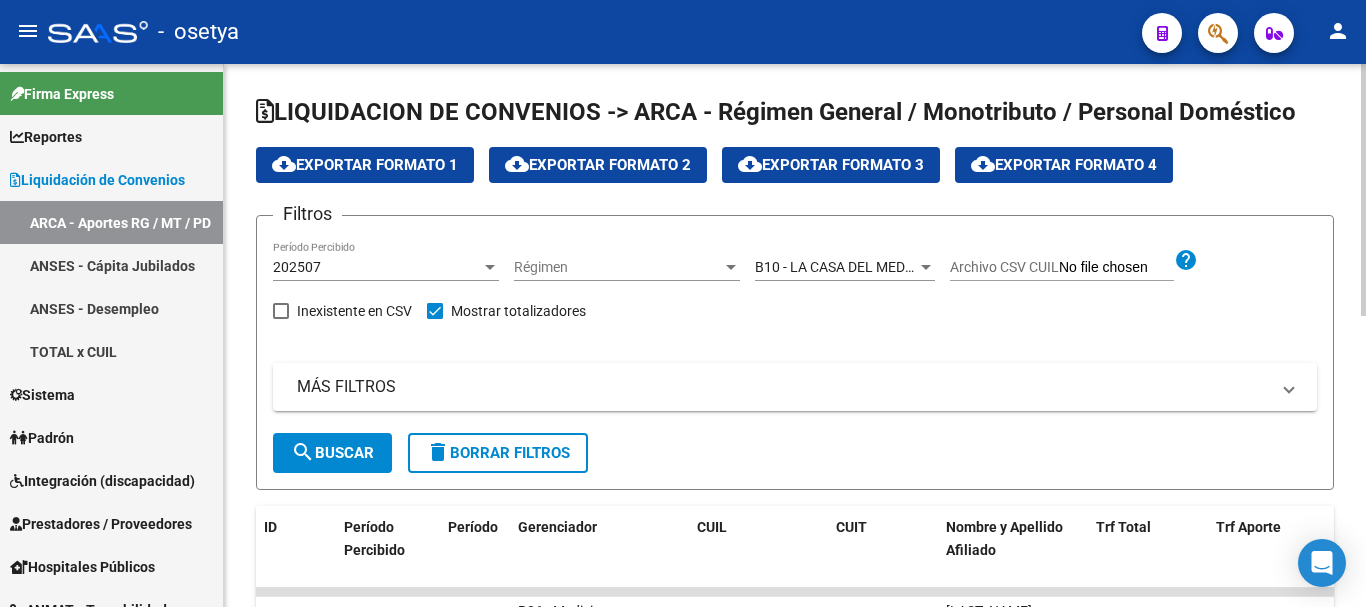 click on "search  Buscar" 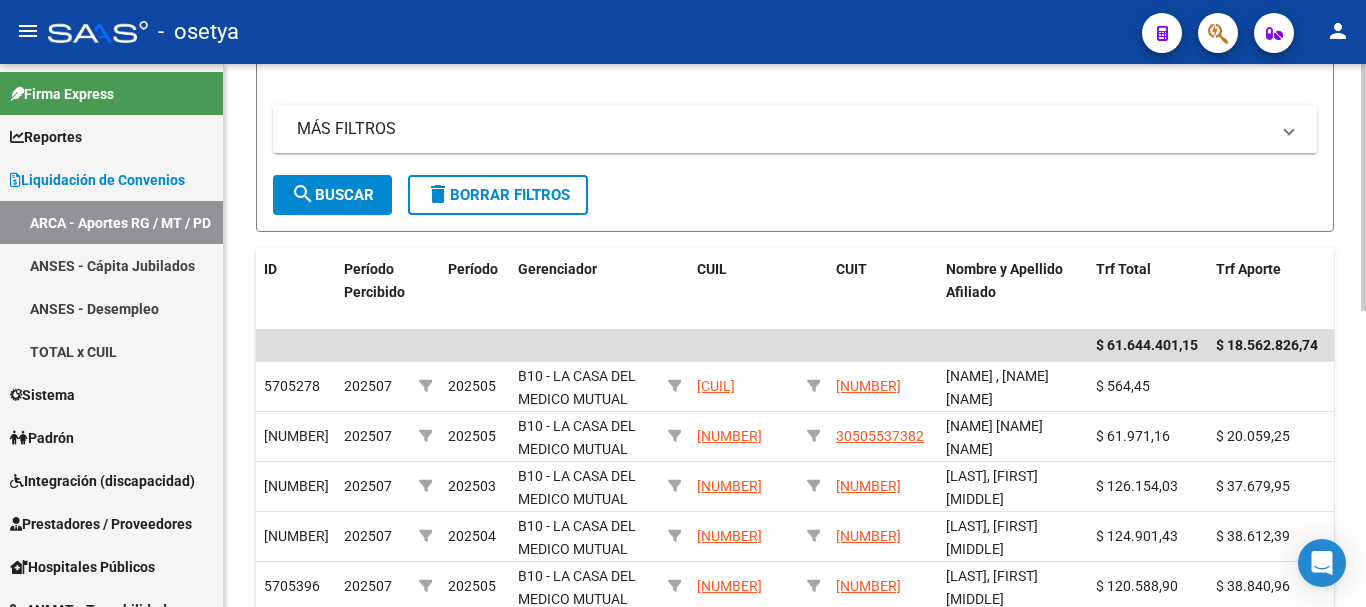 scroll, scrollTop: 300, scrollLeft: 0, axis: vertical 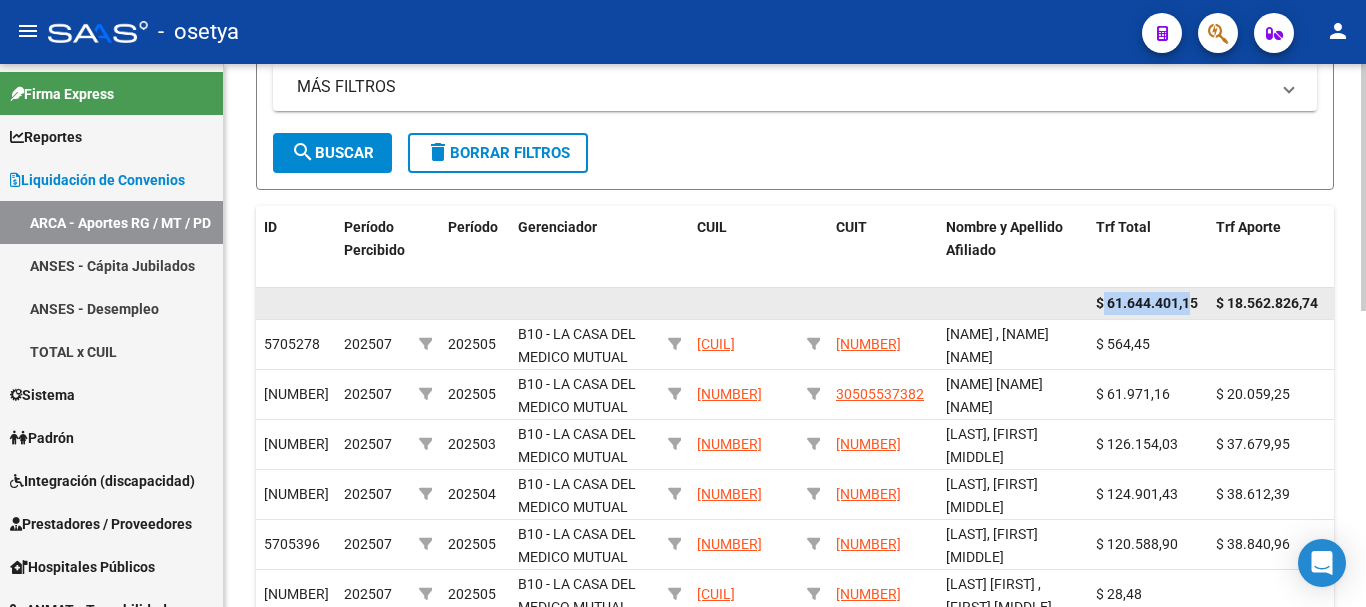 drag, startPoint x: 1103, startPoint y: 304, endPoint x: 1192, endPoint y: 306, distance: 89.02247 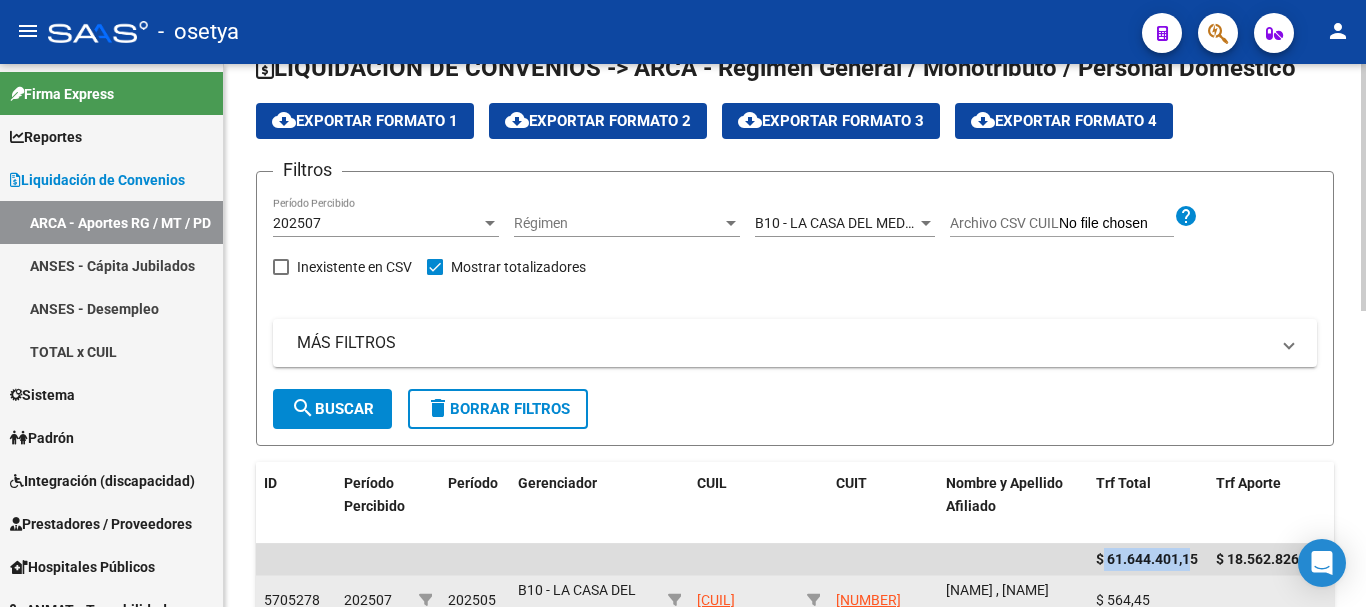 scroll, scrollTop: 0, scrollLeft: 0, axis: both 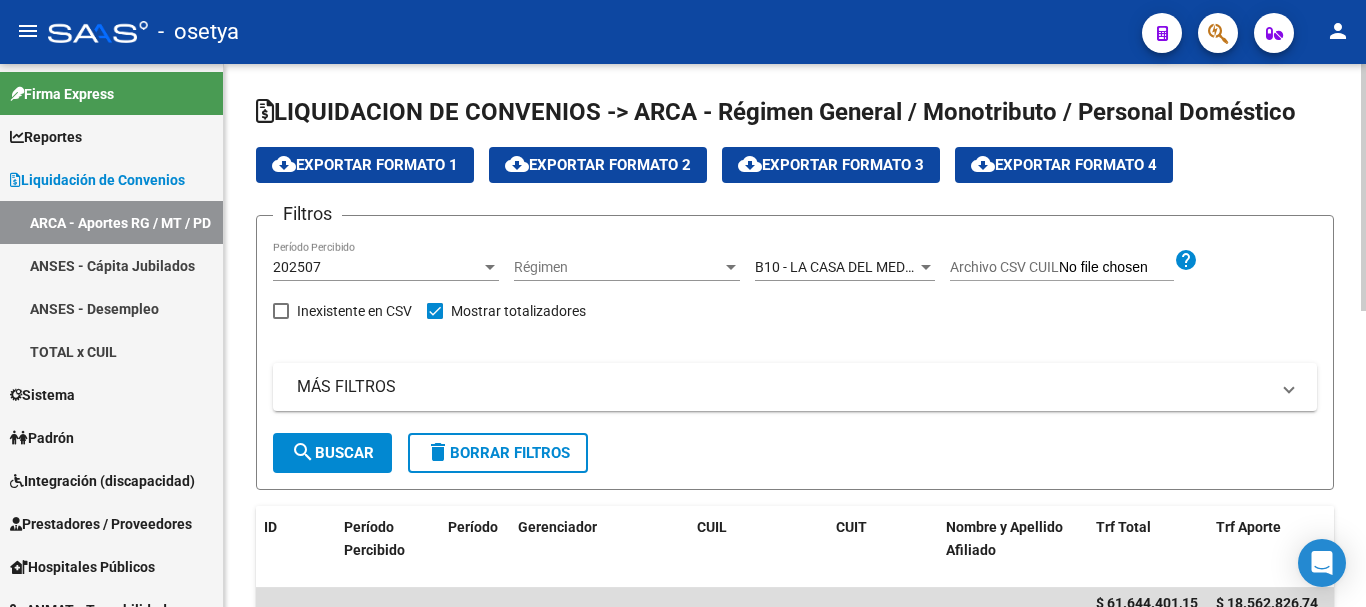 click on "B10 - LA CASA DEL MEDICO MUTUAL" at bounding box center [870, 267] 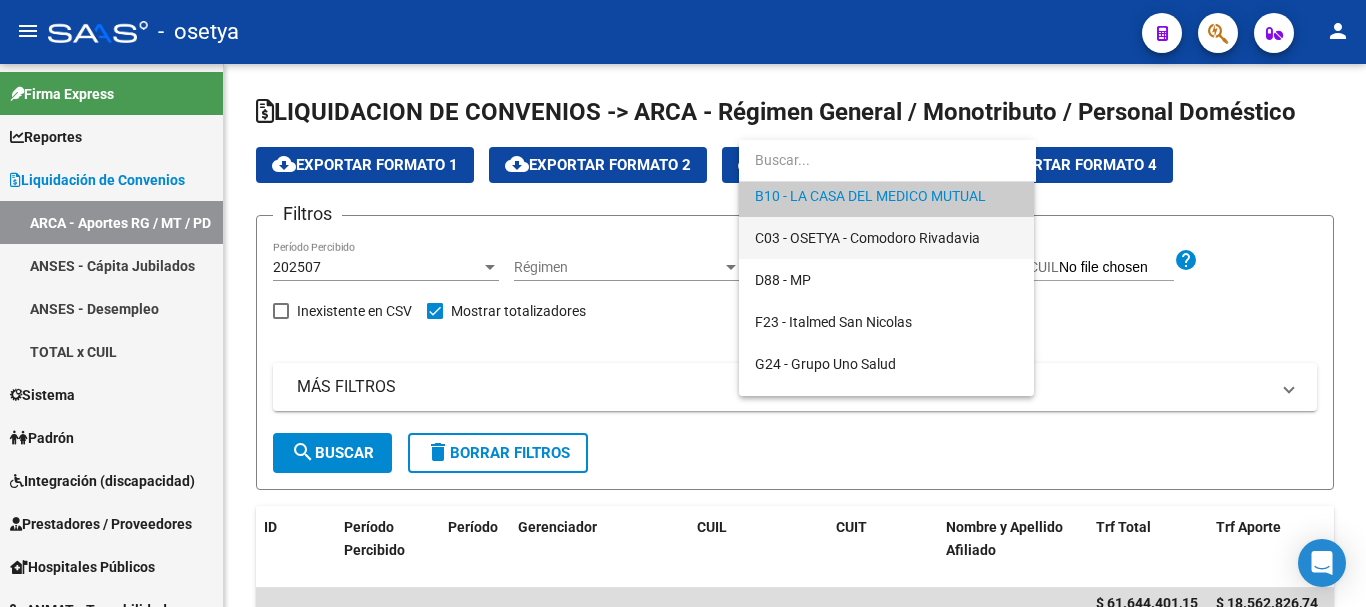 scroll, scrollTop: 413, scrollLeft: 0, axis: vertical 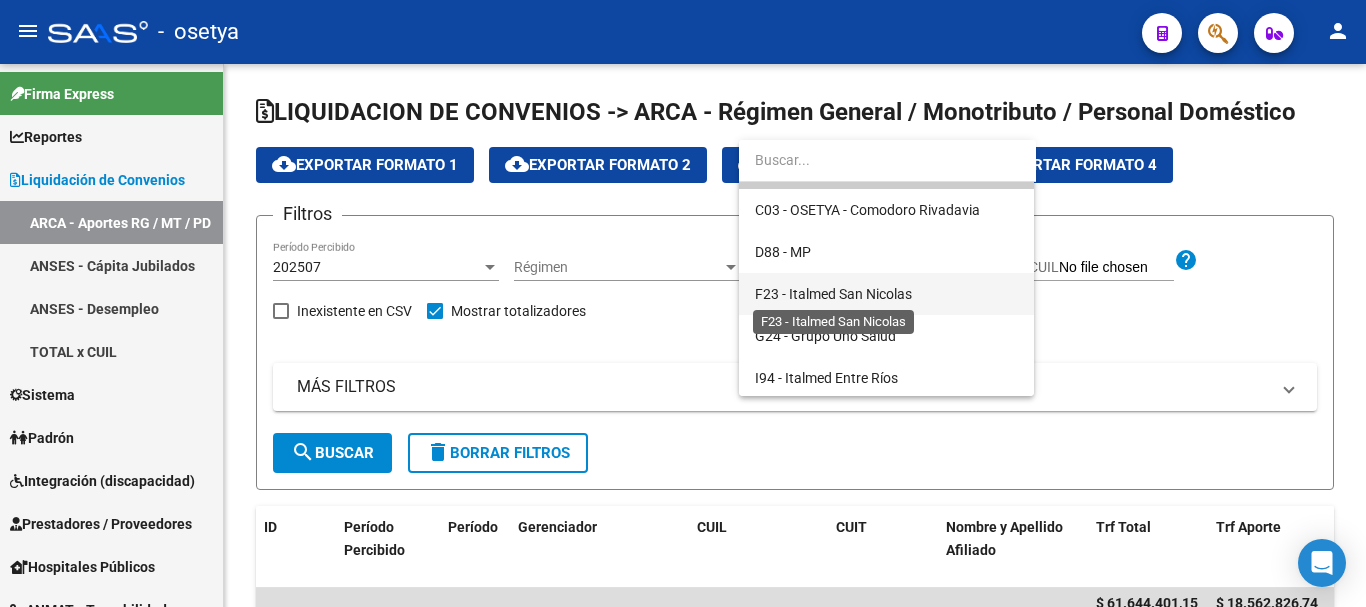 click on "F23 - Italmed San Nicolas" at bounding box center [833, 294] 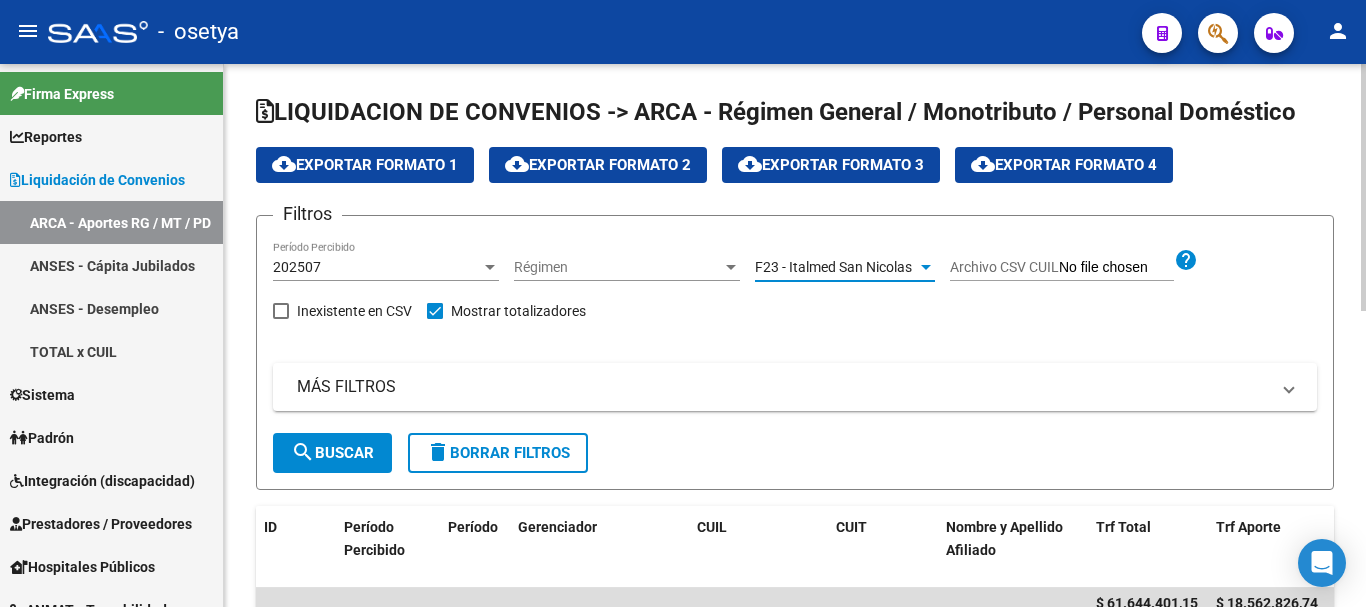 click on "search  Buscar" 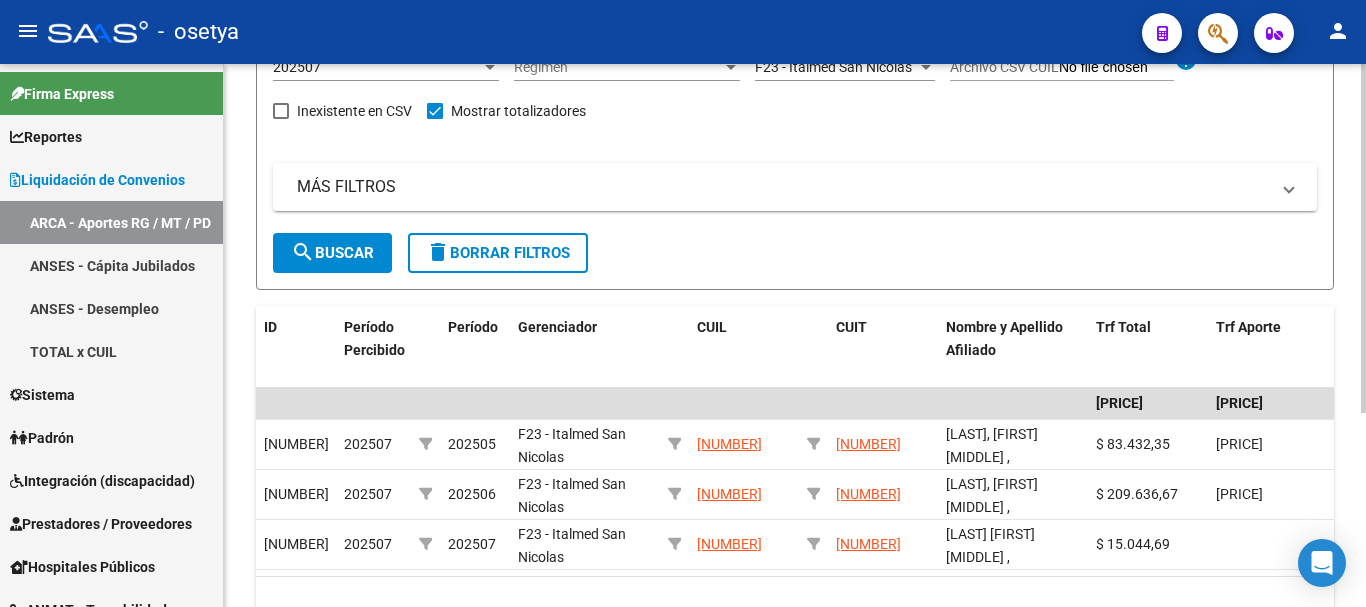 scroll, scrollTop: 301, scrollLeft: 0, axis: vertical 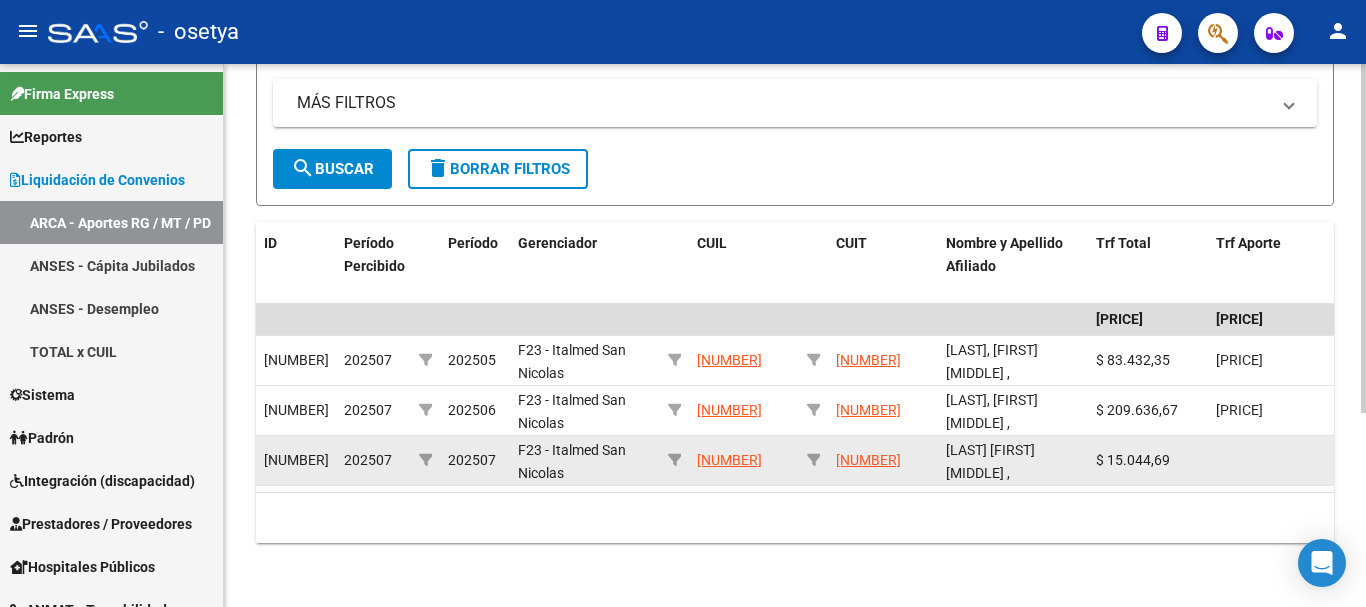 click on "$ 15.044,69" 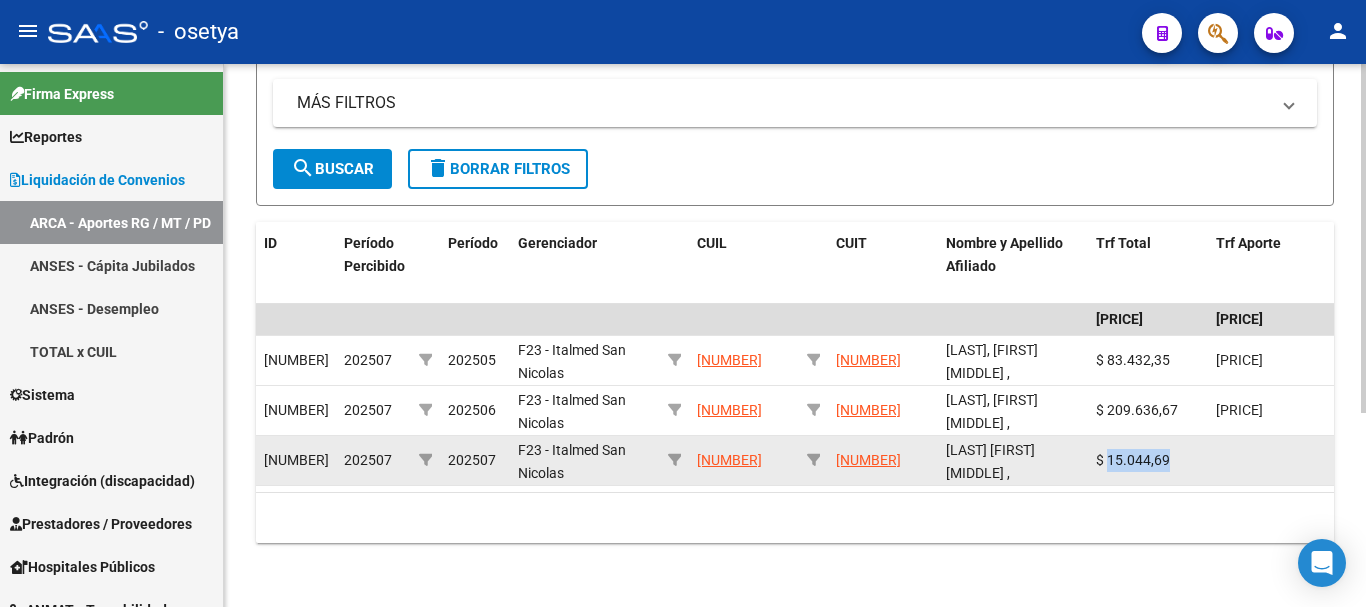 click on "$ 15.044,69" 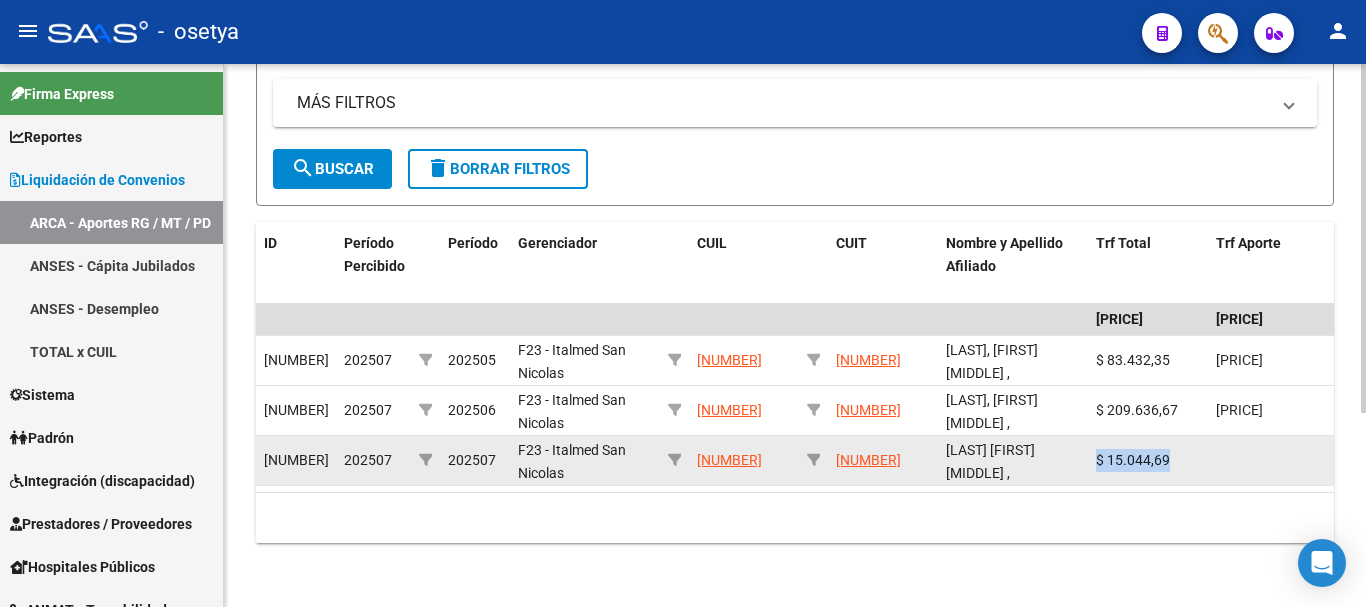 click on "$ 15.044,69" 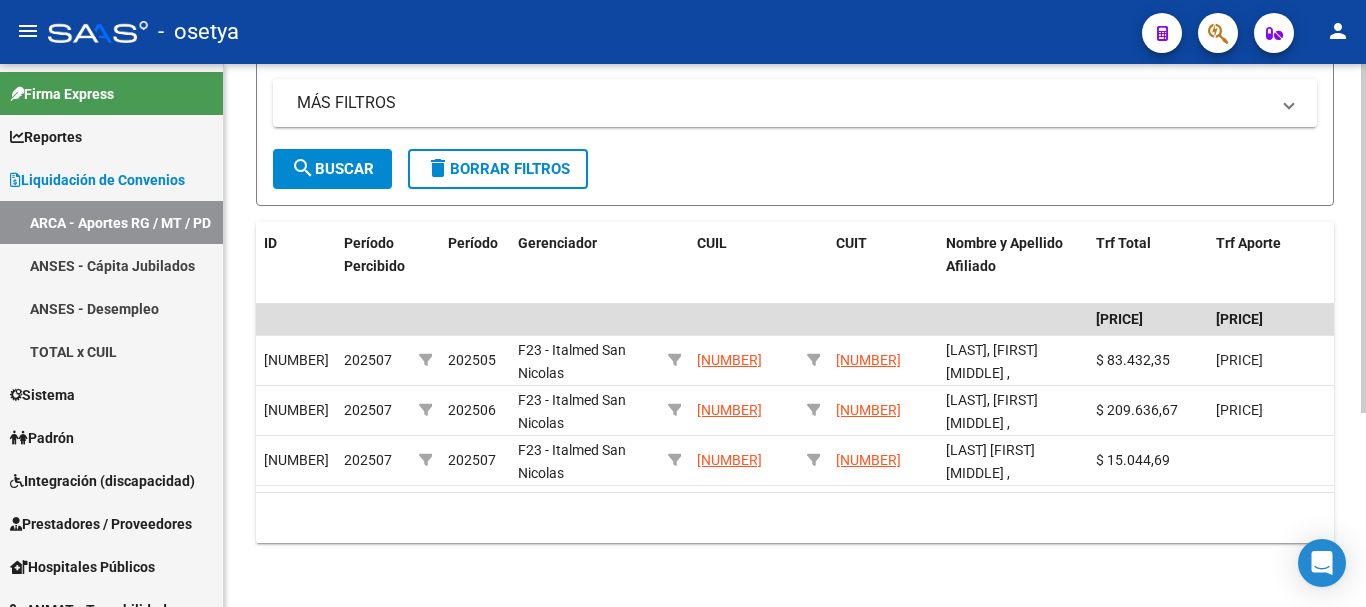 click on "10 total   1" 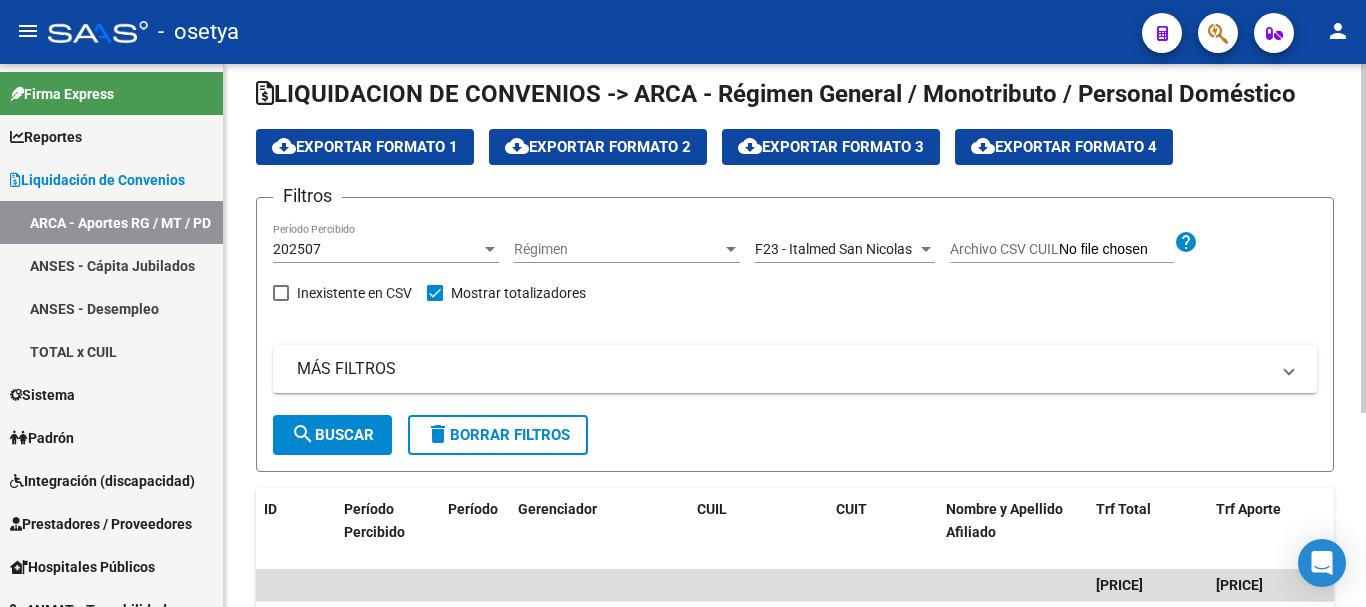 scroll, scrollTop: 1, scrollLeft: 0, axis: vertical 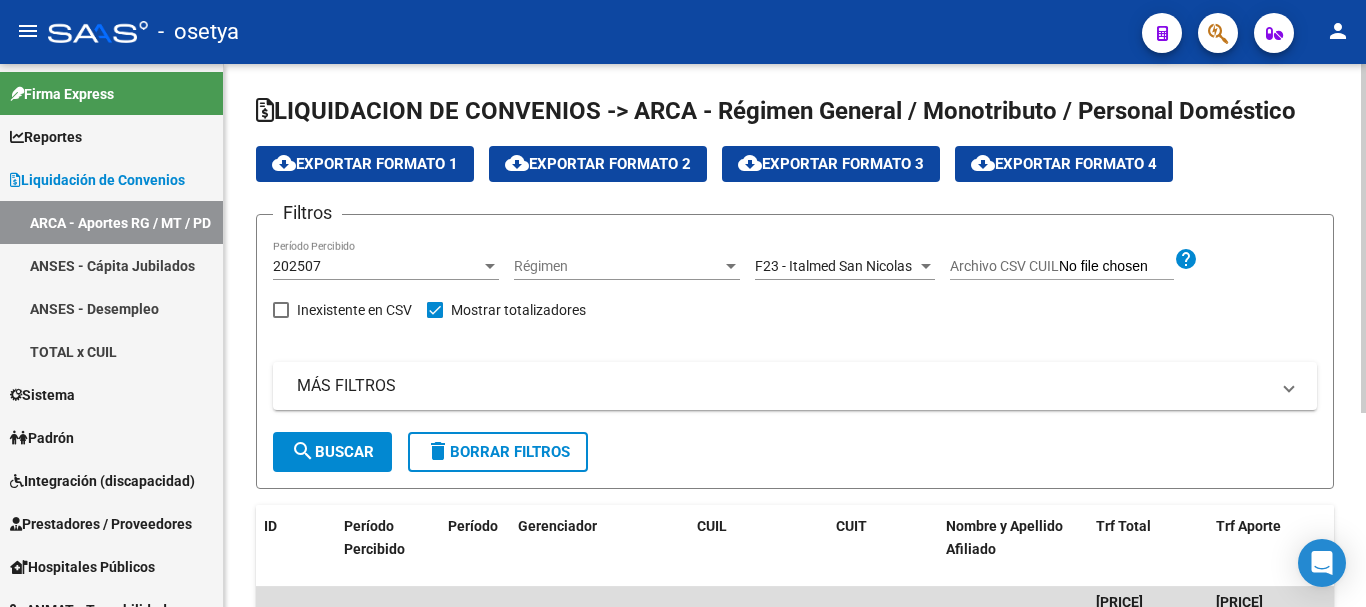 click on "F23 - Italmed San Nicolas" at bounding box center (833, 266) 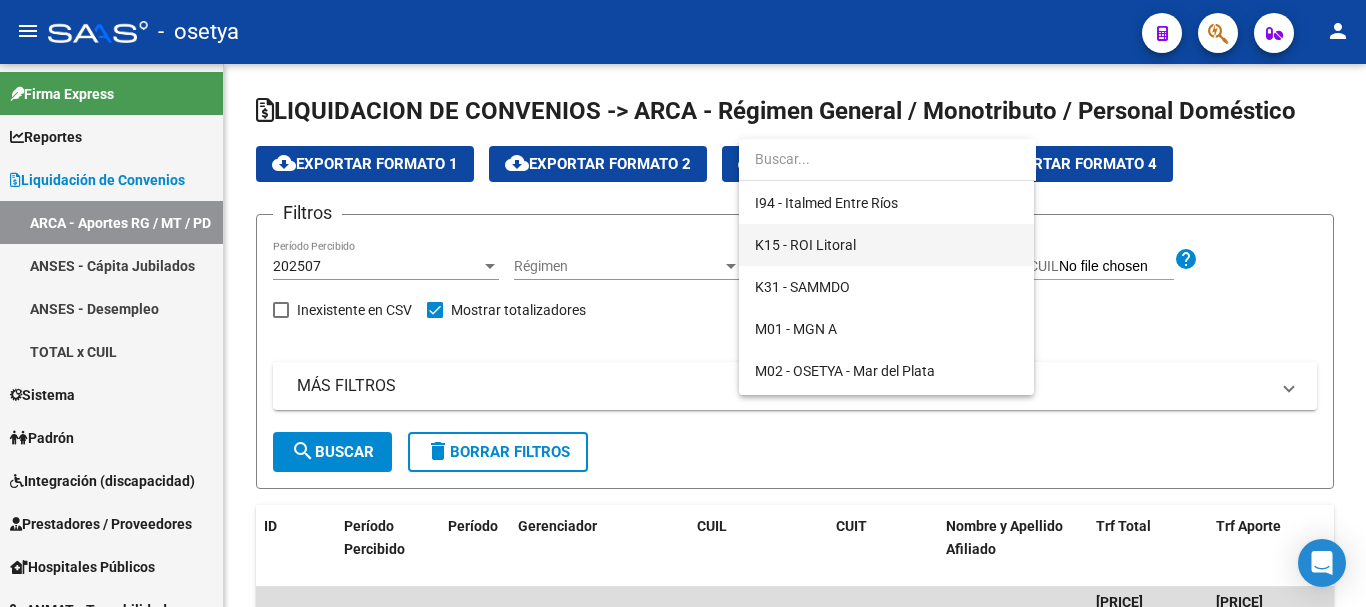 scroll, scrollTop: 539, scrollLeft: 0, axis: vertical 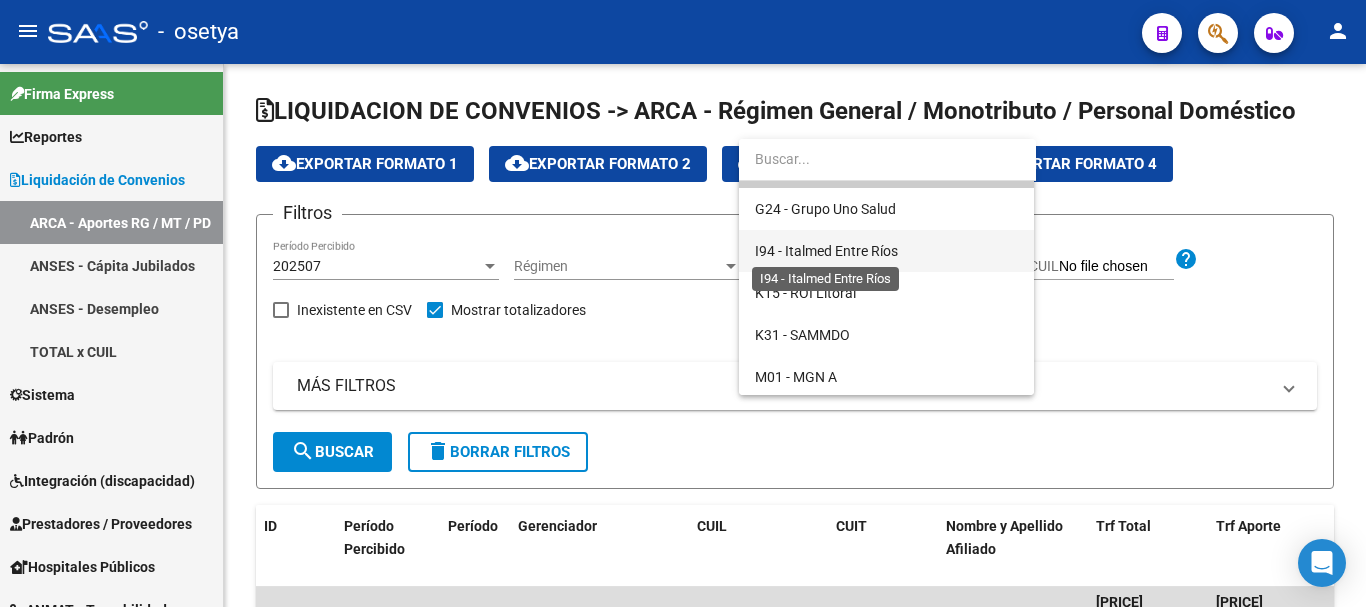 click on "I94 - Italmed Entre Ríos" at bounding box center (826, 251) 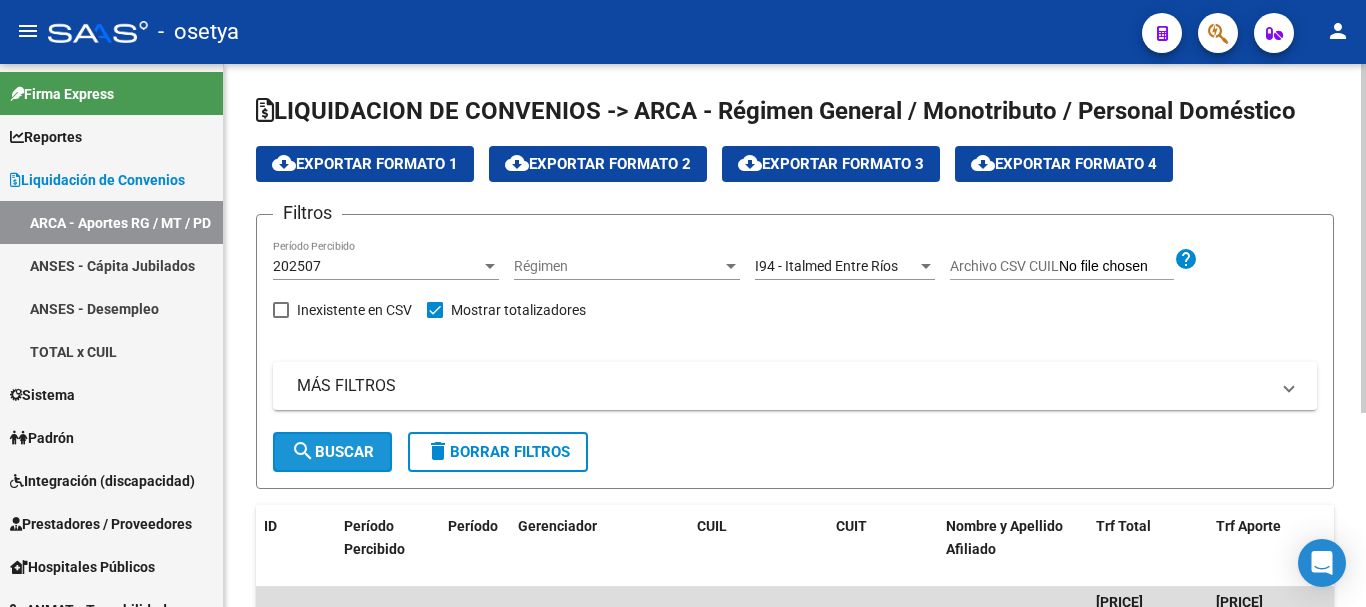 click on "search  Buscar" 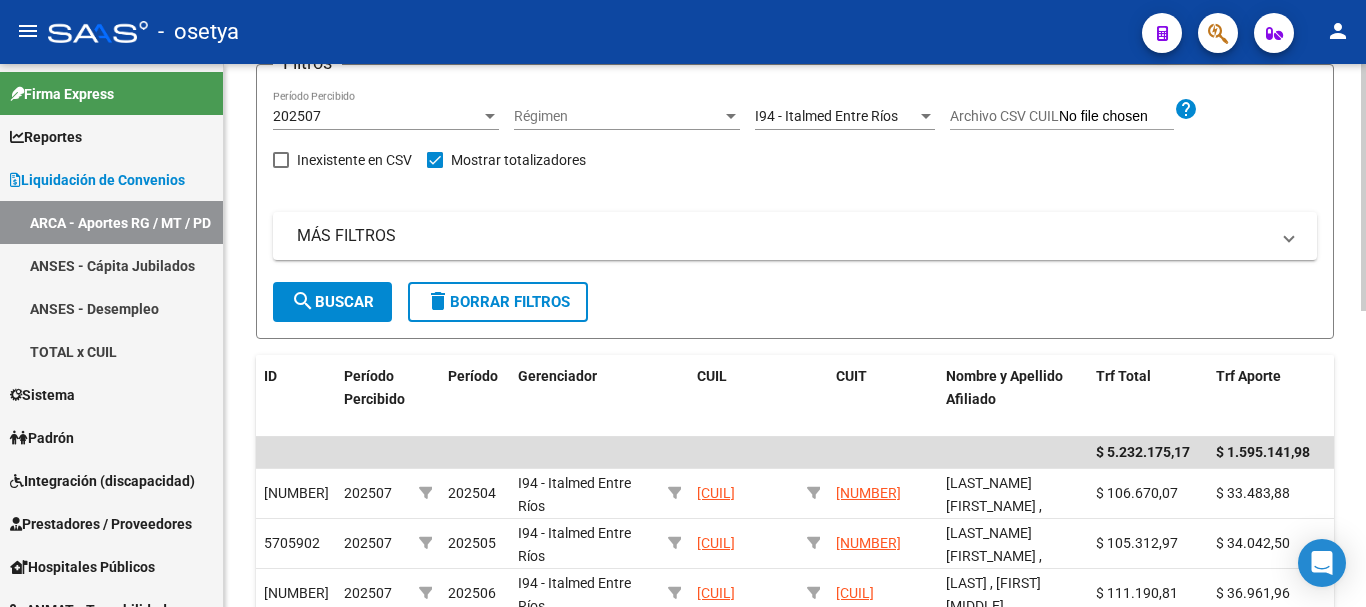 scroll, scrollTop: 0, scrollLeft: 0, axis: both 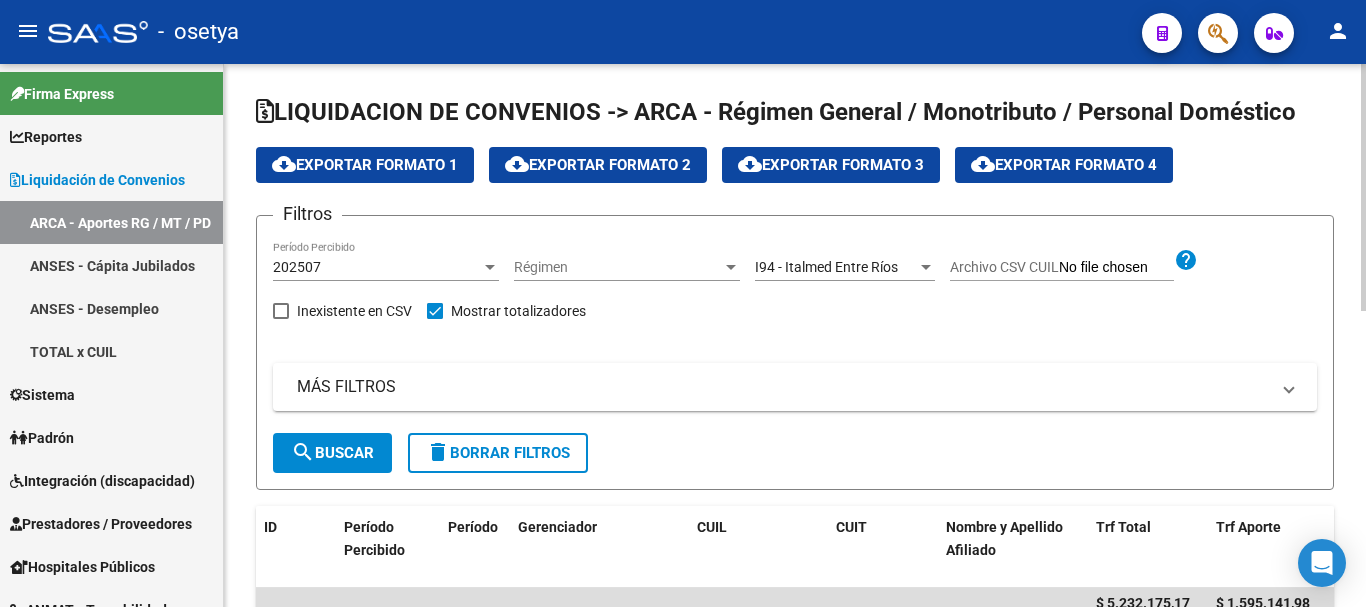 click at bounding box center (926, 267) 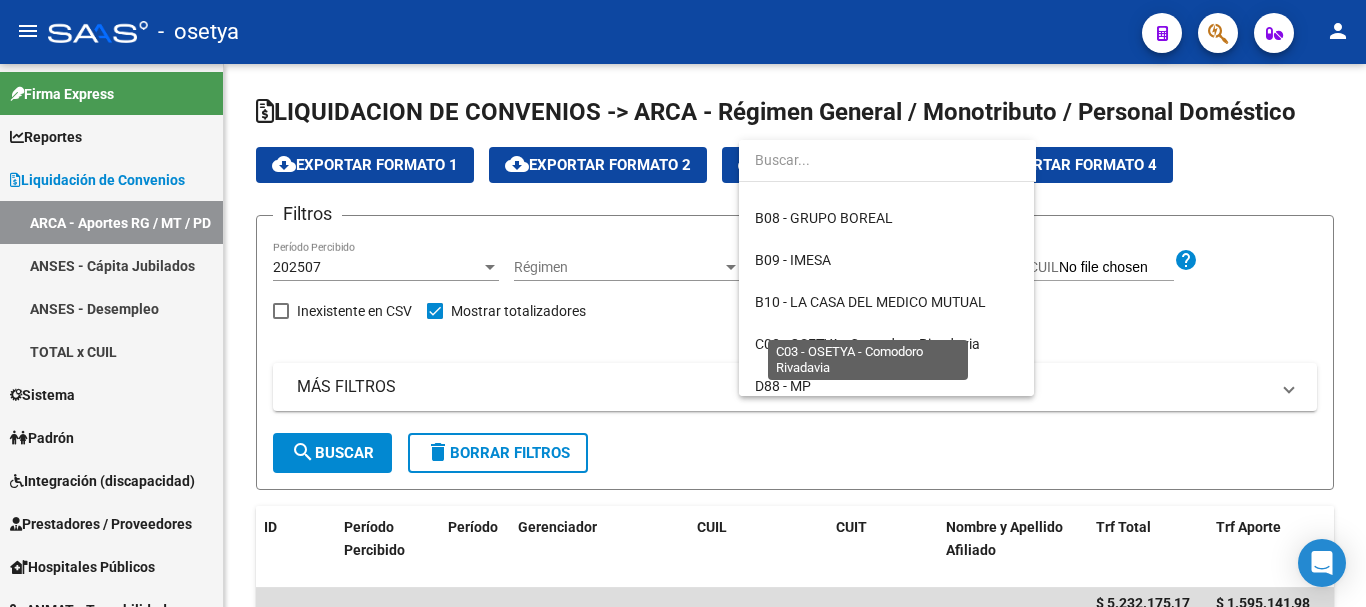 scroll, scrollTop: 300, scrollLeft: 0, axis: vertical 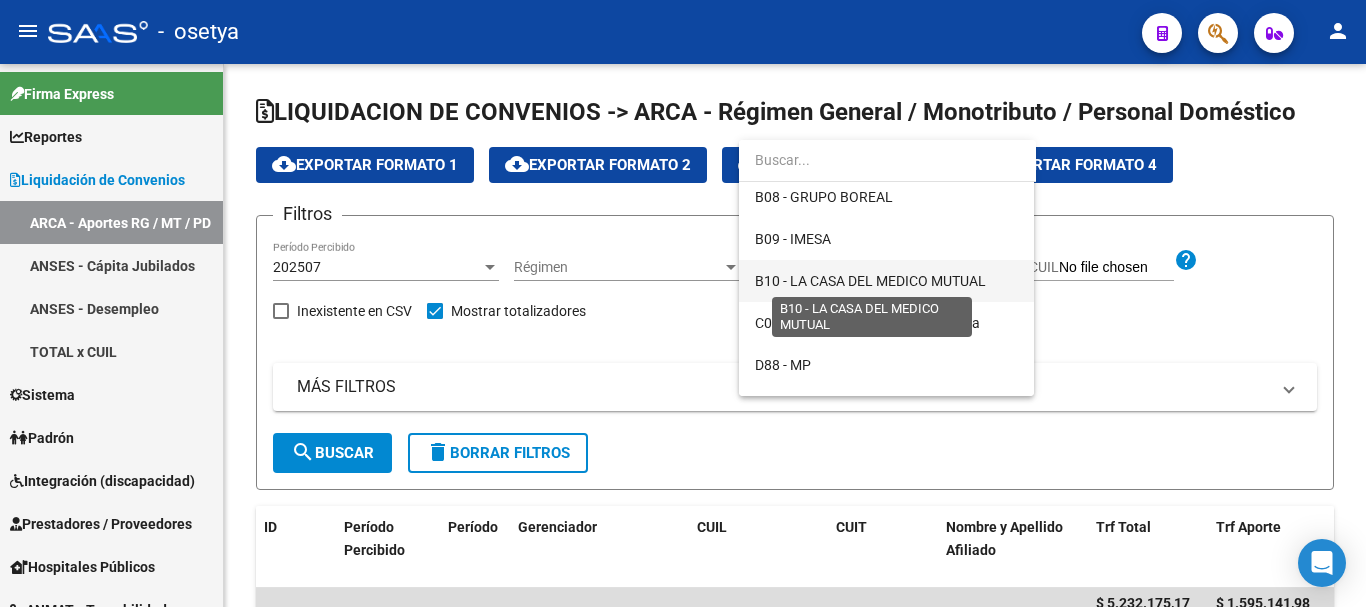 click on "B10 - LA CASA DEL MEDICO MUTUAL" at bounding box center [870, 281] 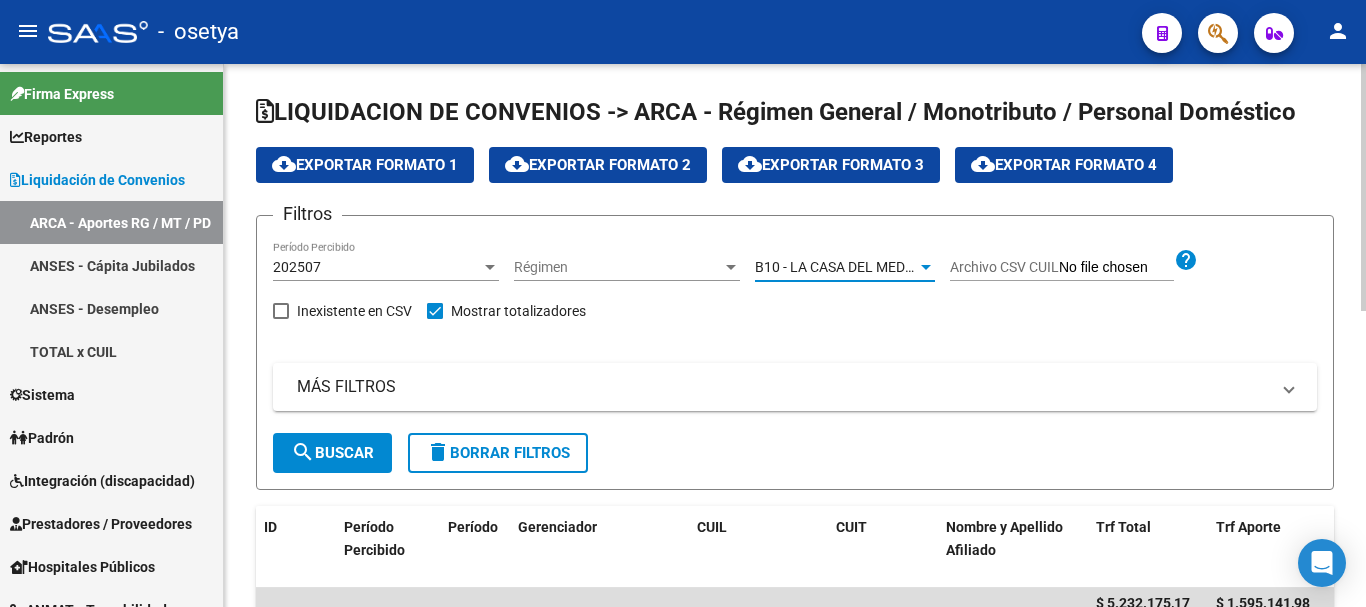 click on "search  Buscar" 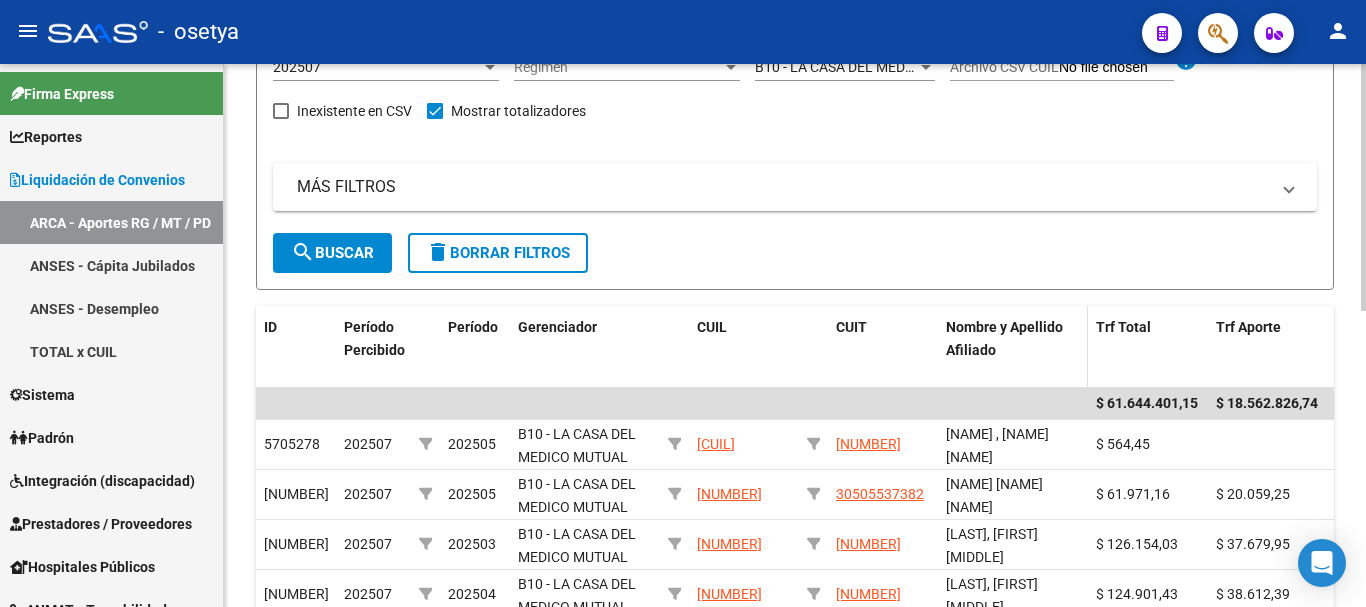 scroll, scrollTop: 100, scrollLeft: 0, axis: vertical 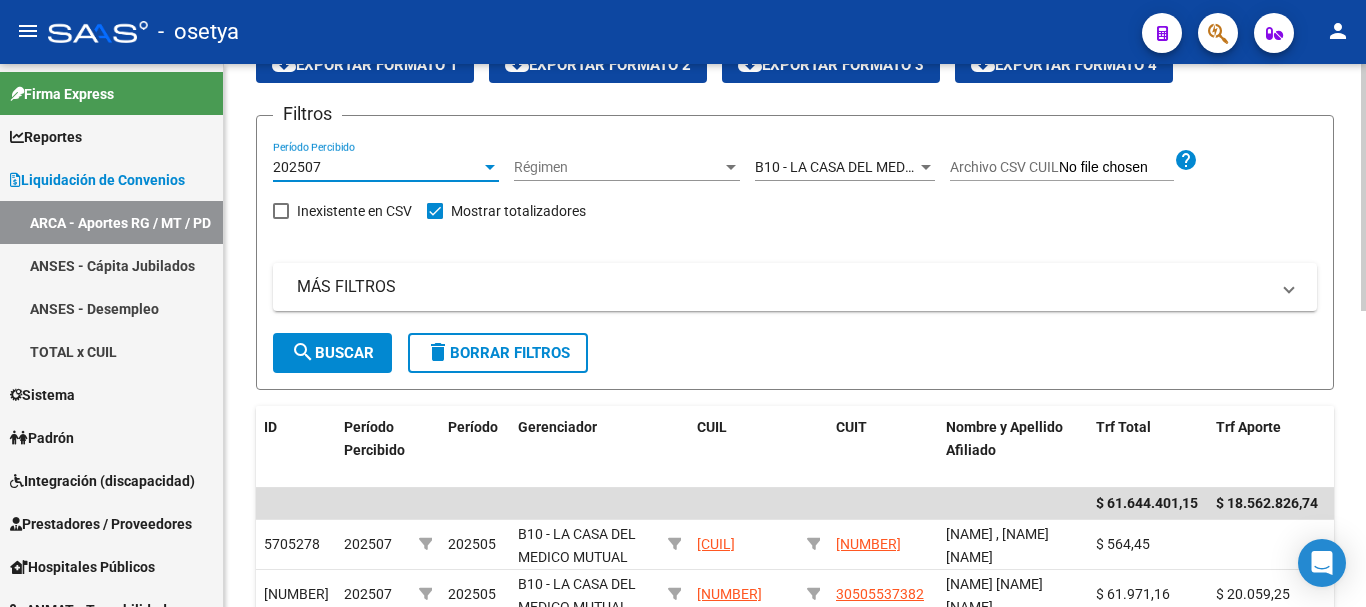 click at bounding box center [490, 167] 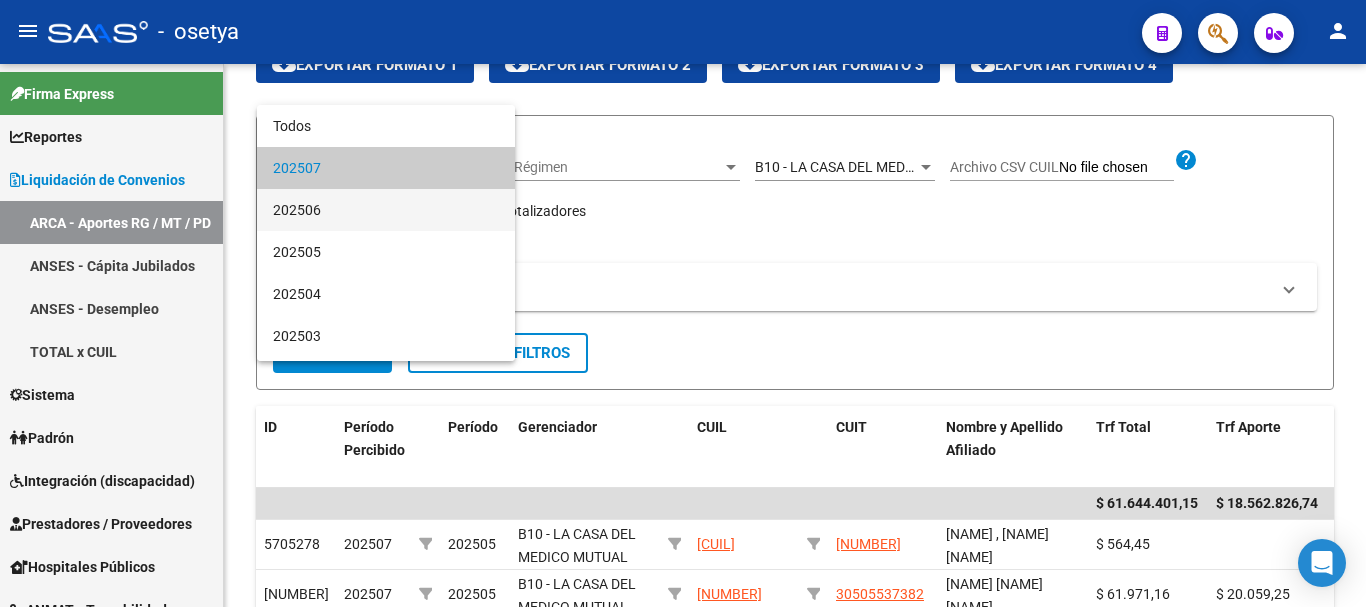 click on "202506" at bounding box center [386, 210] 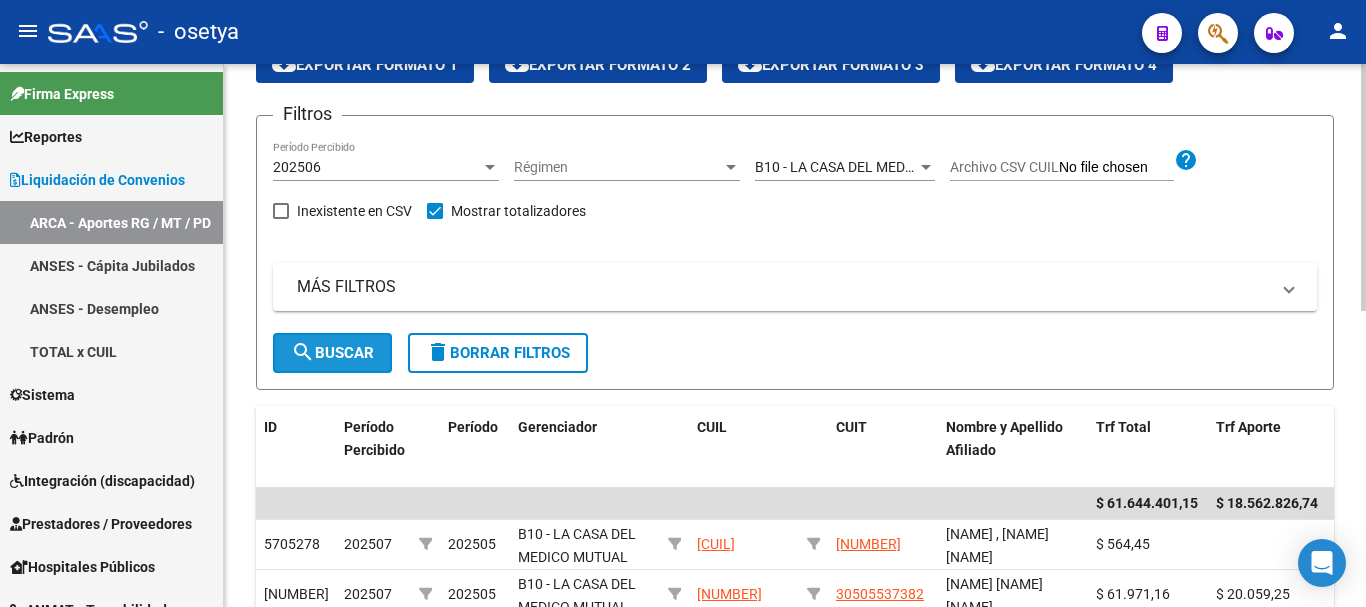 click on "search  Buscar" 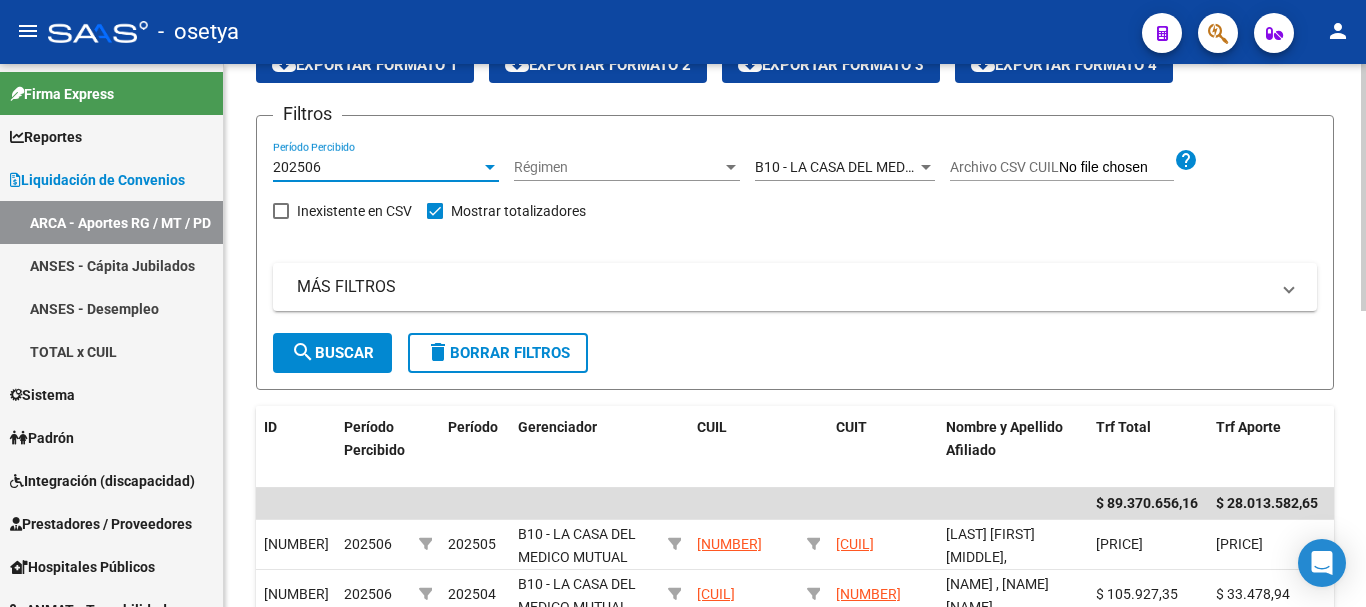 click on "202506" at bounding box center (377, 167) 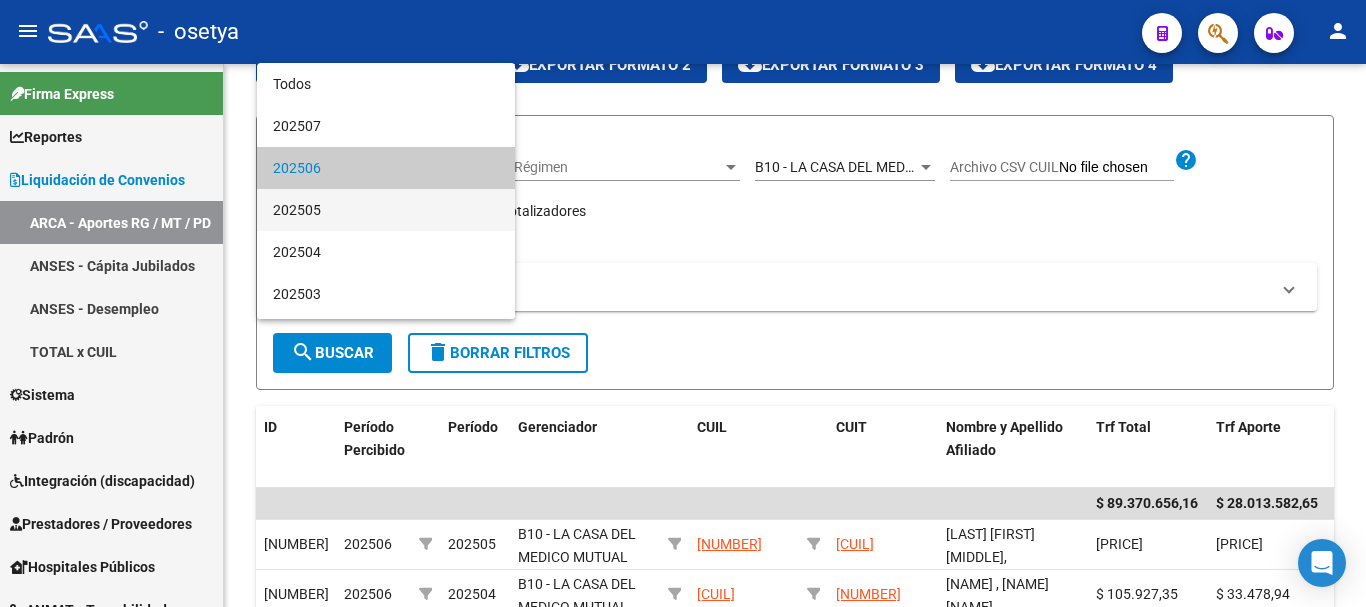 click on "202505" at bounding box center (386, 210) 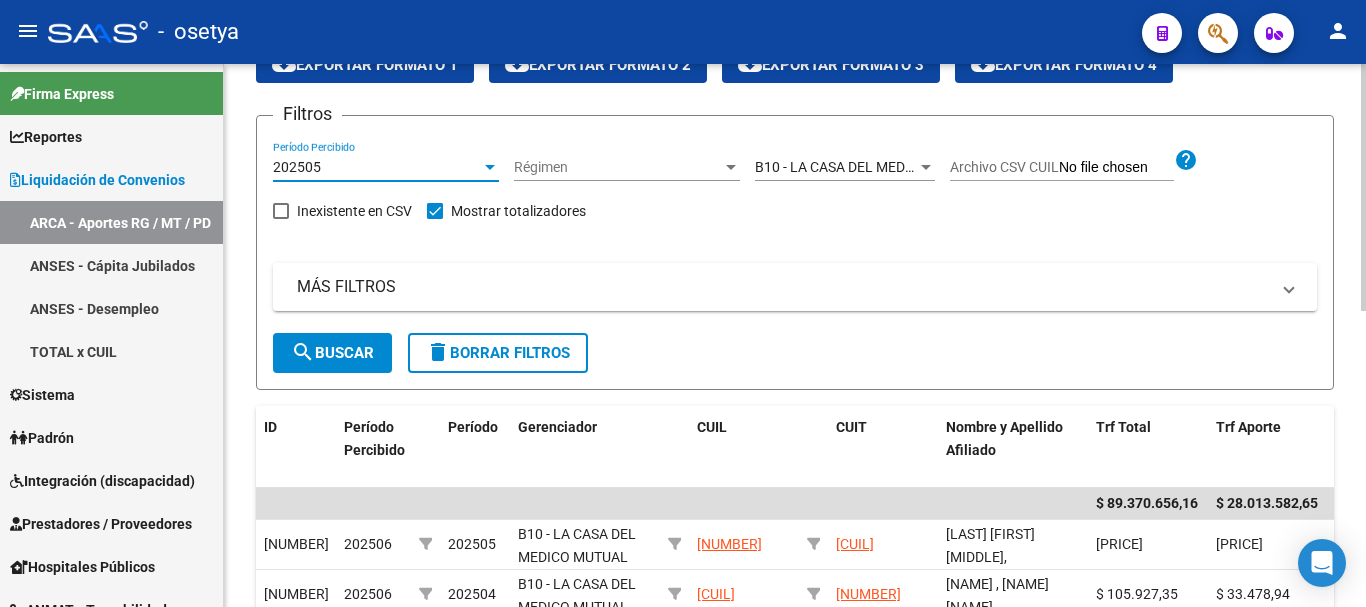 click on "search" 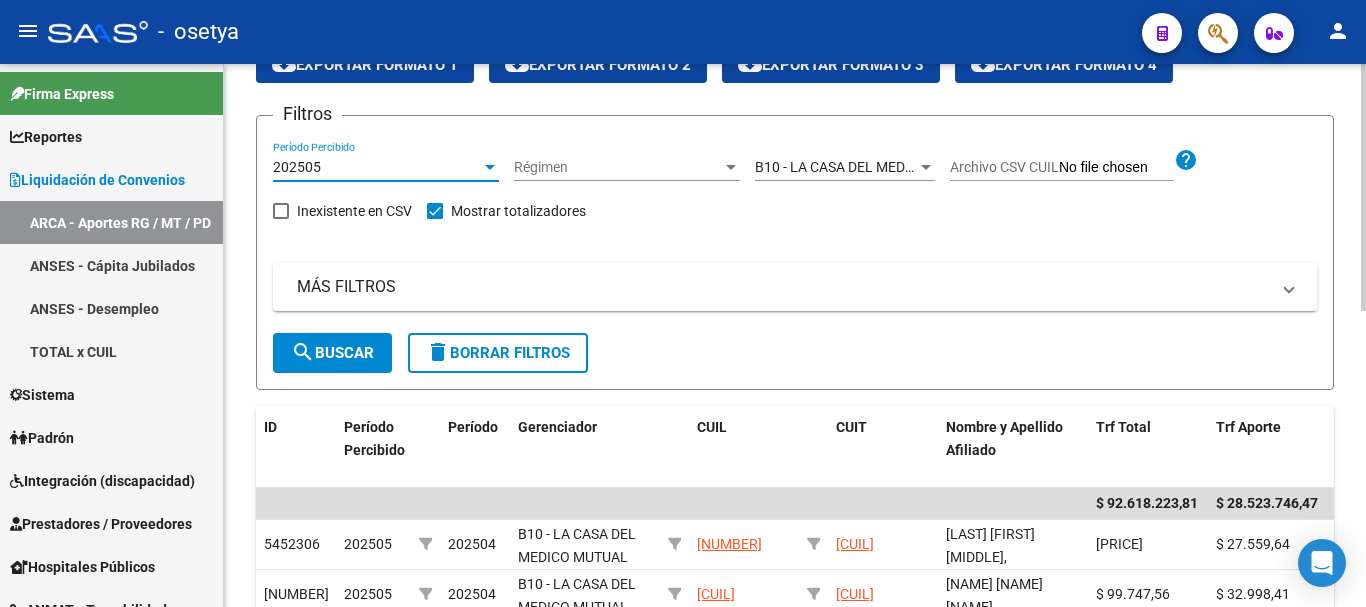 click on "202505" at bounding box center [377, 167] 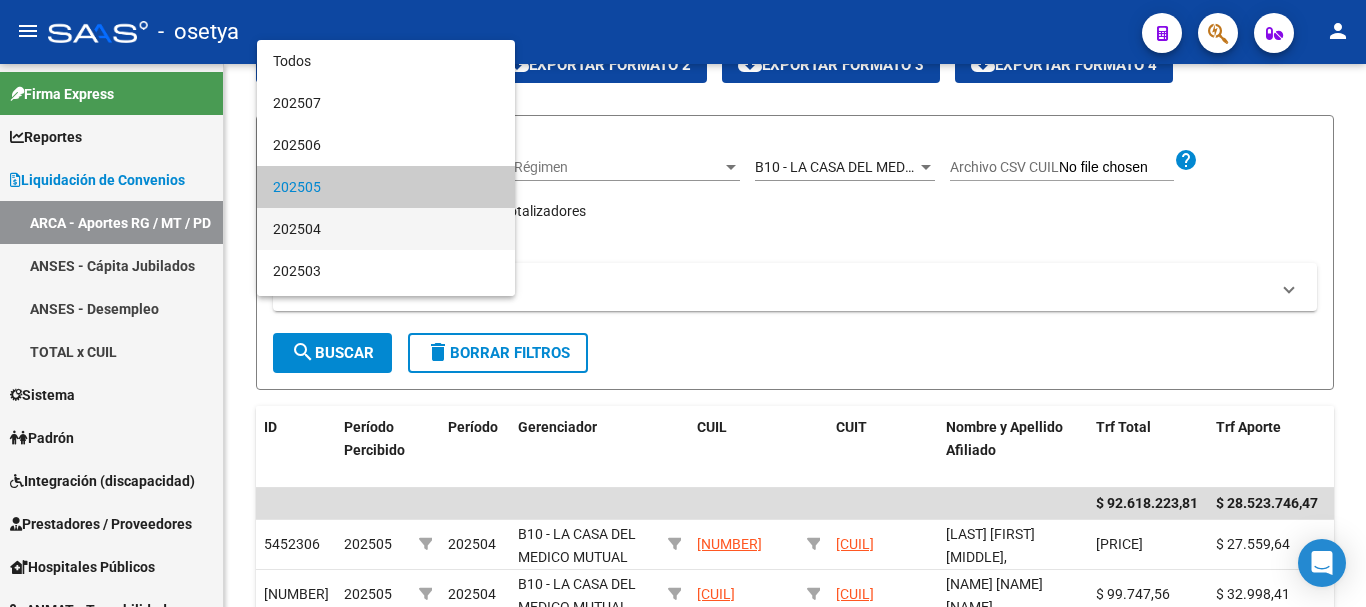 scroll, scrollTop: 19, scrollLeft: 0, axis: vertical 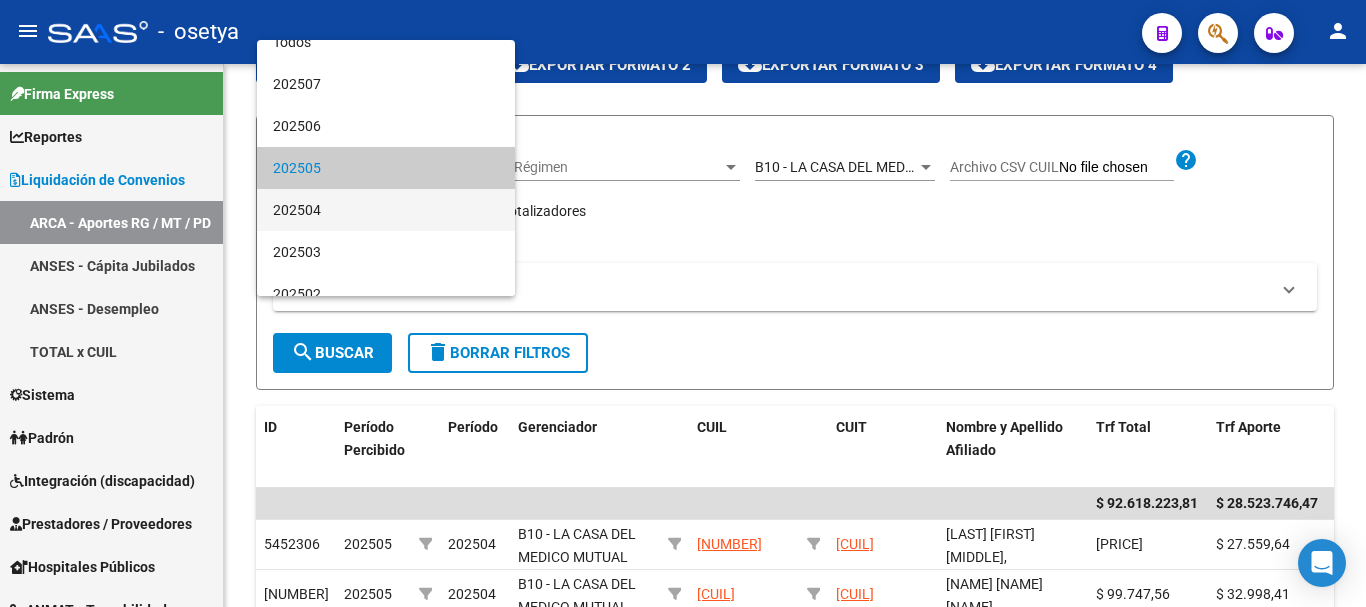 click on "202504" at bounding box center (386, 210) 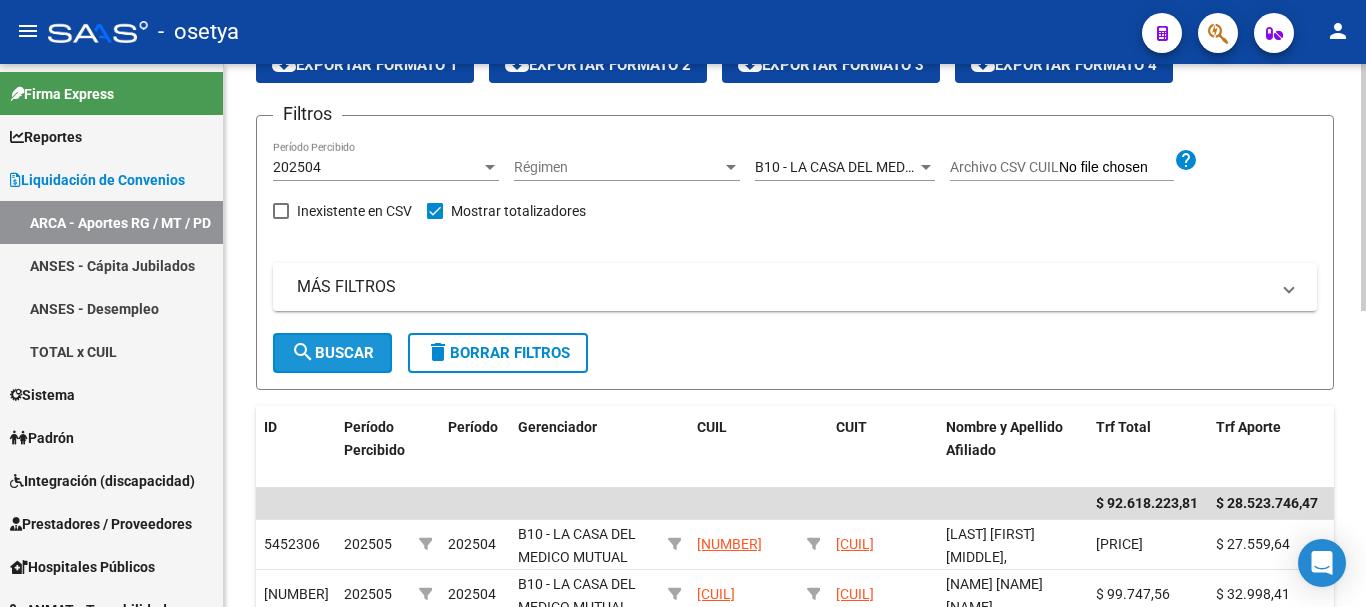 click on "search  Buscar" 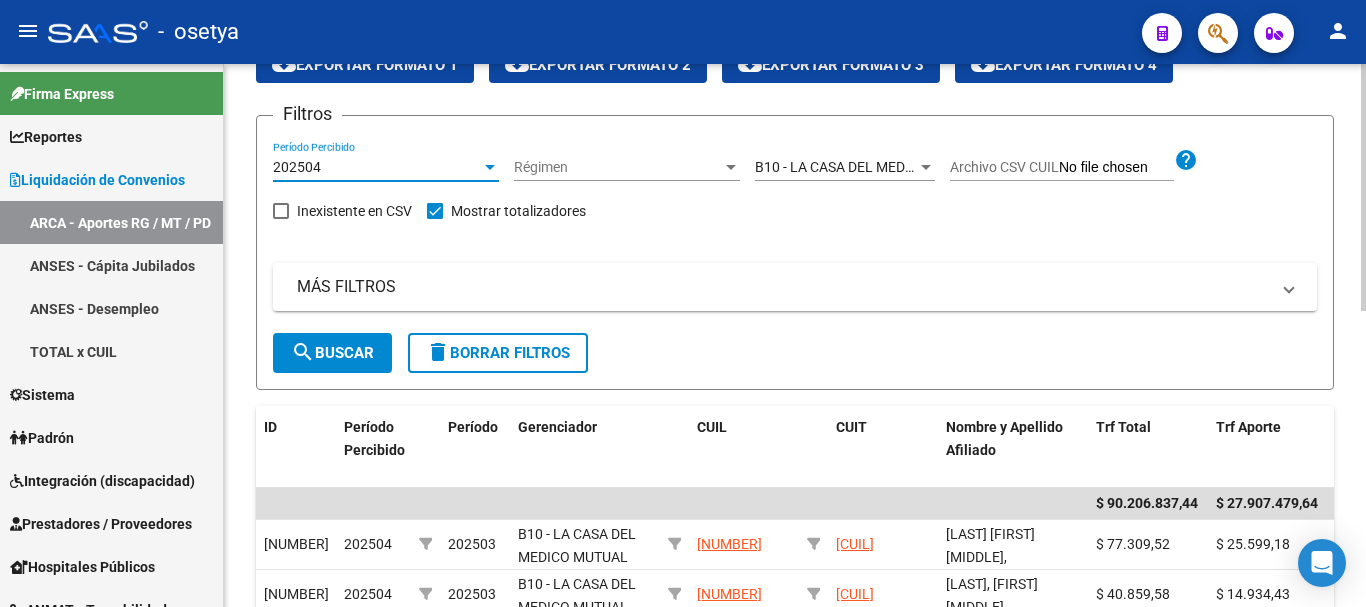 click at bounding box center (490, 167) 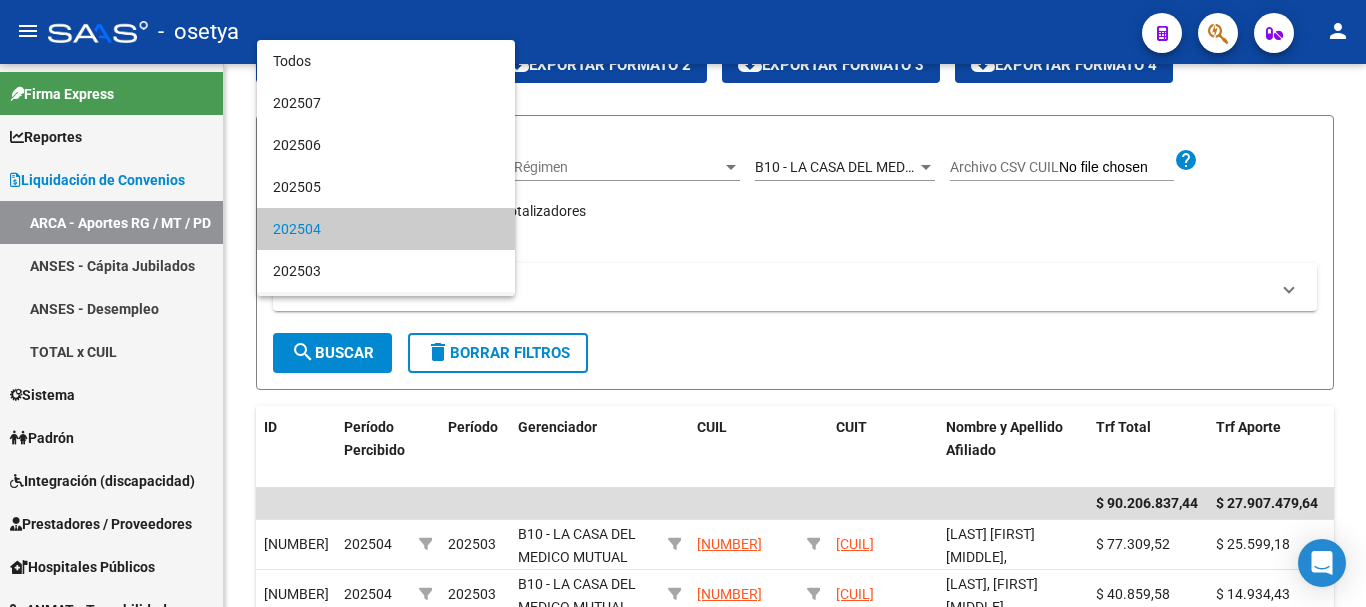 scroll, scrollTop: 61, scrollLeft: 0, axis: vertical 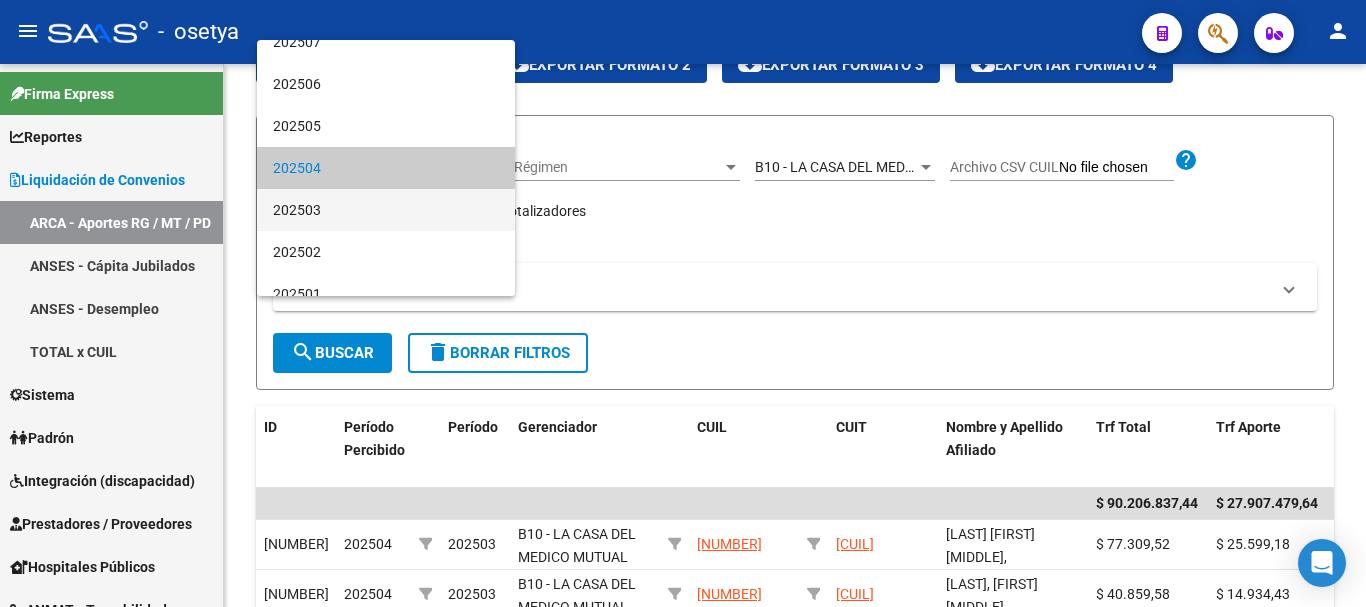 click on "202503" at bounding box center [386, 210] 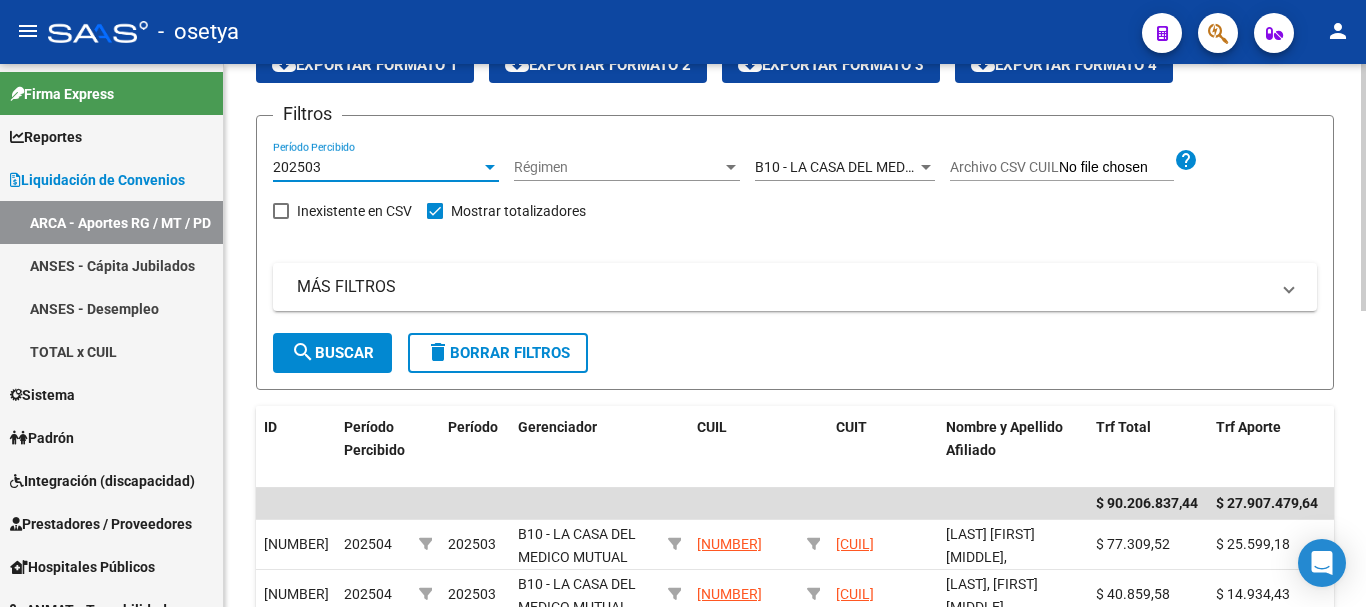 click on "search  Buscar" 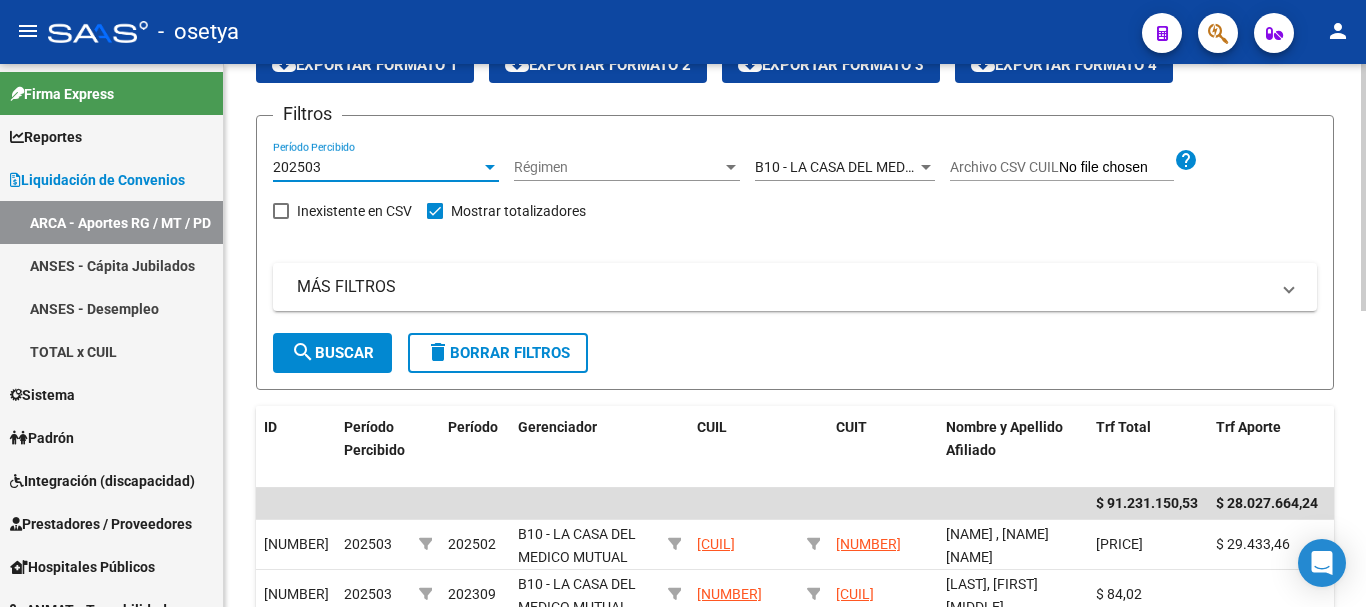 click at bounding box center (490, 167) 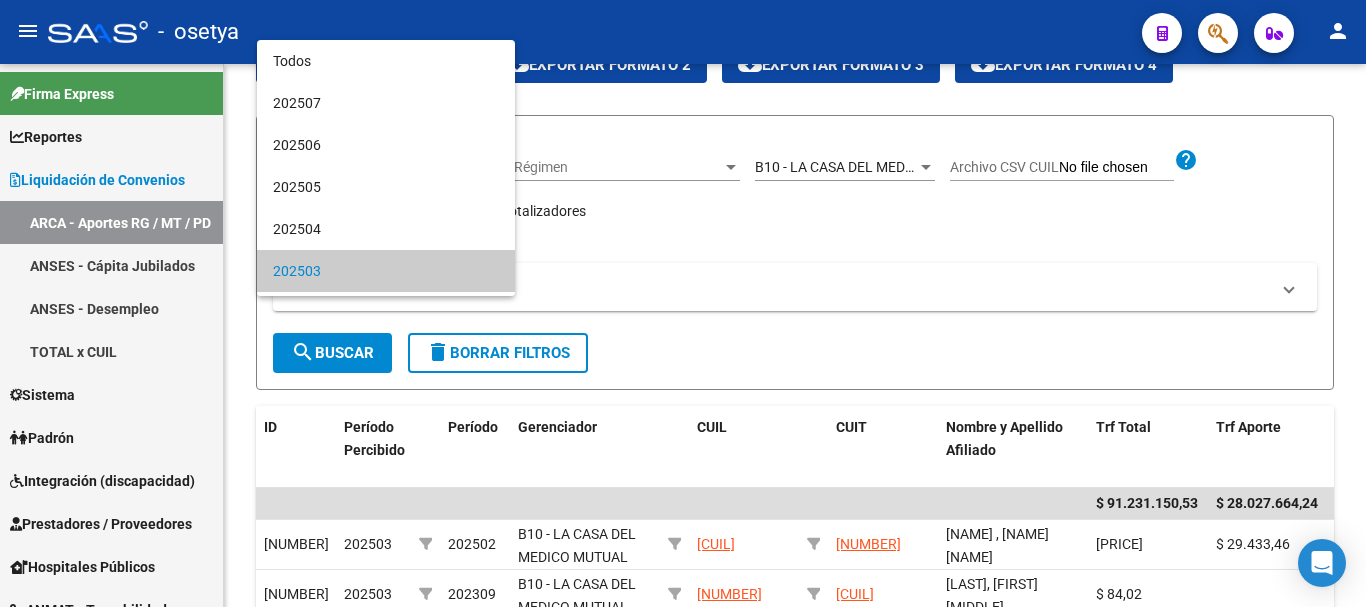 scroll, scrollTop: 103, scrollLeft: 0, axis: vertical 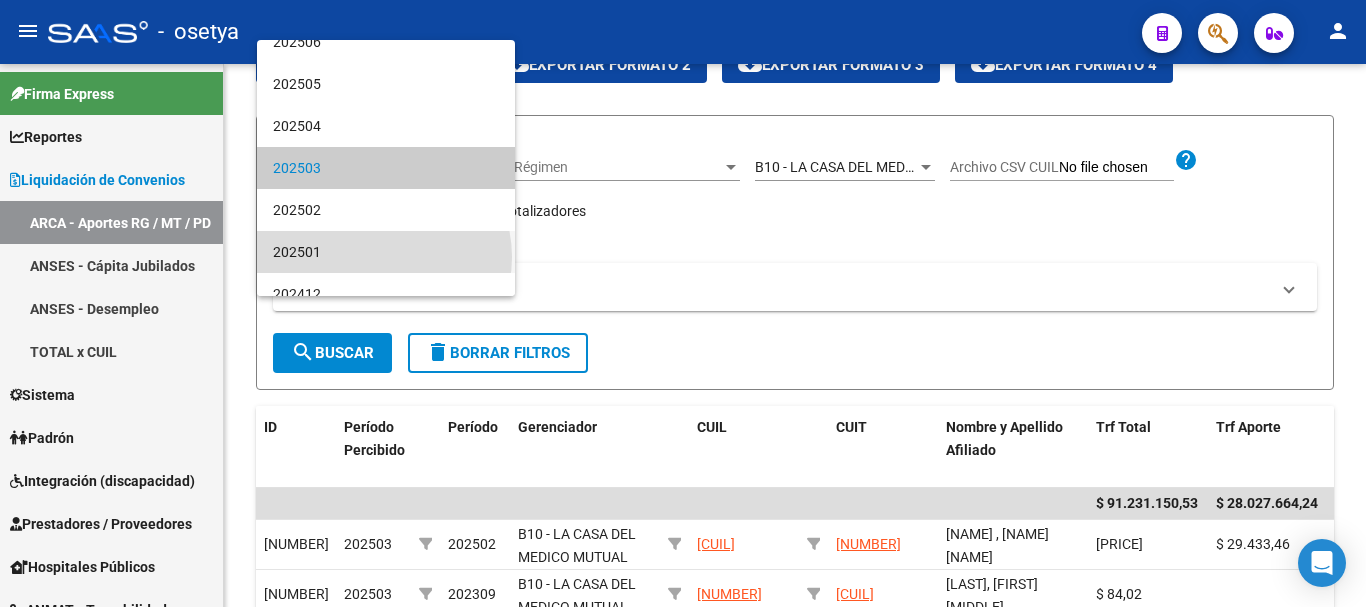 click on "202501" at bounding box center (386, 252) 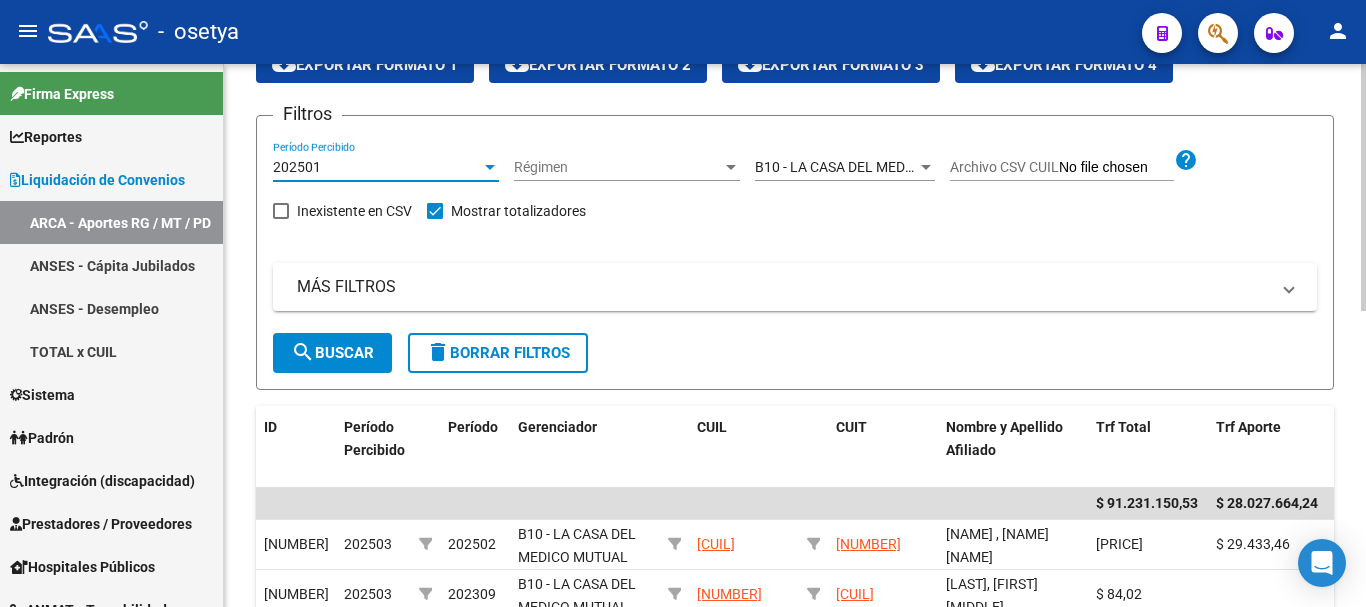 click on "search  Buscar" 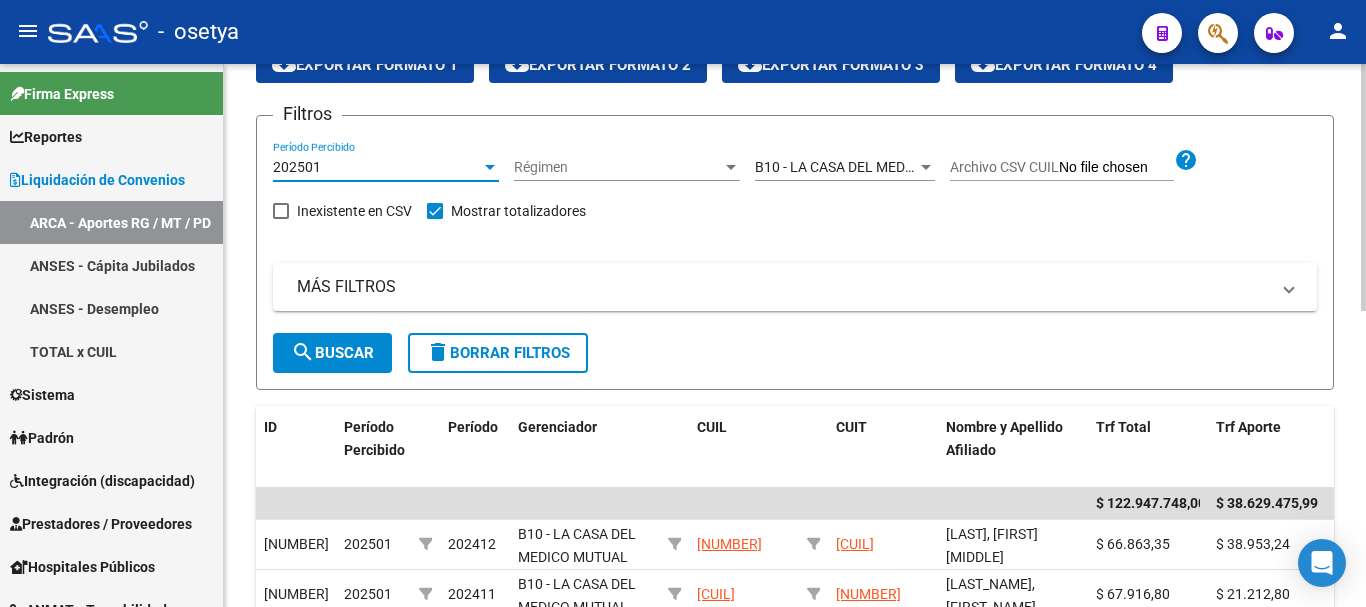 click on "202501" at bounding box center [377, 167] 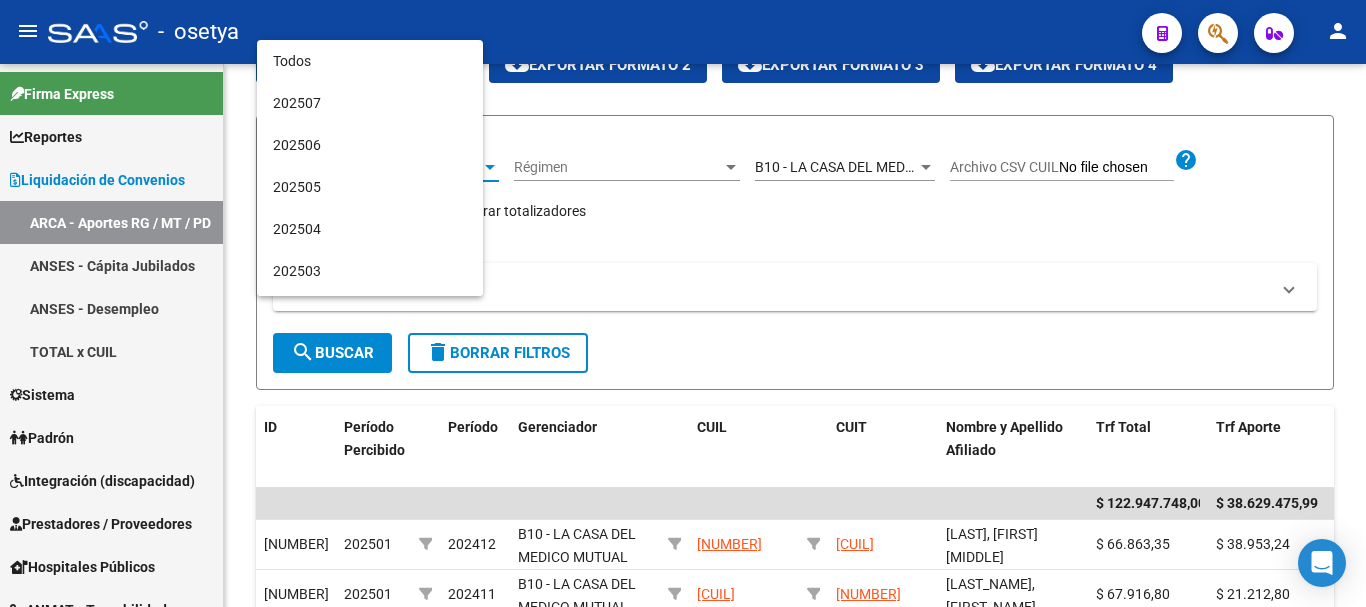 scroll, scrollTop: 187, scrollLeft: 0, axis: vertical 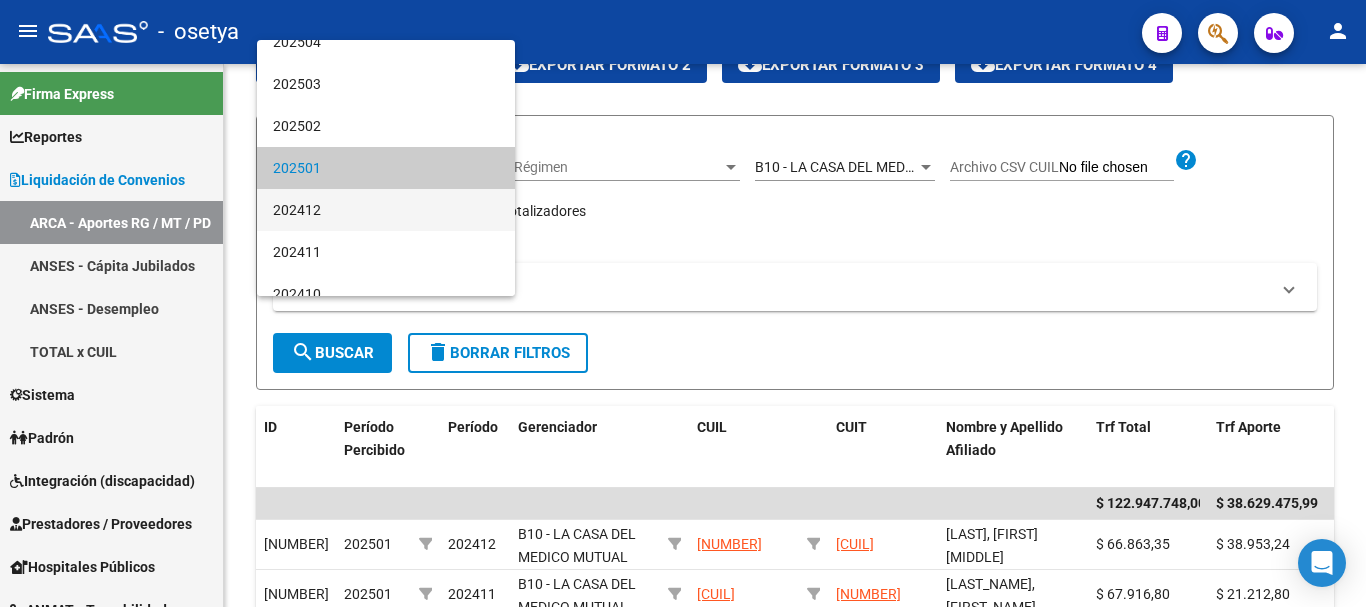 click on "202412" at bounding box center (386, 210) 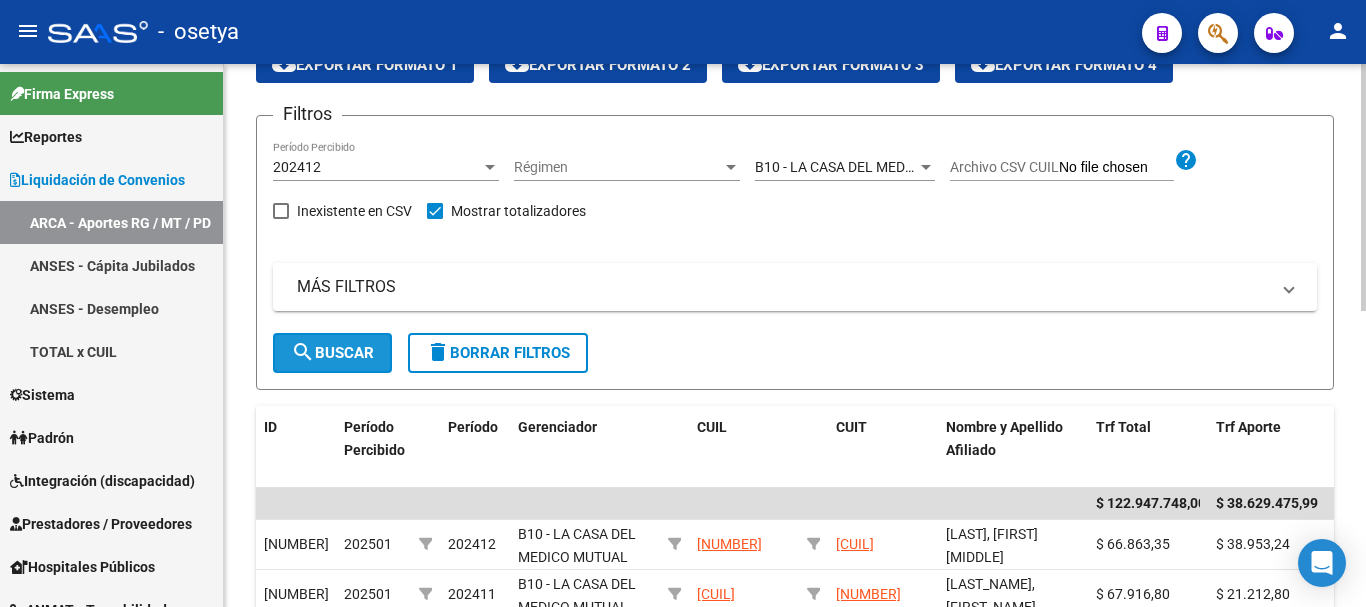 click on "search  Buscar" 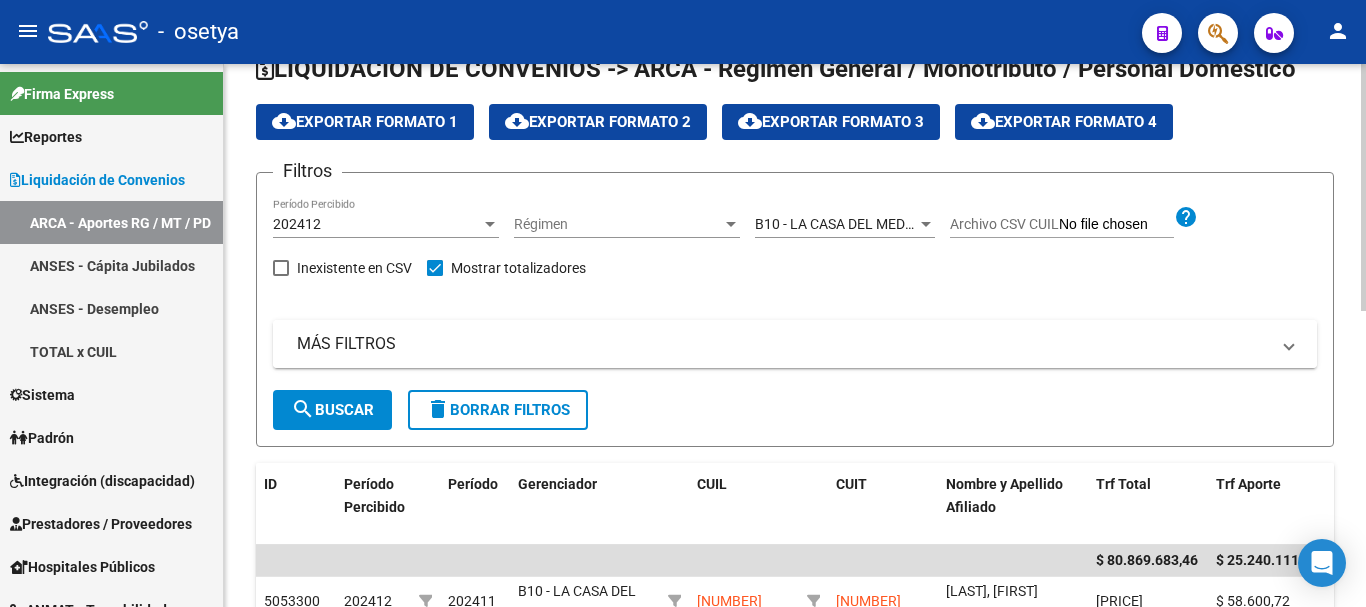 scroll, scrollTop: 0, scrollLeft: 0, axis: both 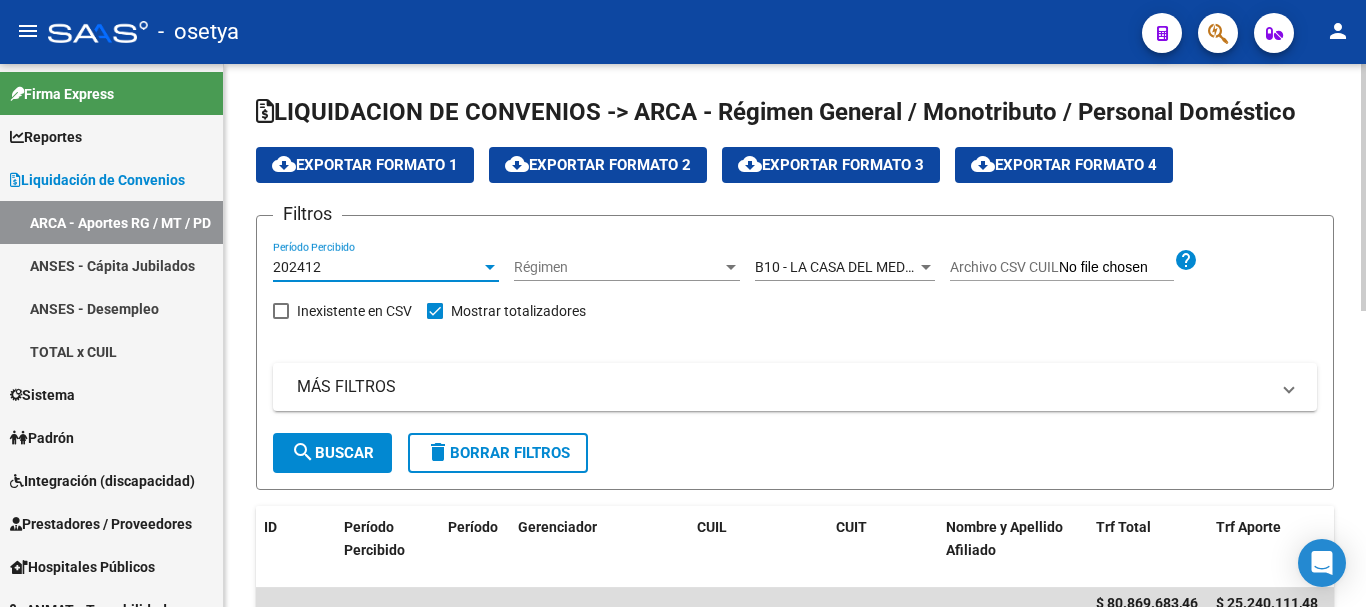 click on "202412" at bounding box center [377, 267] 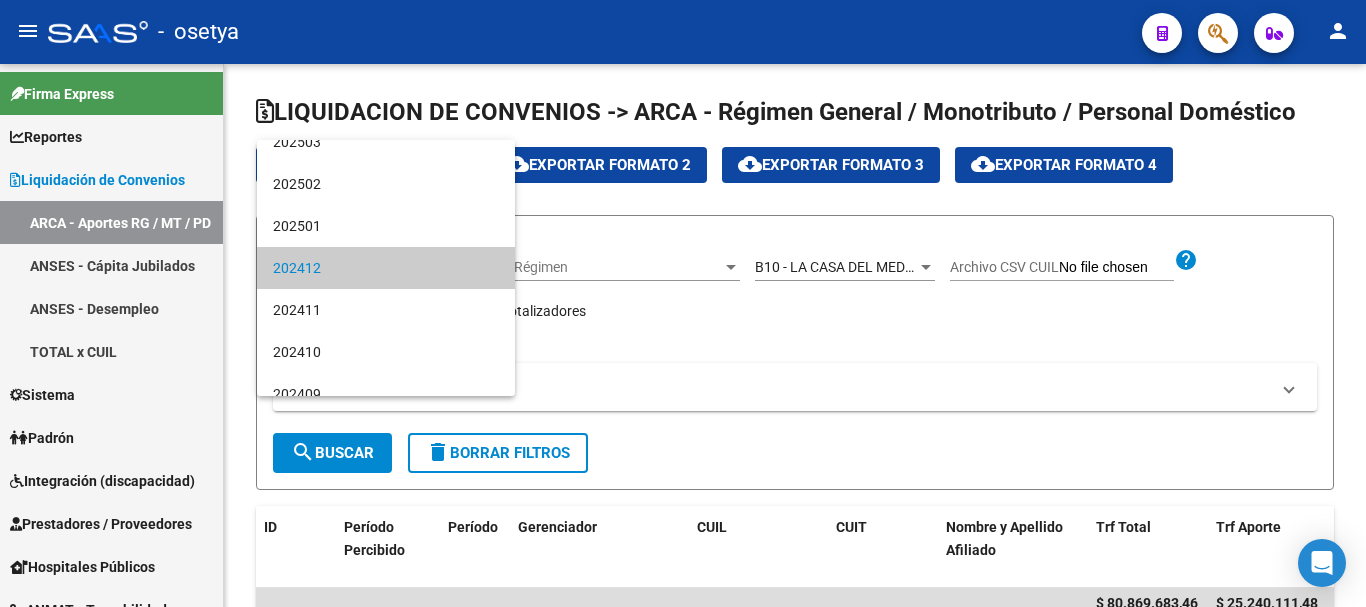 scroll, scrollTop: 129, scrollLeft: 0, axis: vertical 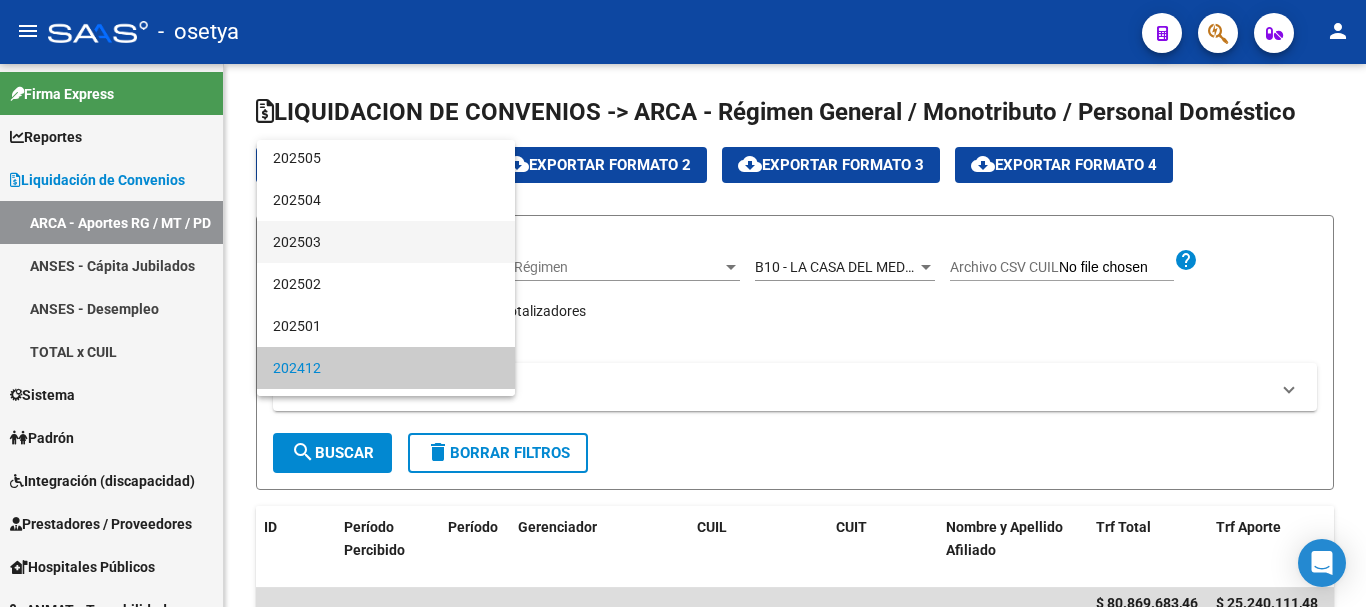 click on "202503" at bounding box center (386, 242) 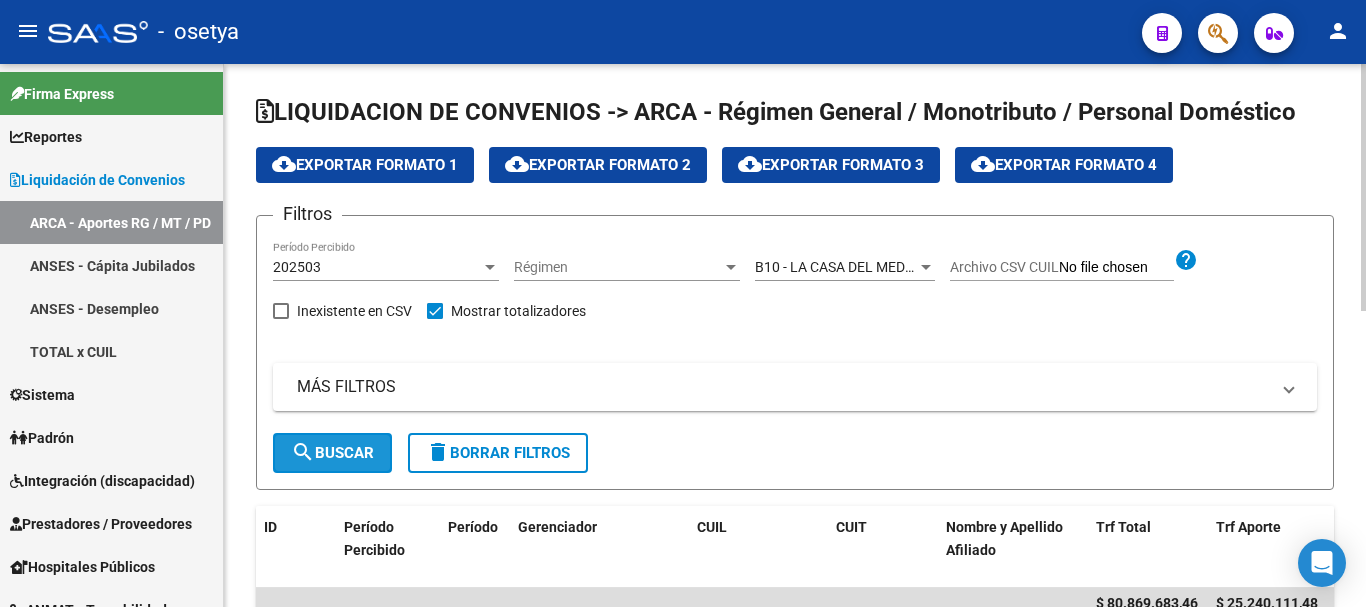 click on "search  Buscar" 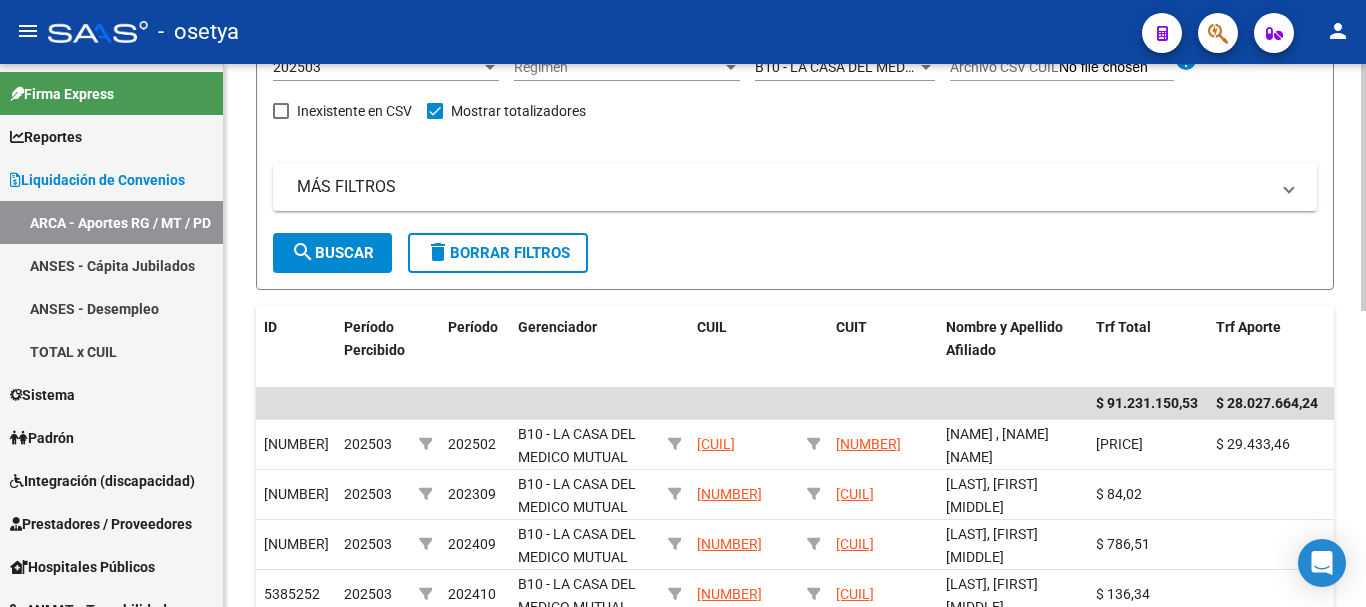 scroll, scrollTop: 0, scrollLeft: 0, axis: both 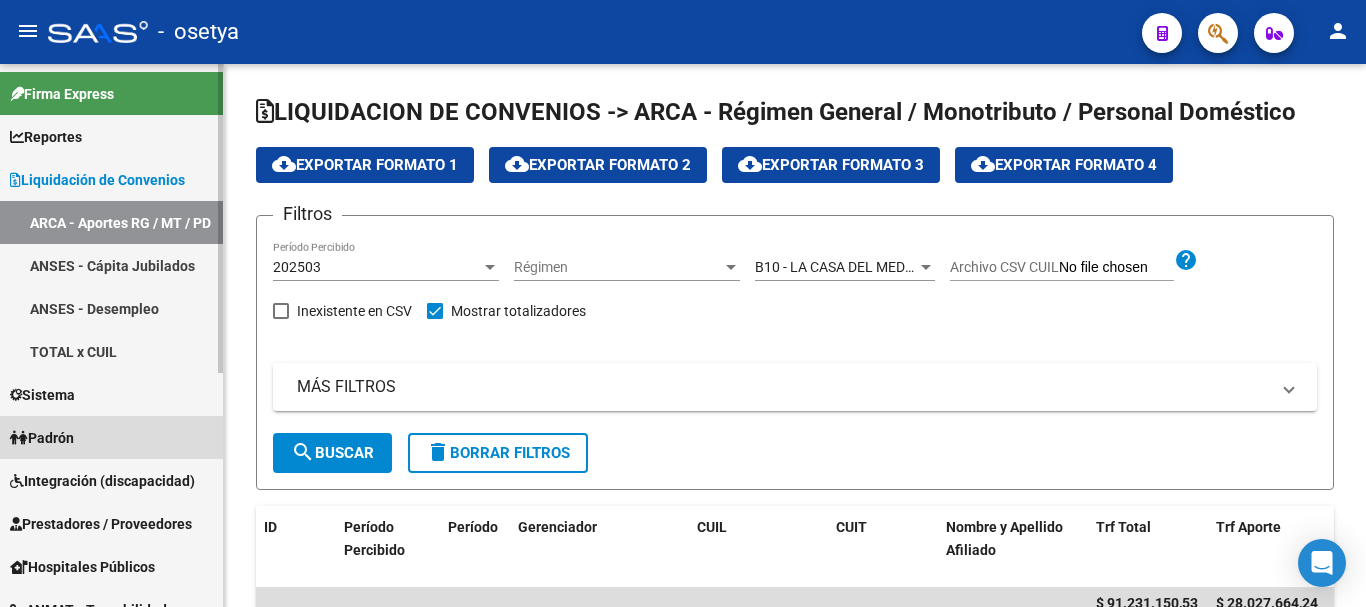 click on "Padrón" at bounding box center (42, 438) 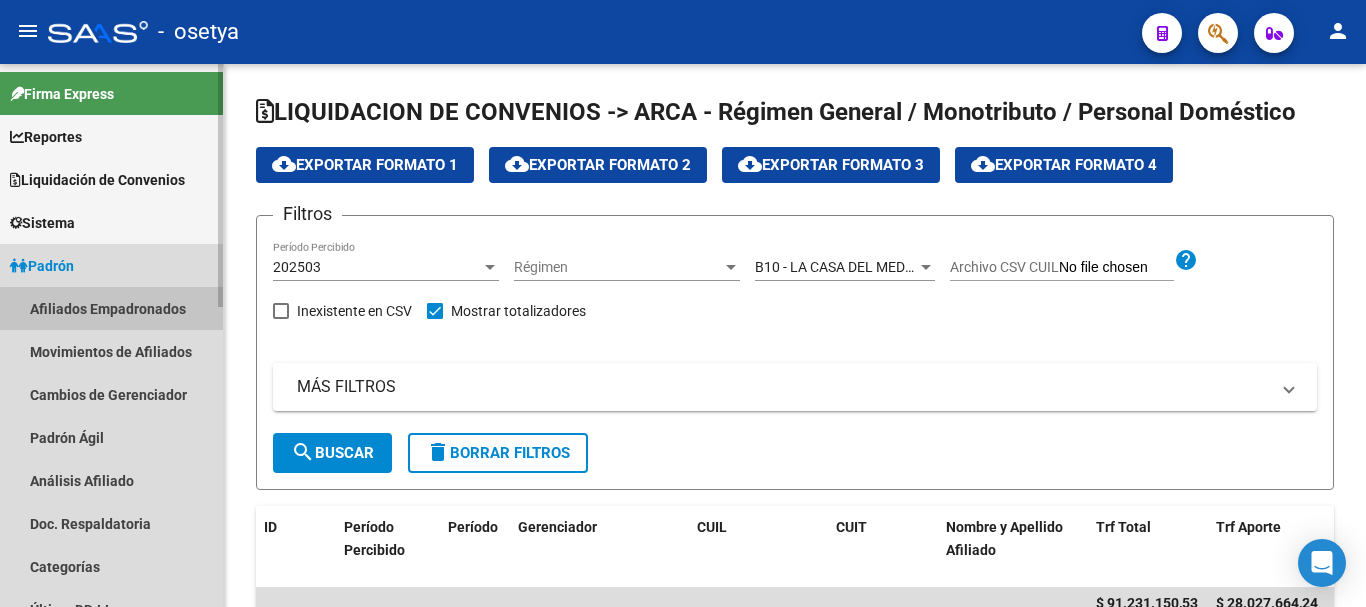 click on "Afiliados Empadronados" at bounding box center [111, 308] 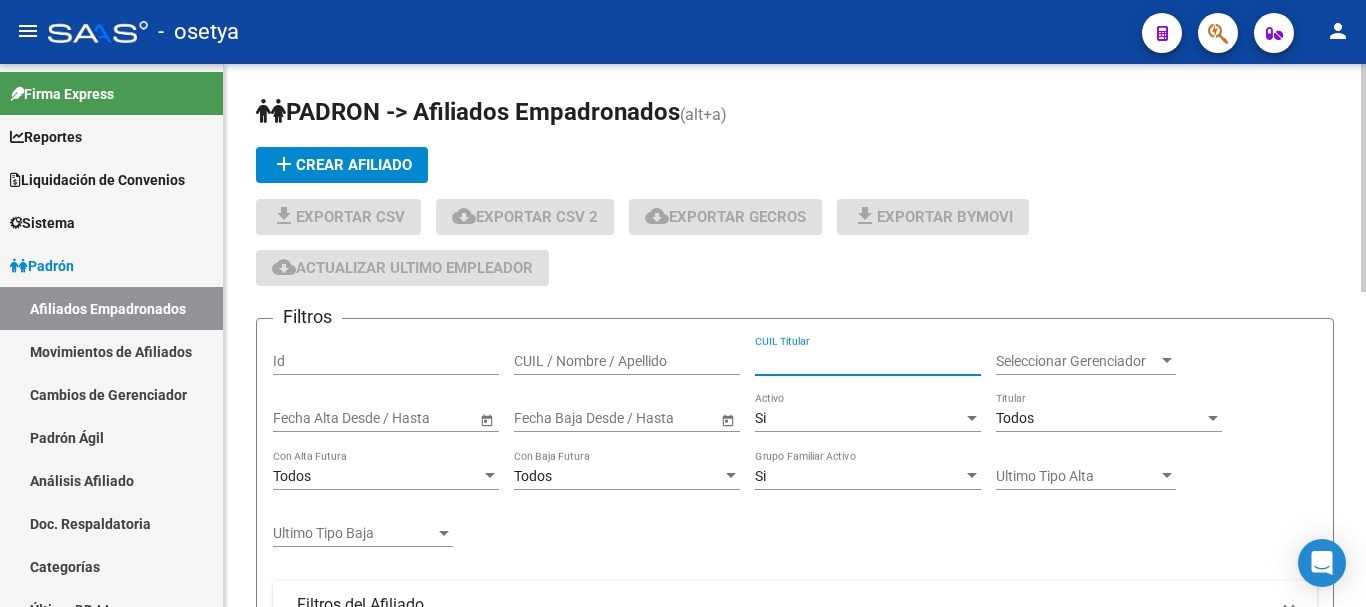 click on "CUIL Titular" at bounding box center [868, 361] 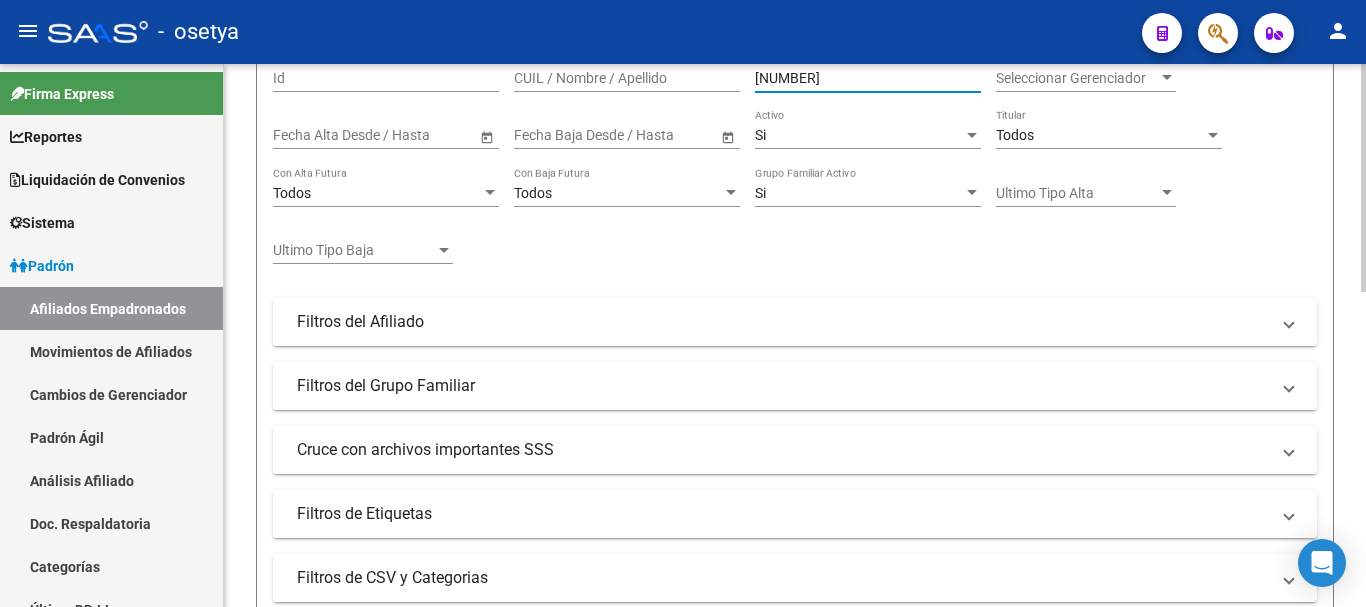 scroll, scrollTop: 400, scrollLeft: 0, axis: vertical 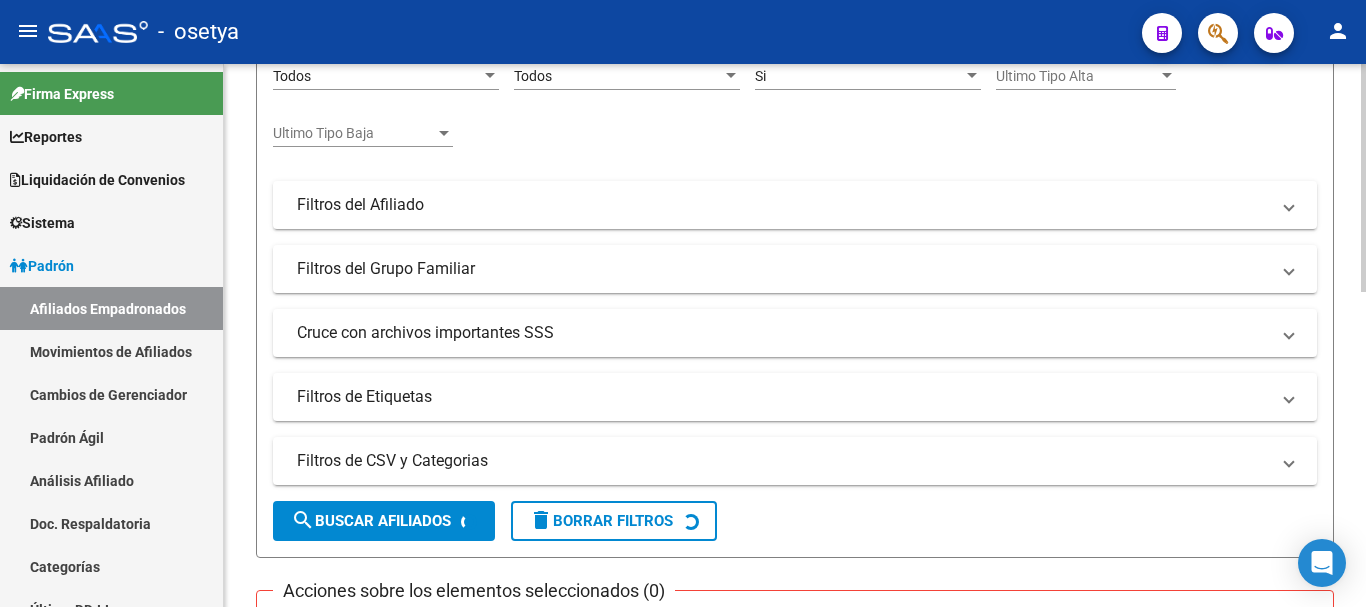 type on "[NUMBER]" 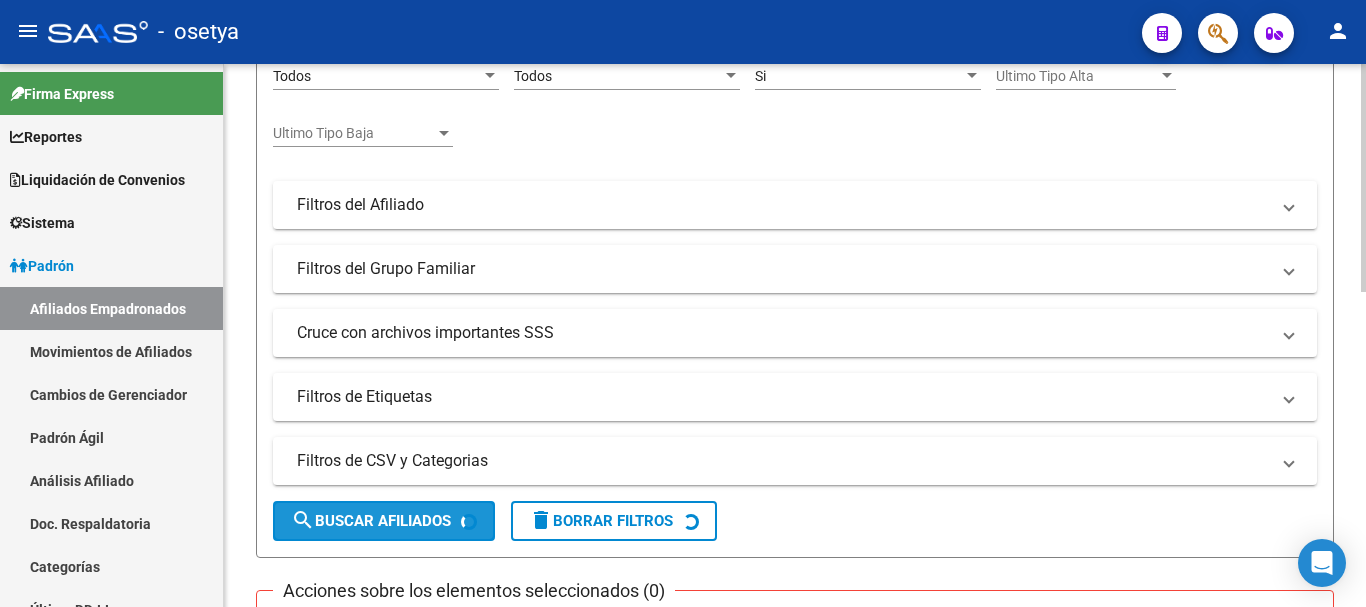 click on "search  Buscar Afiliados" 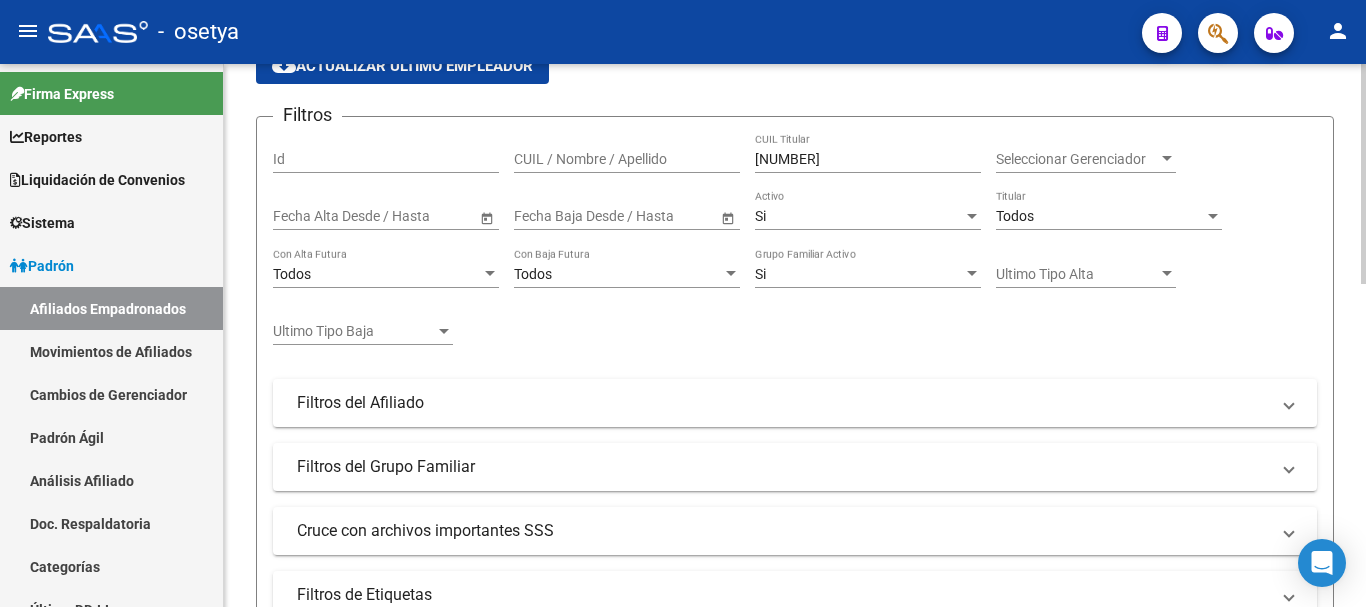 scroll, scrollTop: 195, scrollLeft: 0, axis: vertical 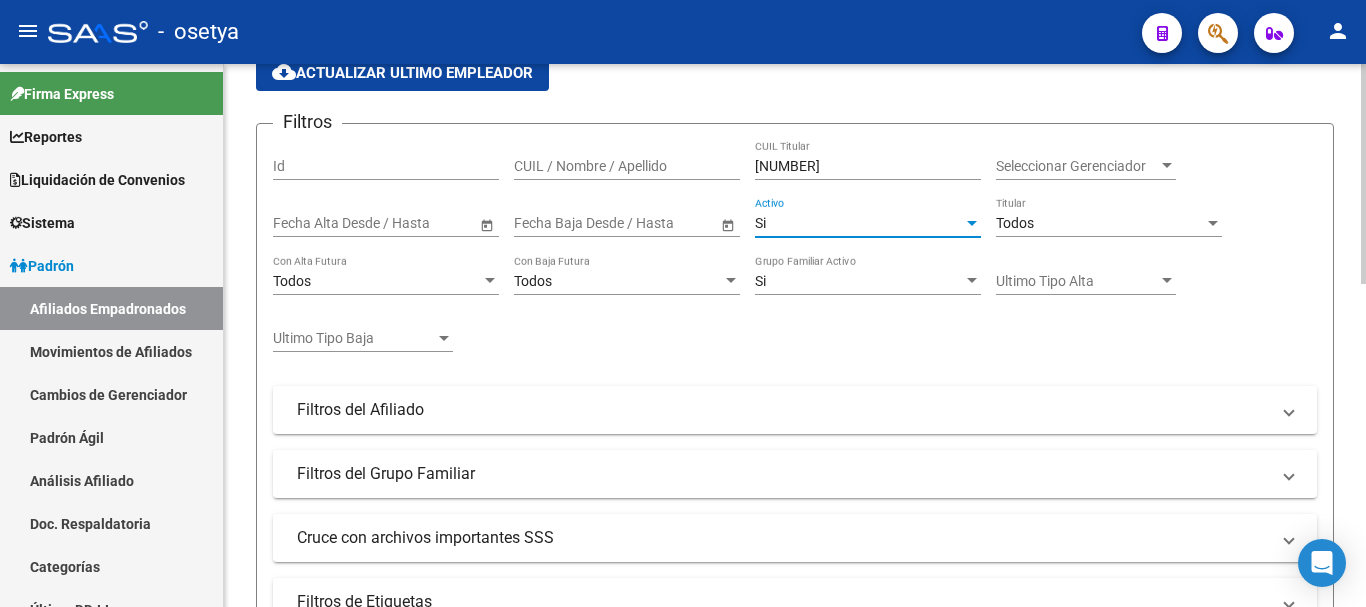 click on "Si" at bounding box center [859, 223] 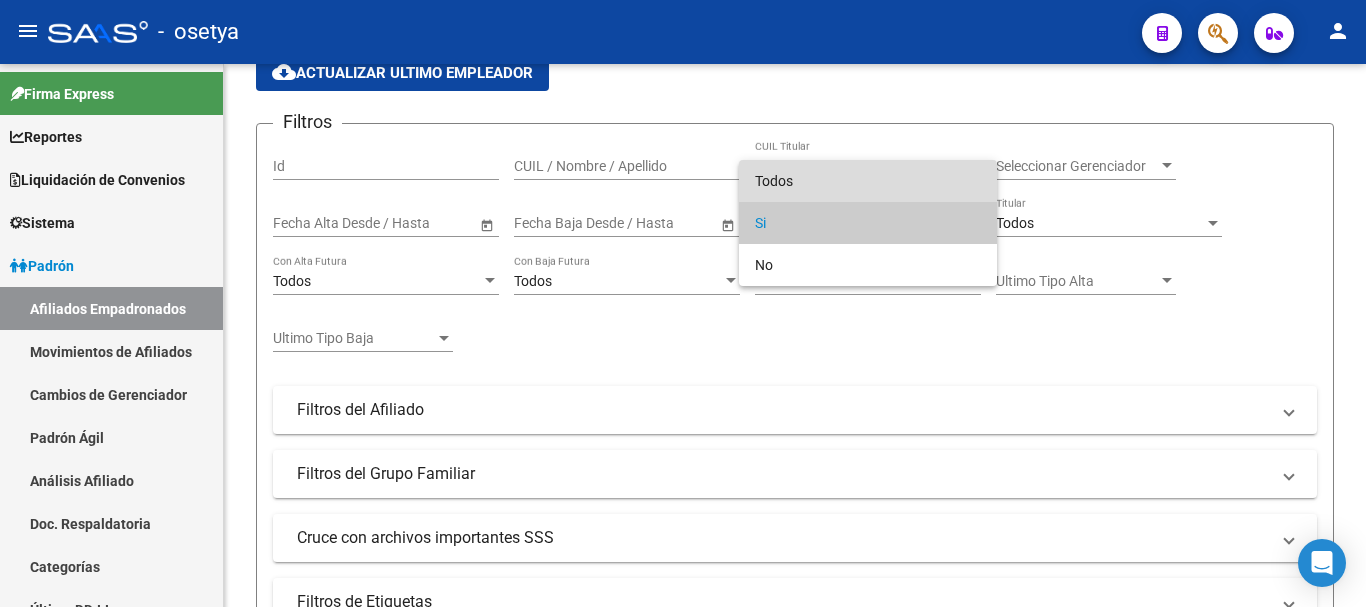 click on "Todos" at bounding box center [868, 181] 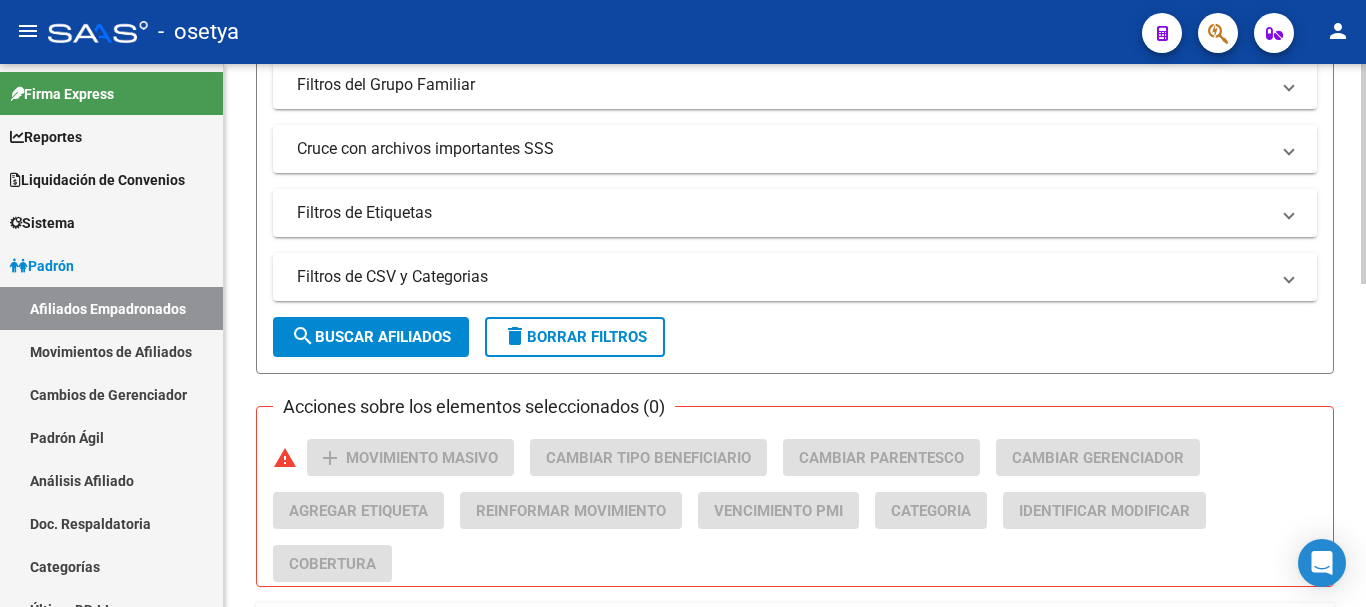 scroll, scrollTop: 595, scrollLeft: 0, axis: vertical 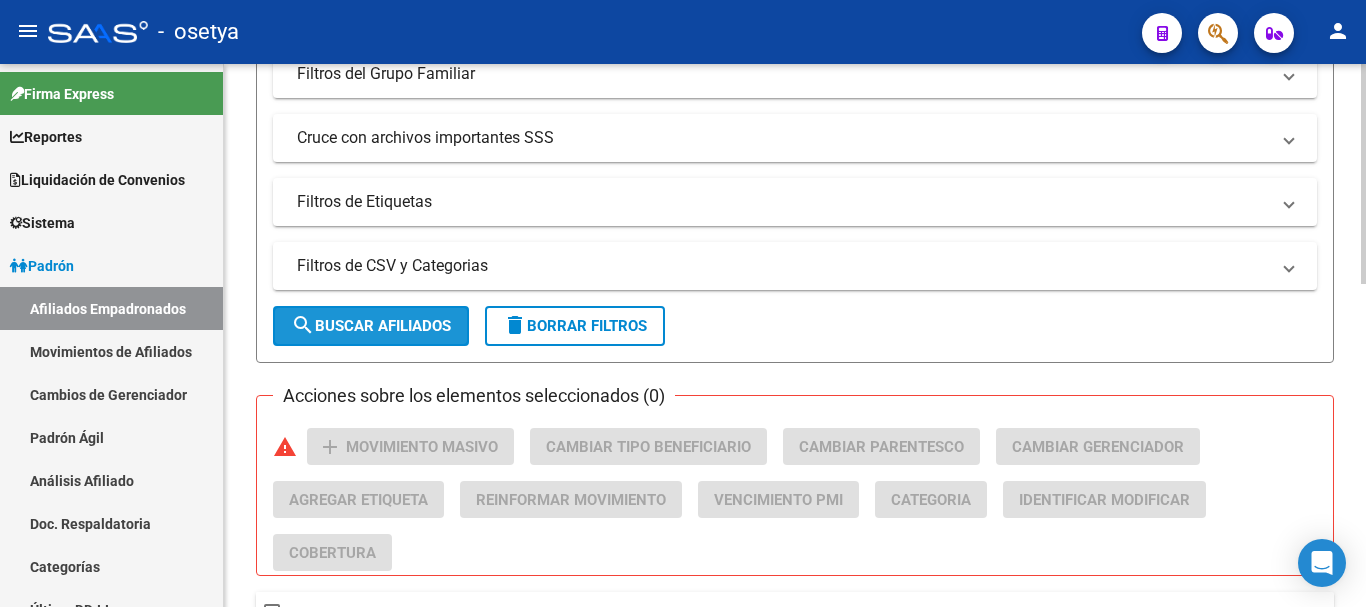 click on "search  Buscar Afiliados" 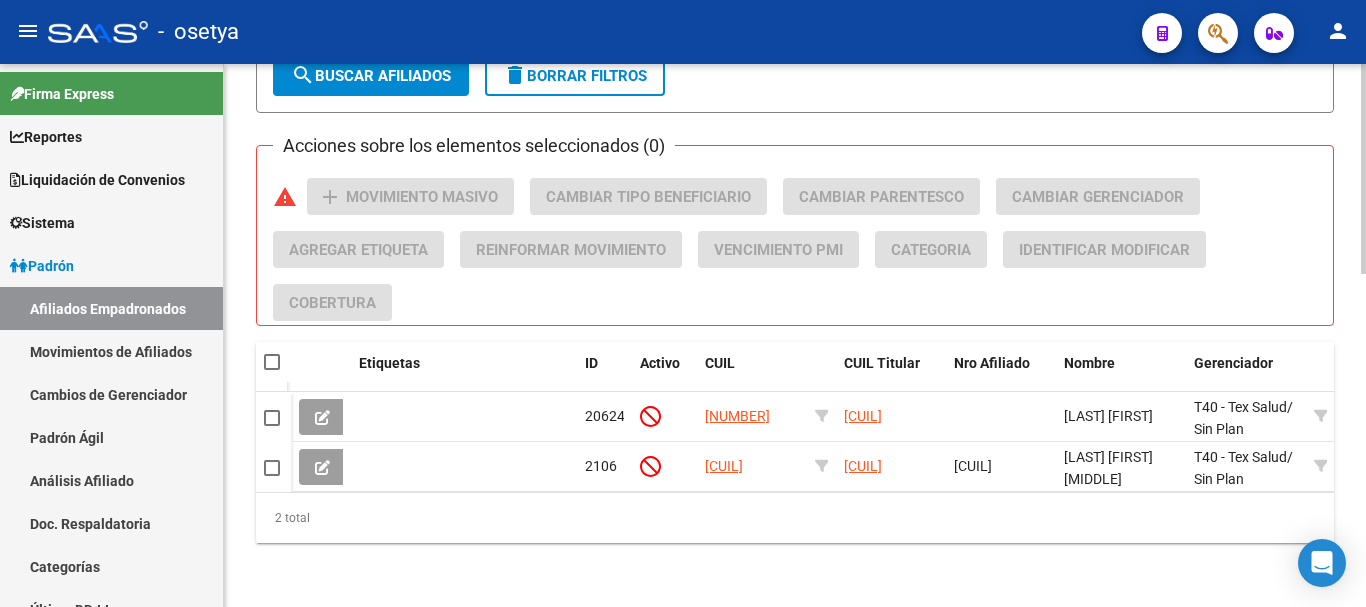scroll, scrollTop: 860, scrollLeft: 0, axis: vertical 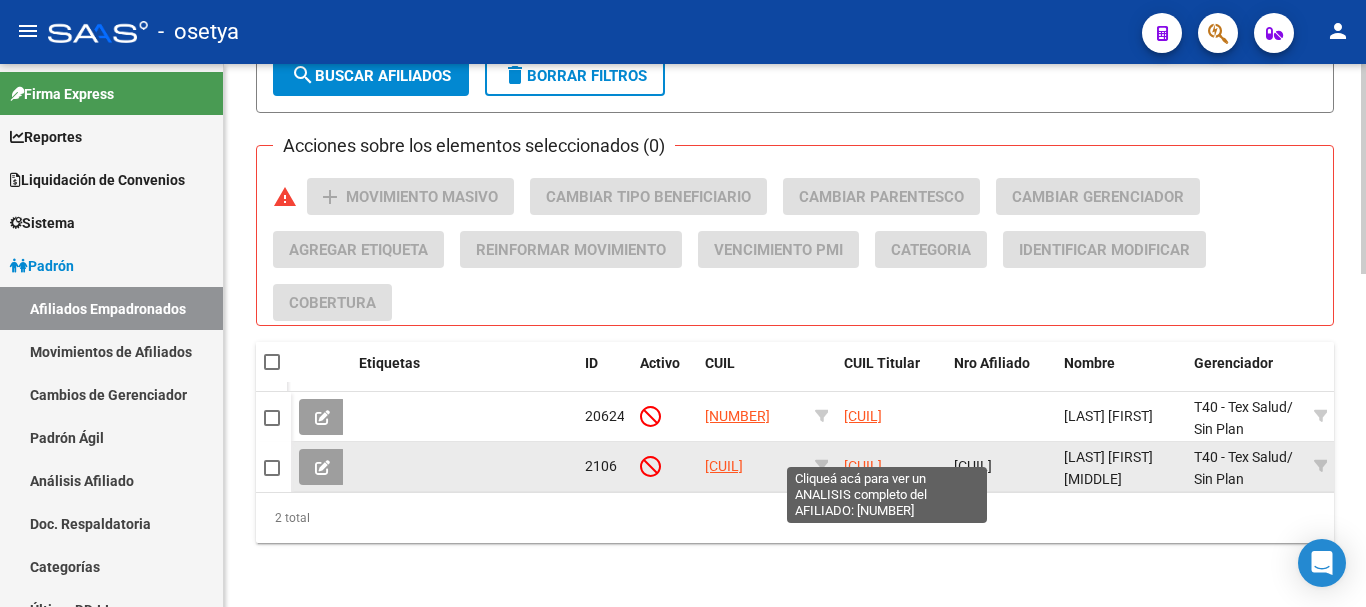 click on "[CUIL]" 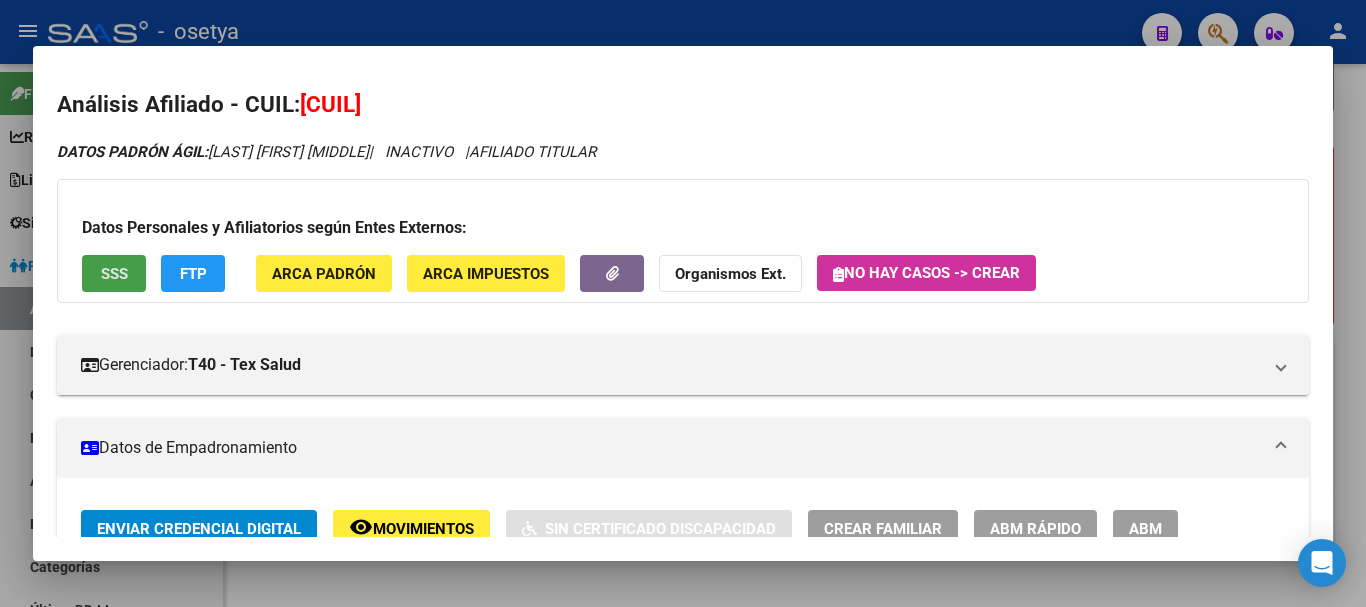 click on "SSS" at bounding box center (114, 273) 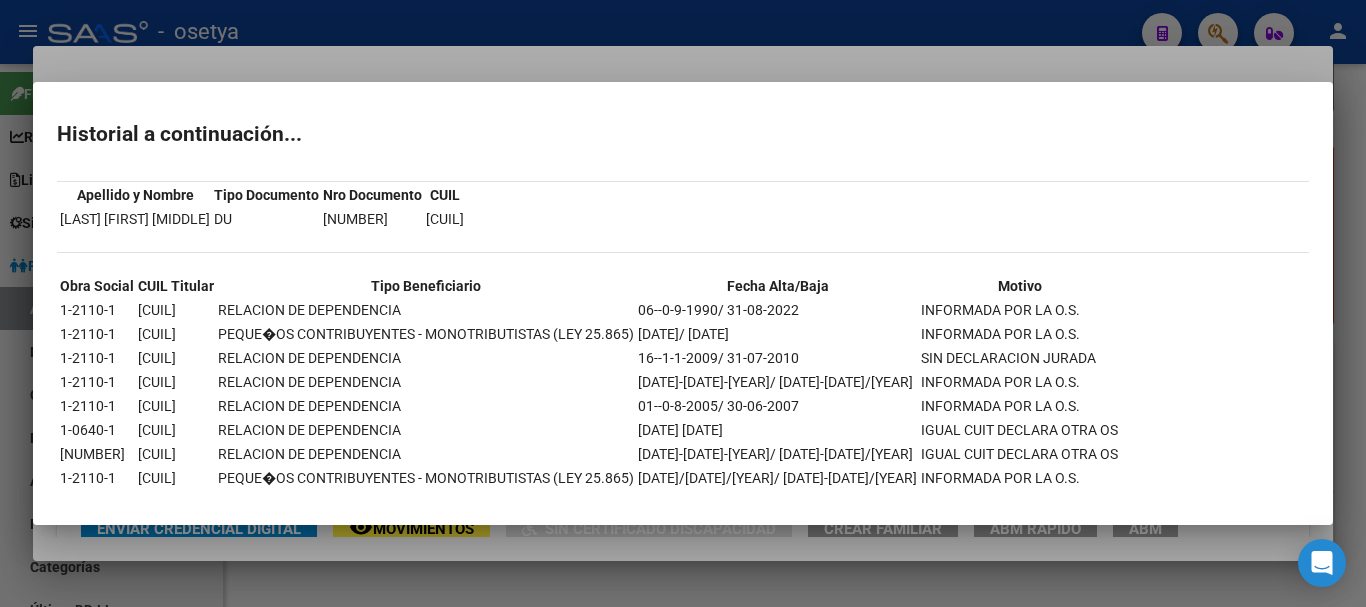 scroll, scrollTop: 68, scrollLeft: 0, axis: vertical 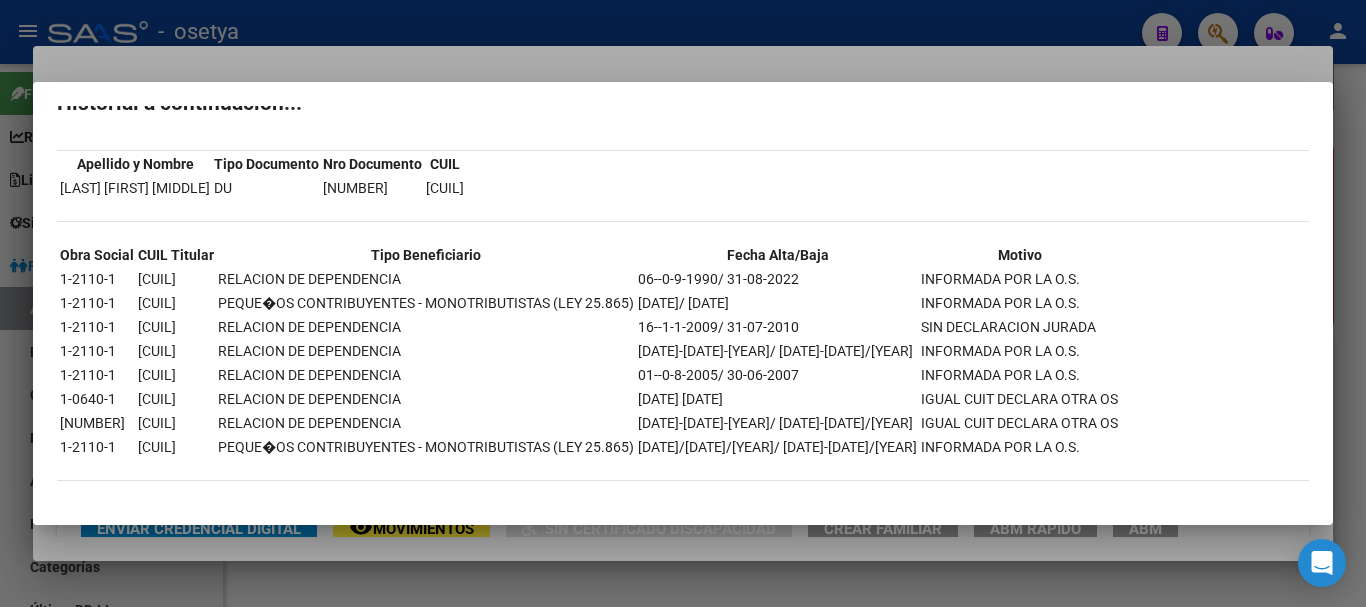 click on "1-2110-1" at bounding box center (97, 447) 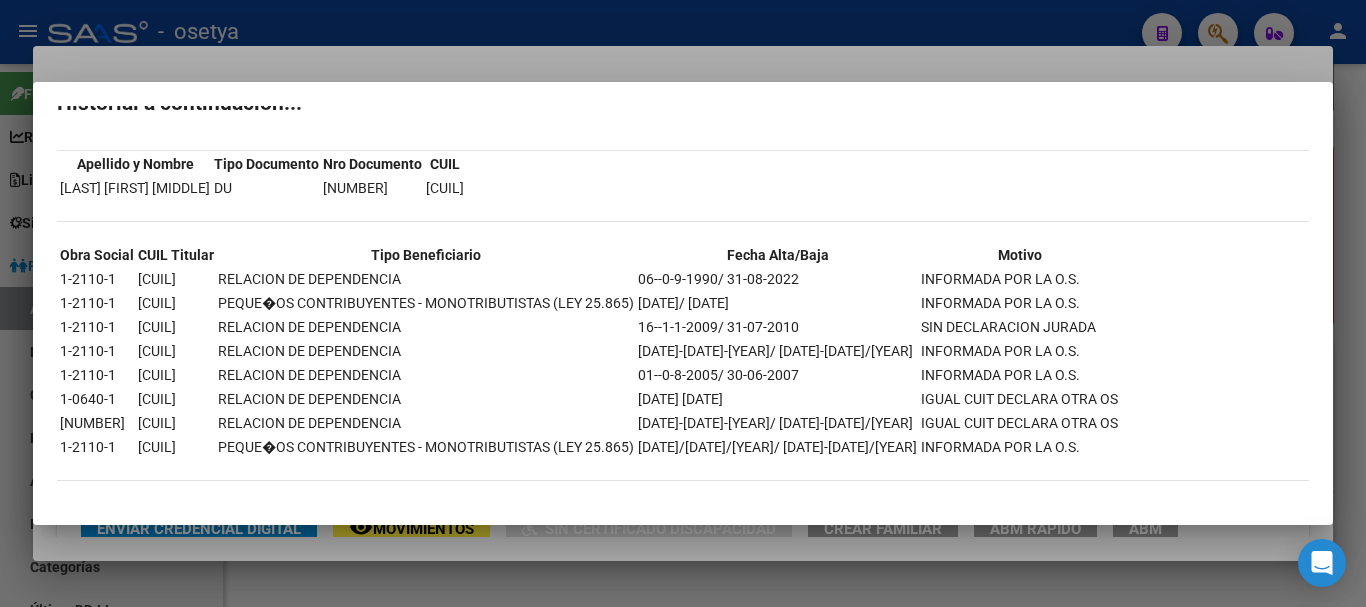scroll, scrollTop: 0, scrollLeft: 0, axis: both 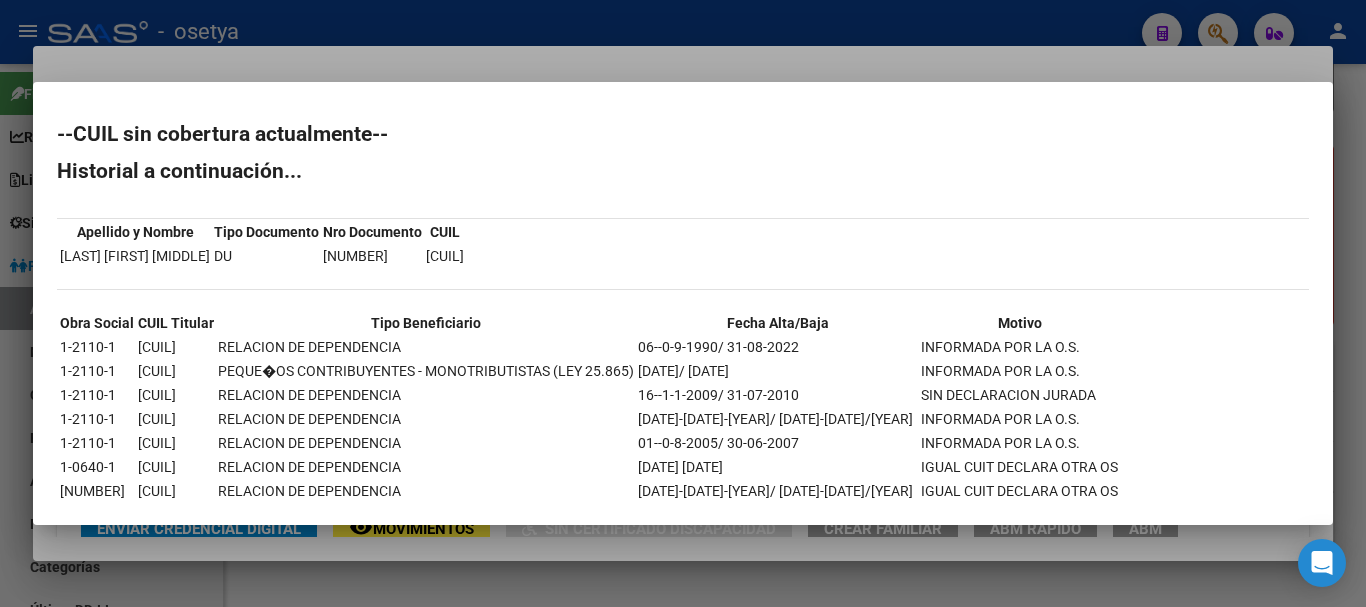 click at bounding box center (683, 303) 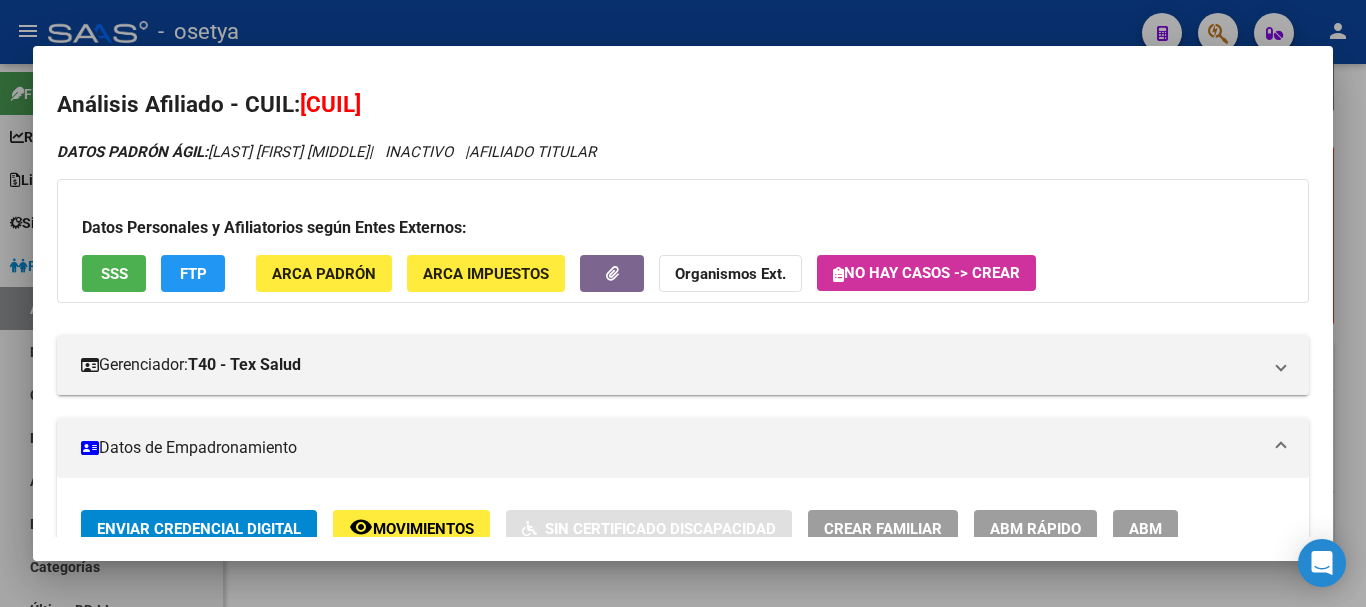 click on "Organismos Ext." 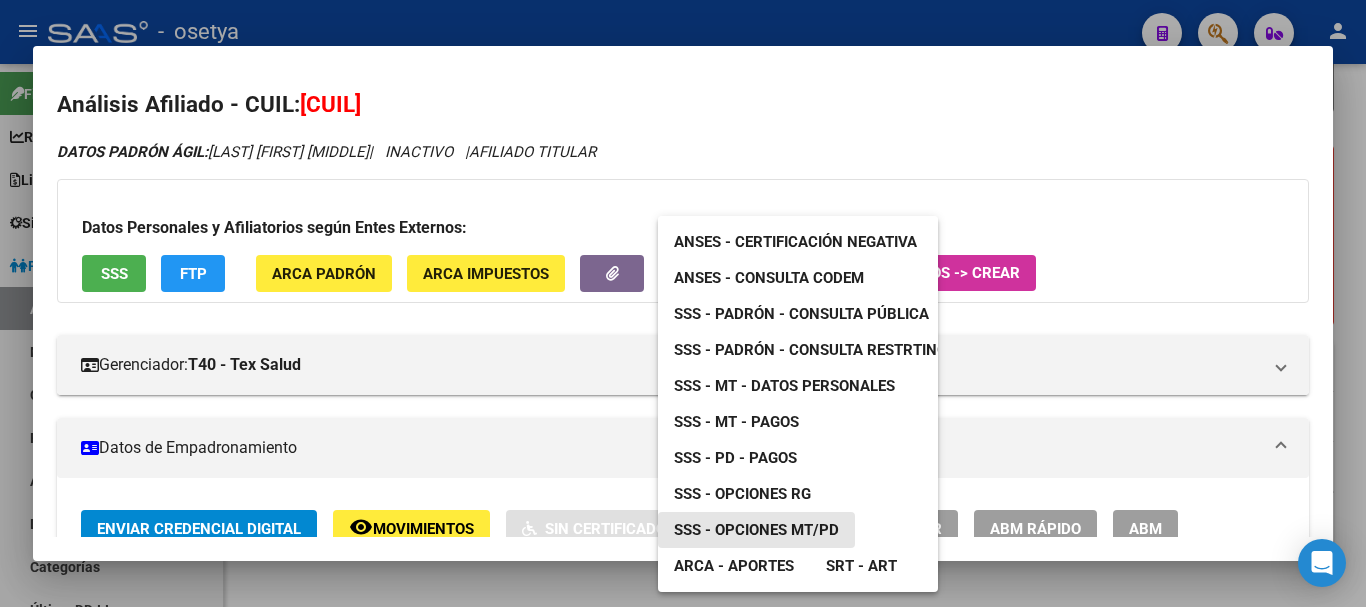 click on "SSS - Opciones MT/PD" at bounding box center (756, 530) 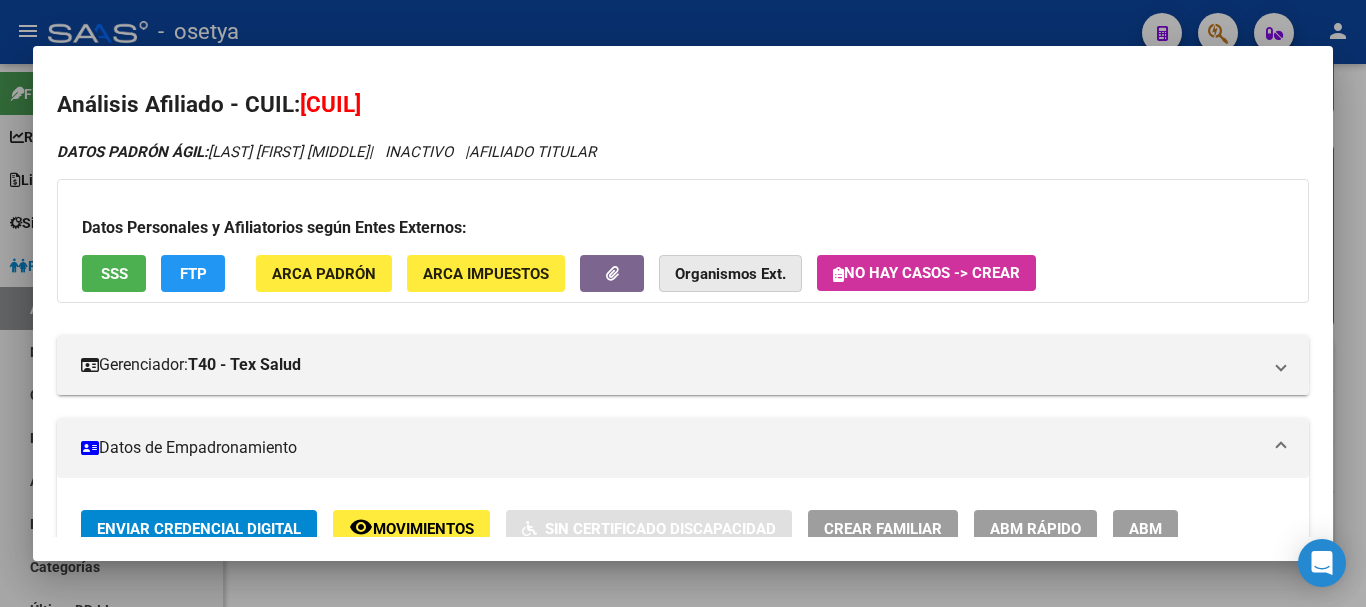 click on "Organismos Ext." 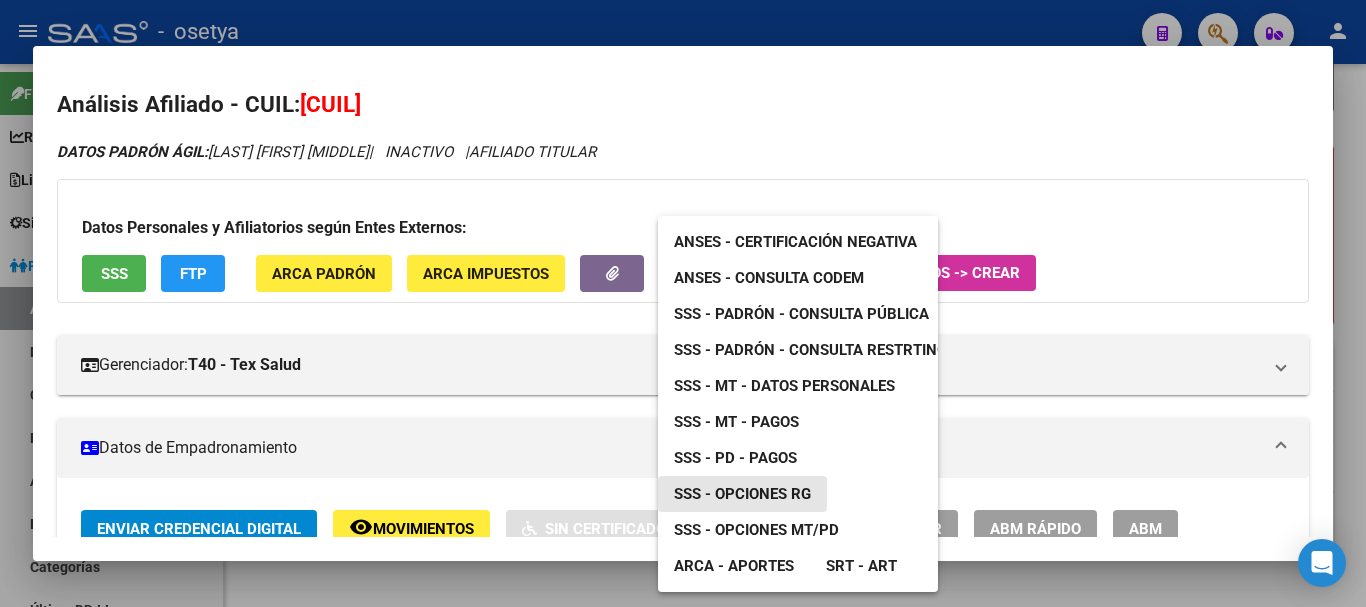 click on "SSS - Opciones RG" at bounding box center [742, 494] 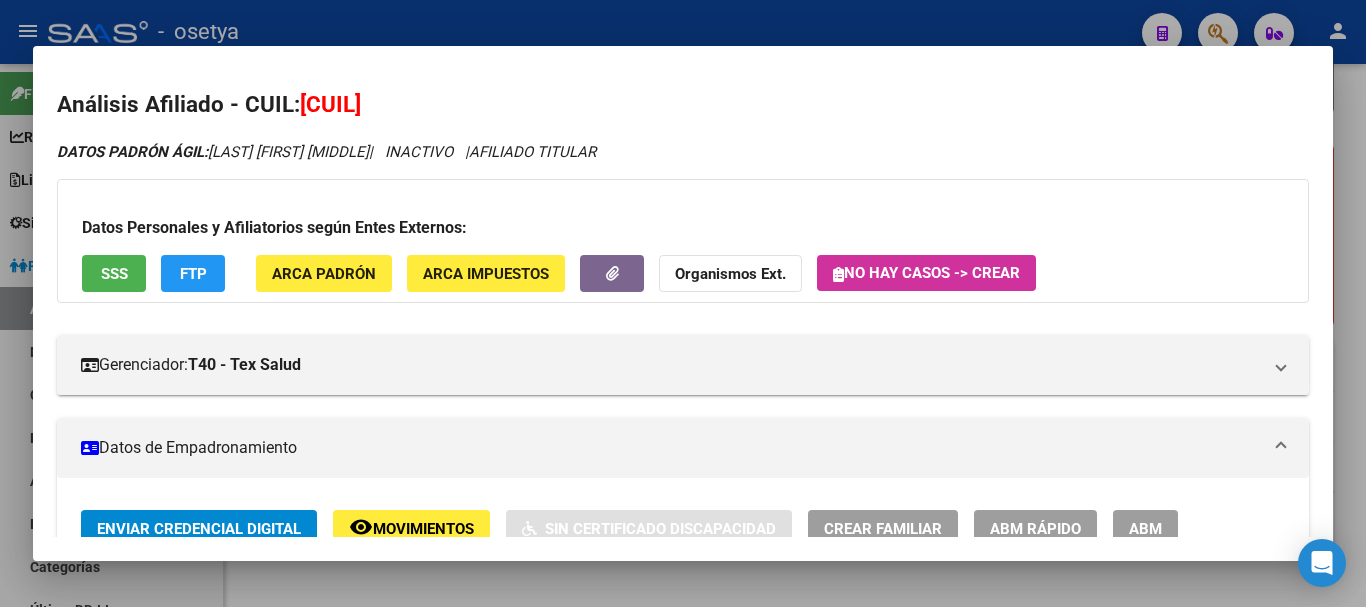type 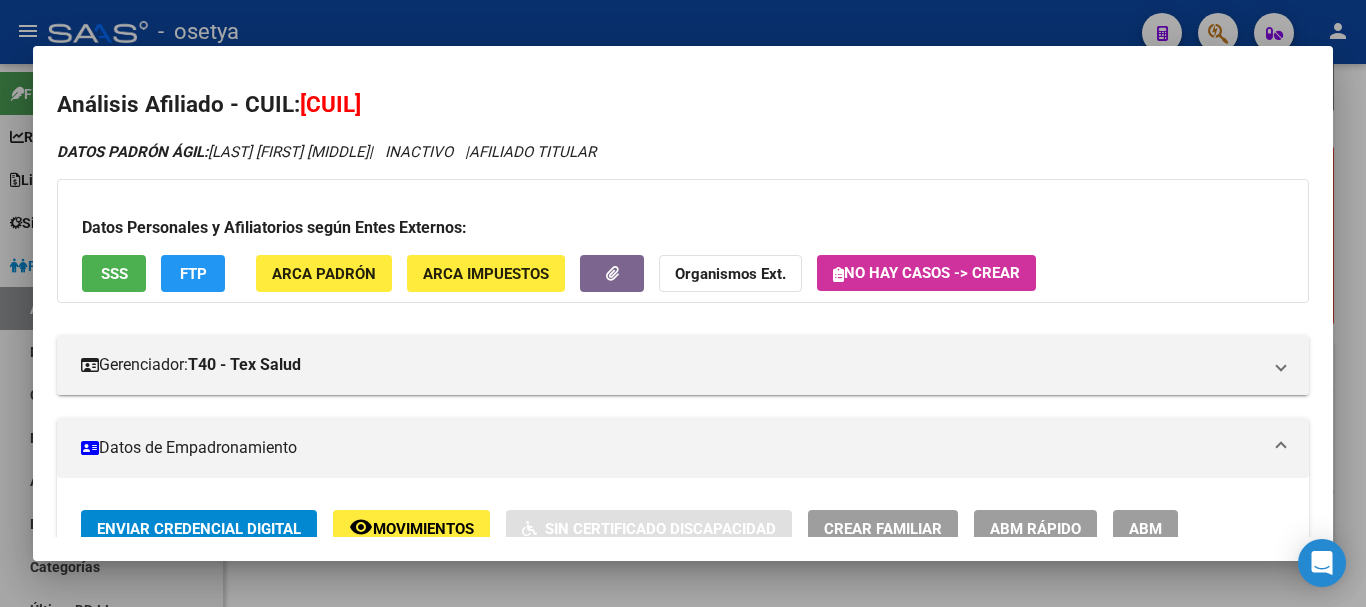 click on "Organismos Ext." 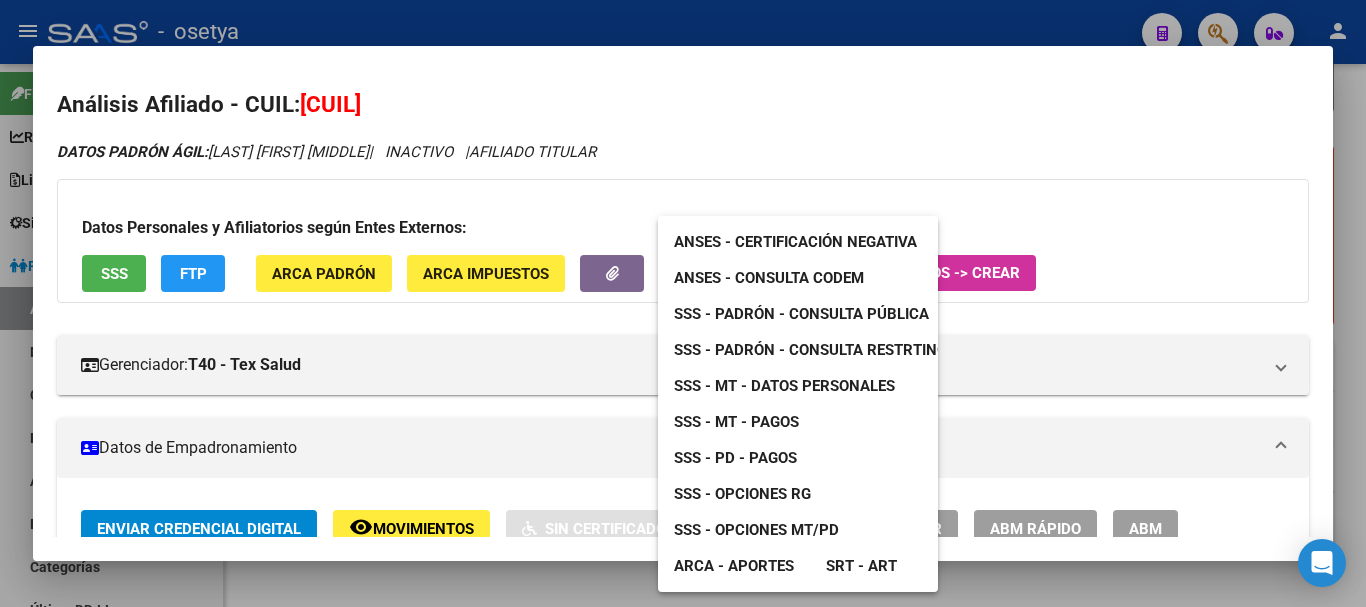 click on "SSS - Opciones RG" at bounding box center (742, 494) 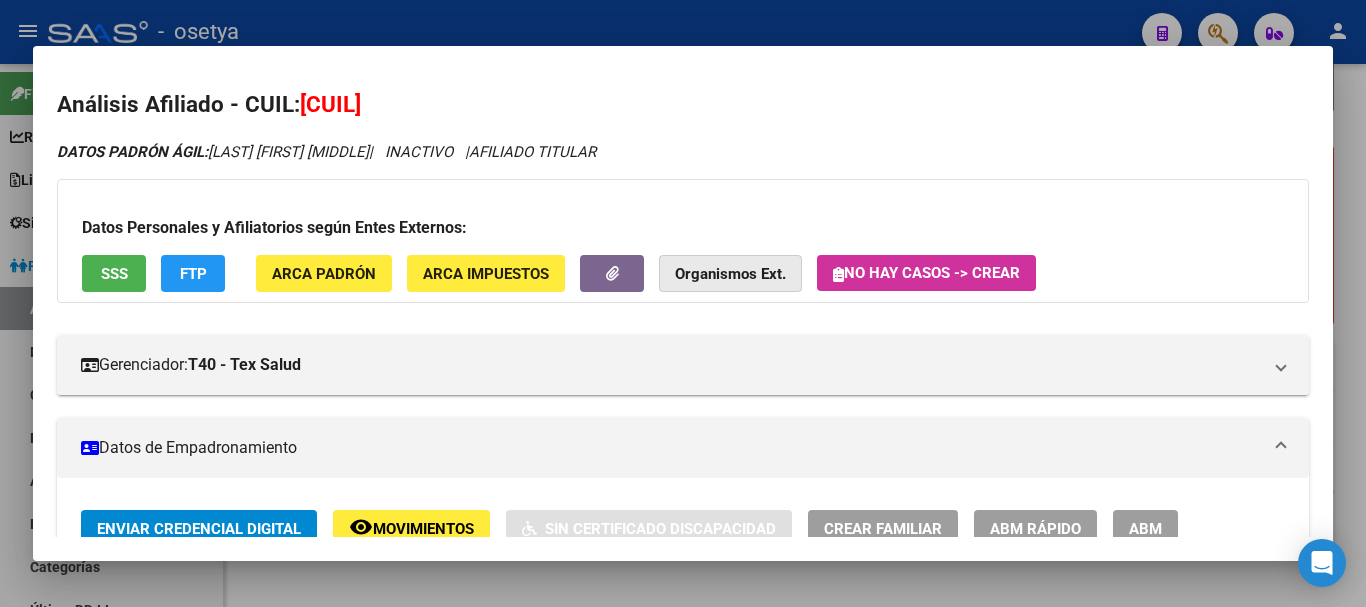 click on "Organismos Ext." 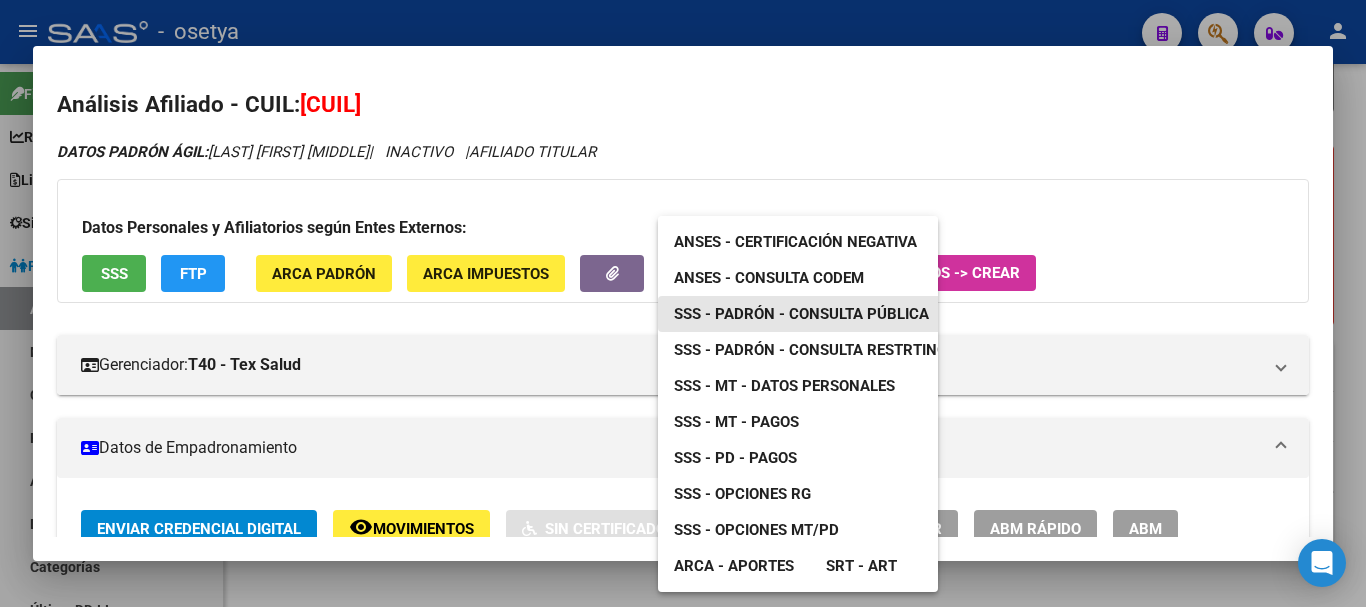 click on "SSS - Padrón - Consulta Pública" at bounding box center (801, 314) 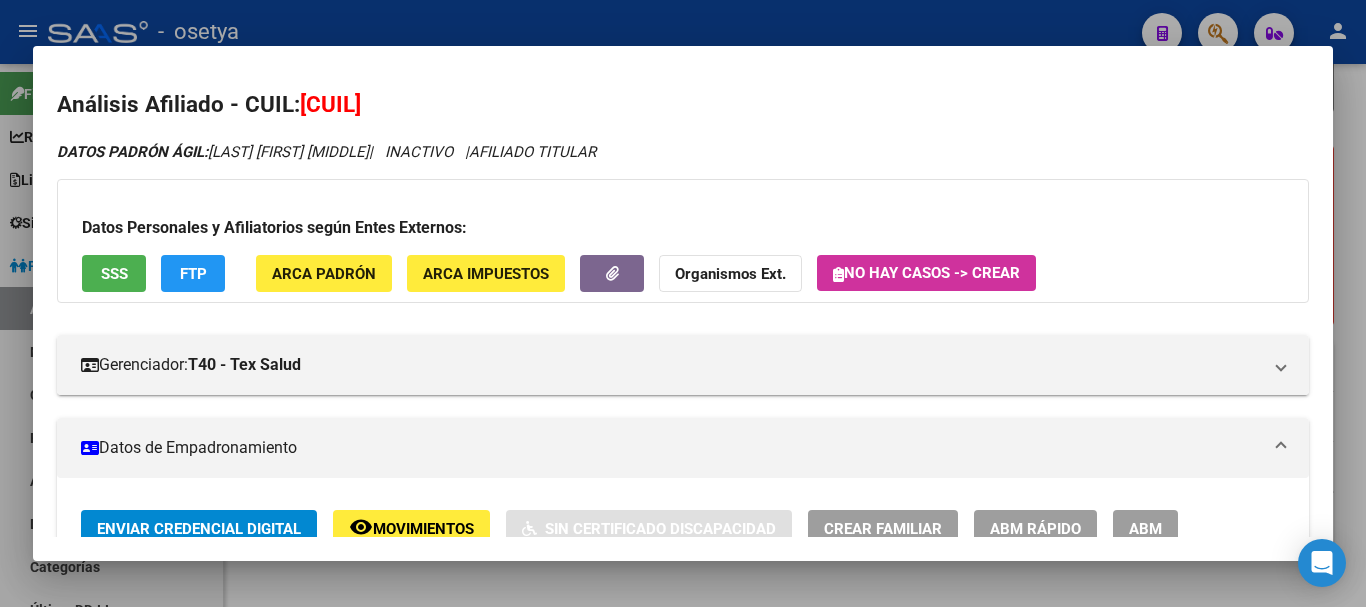 click at bounding box center [683, 303] 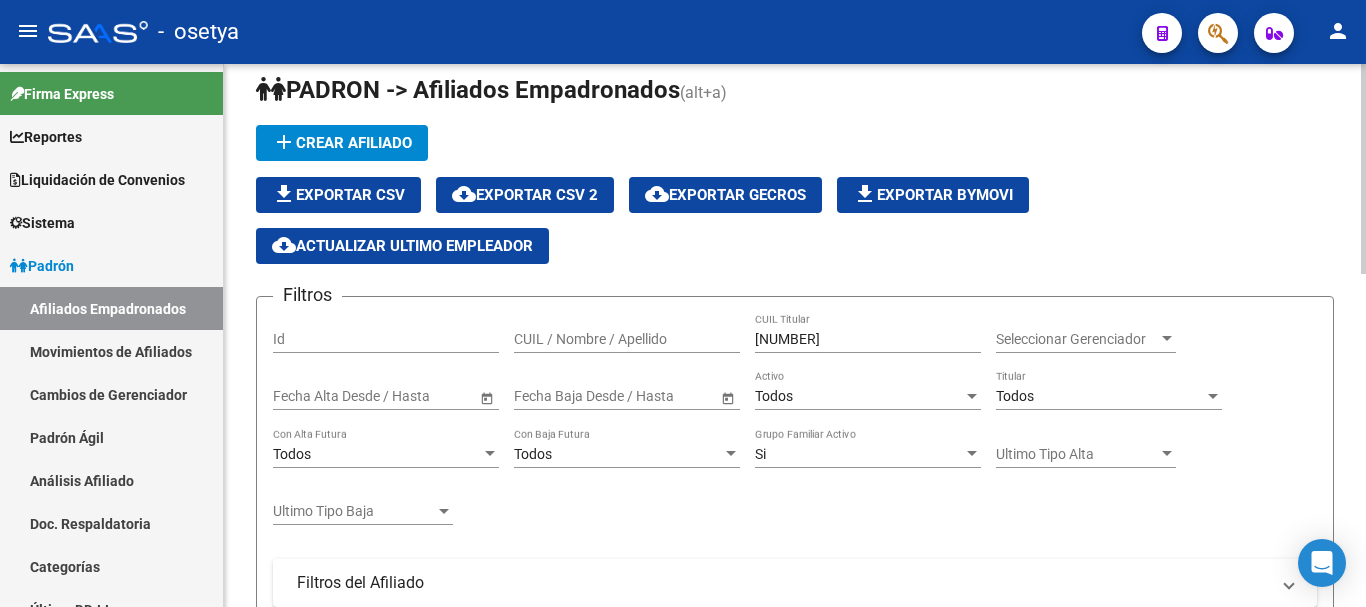 scroll, scrollTop: 0, scrollLeft: 0, axis: both 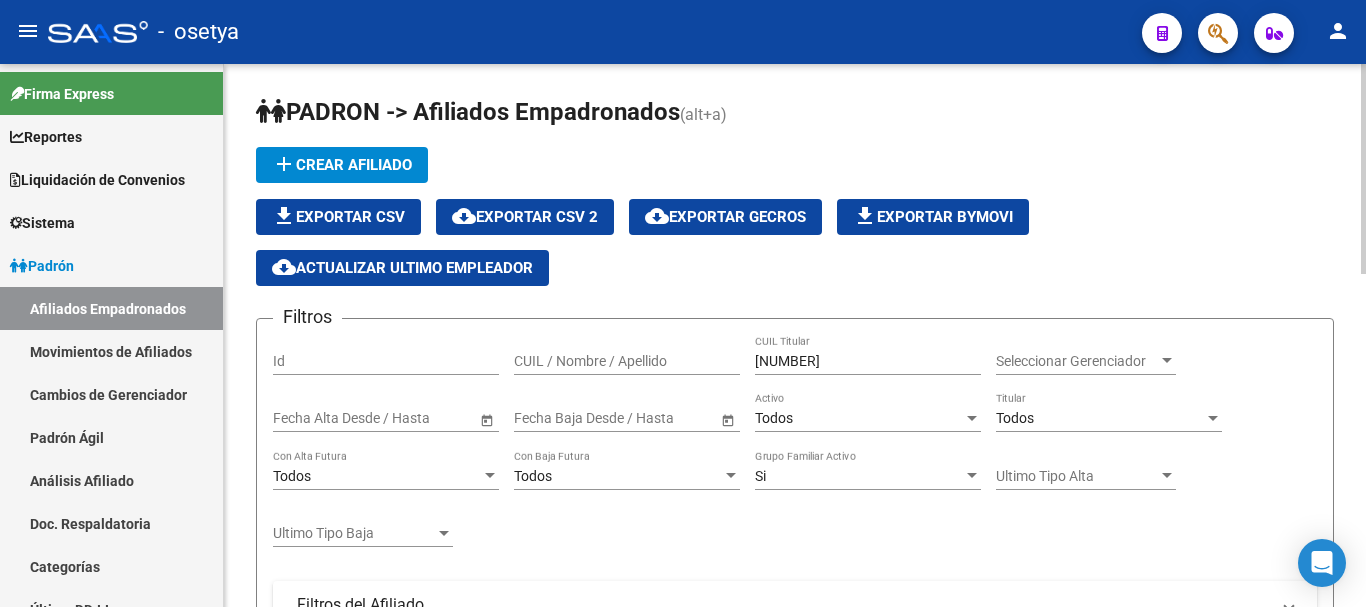click on "[NUMBER]" at bounding box center (868, 361) 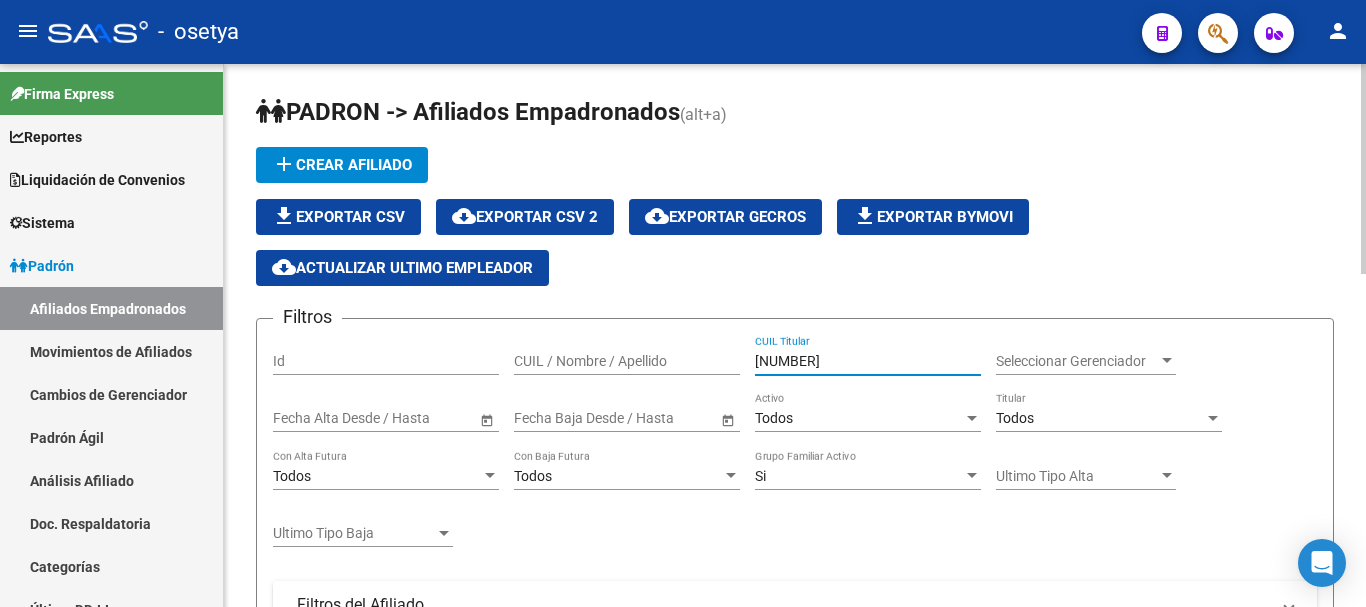click on "[NUMBER]" at bounding box center (868, 361) 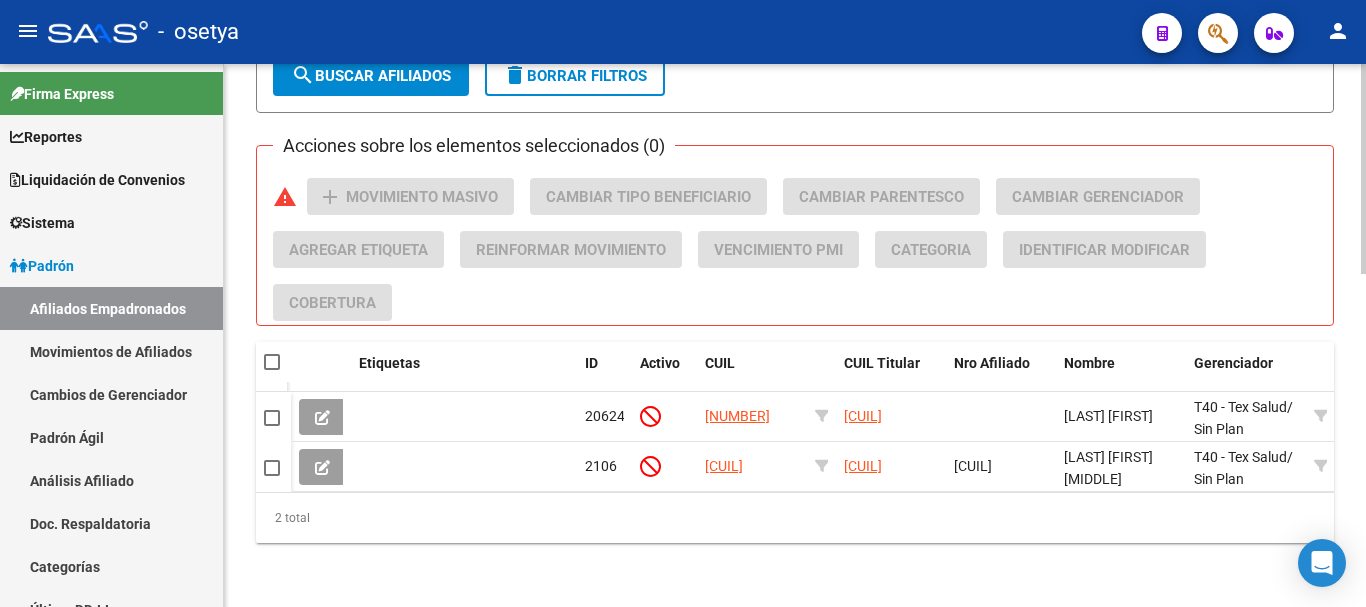 scroll, scrollTop: 860, scrollLeft: 0, axis: vertical 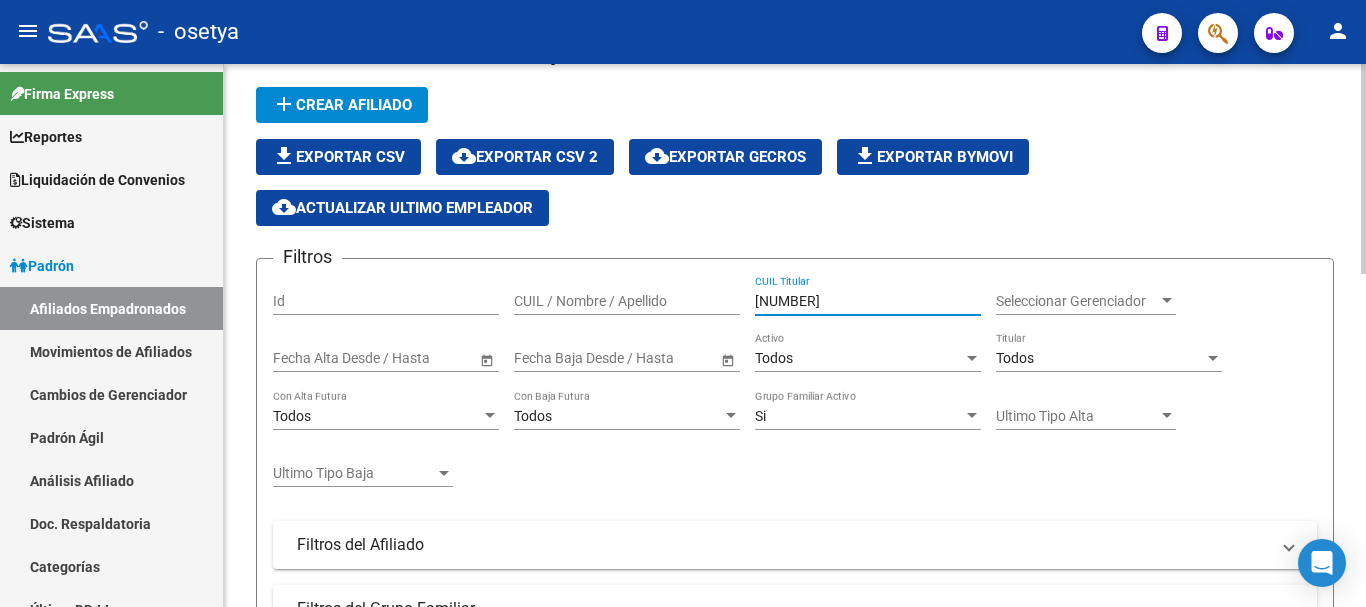 paste on "[NUMBER]" 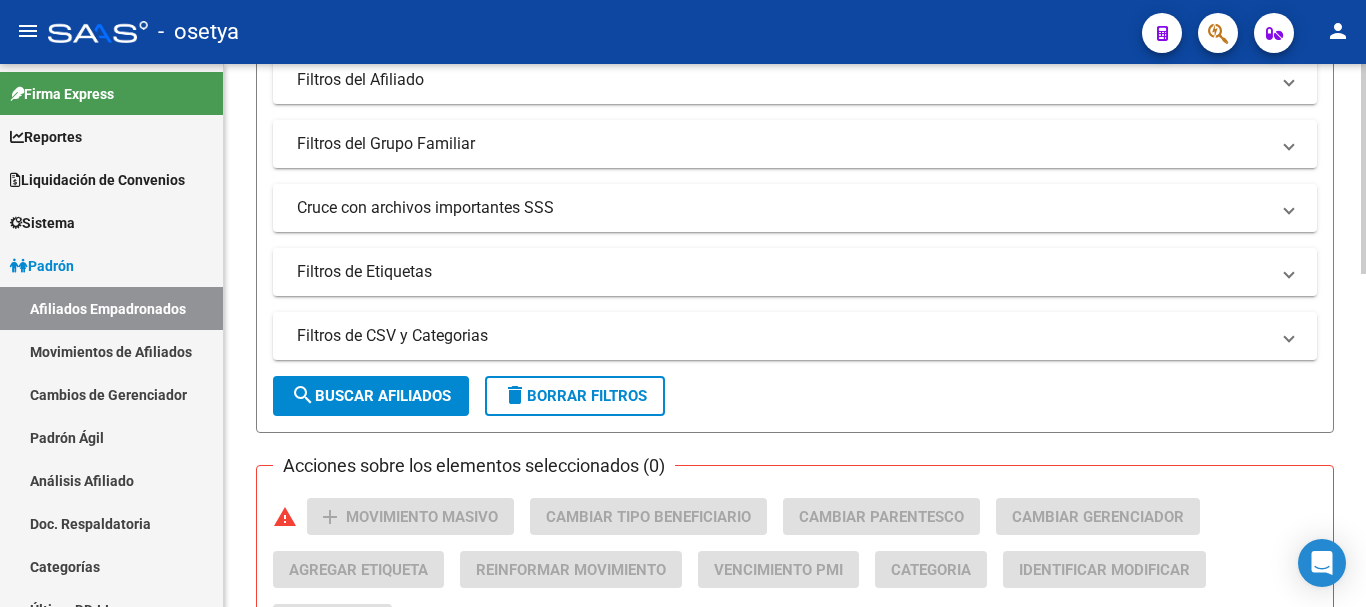 scroll, scrollTop: 560, scrollLeft: 0, axis: vertical 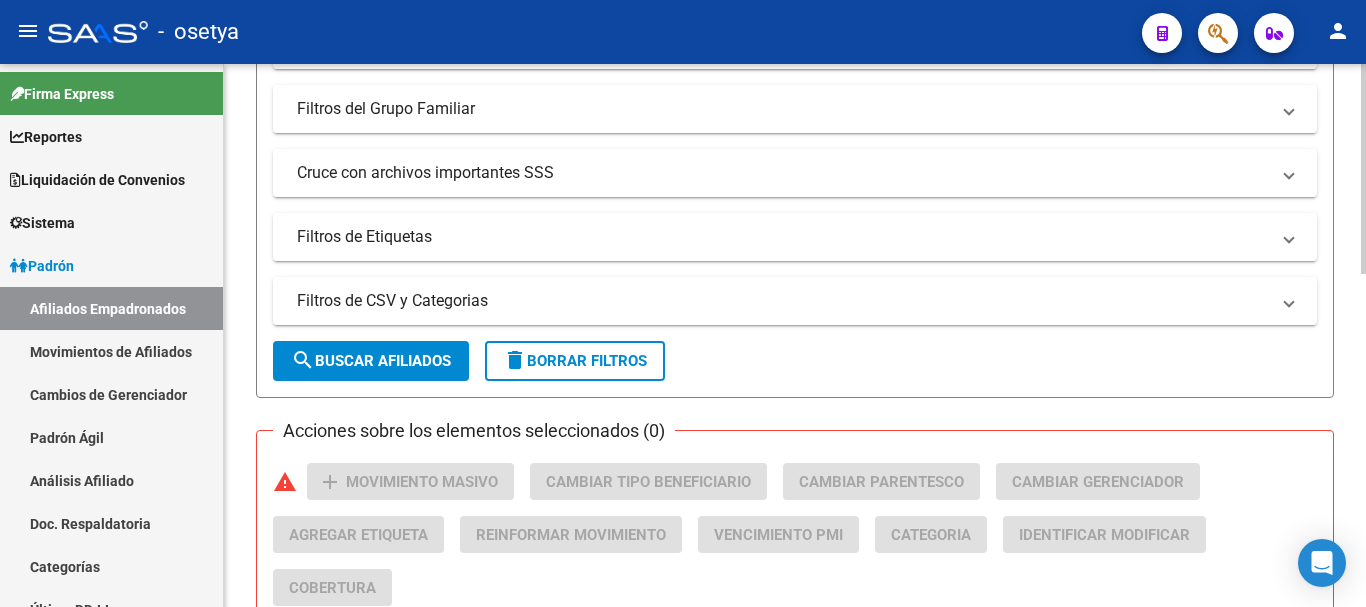 type on "[NUMBER]" 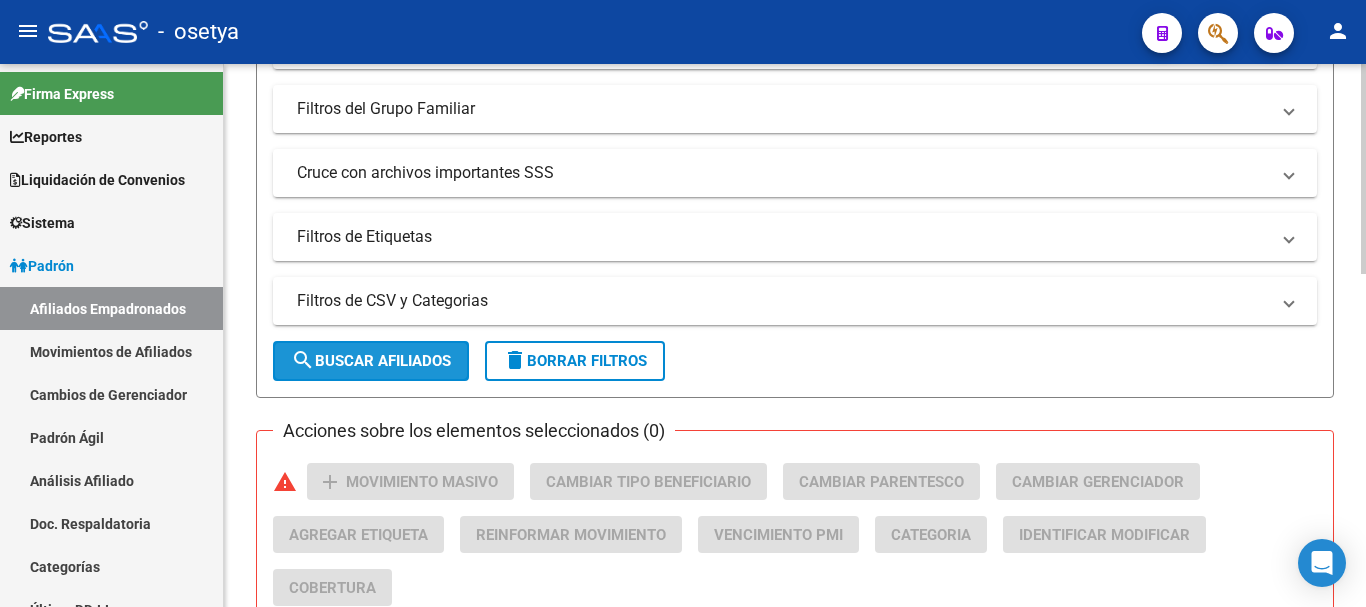 click on "search  Buscar Afiliados" 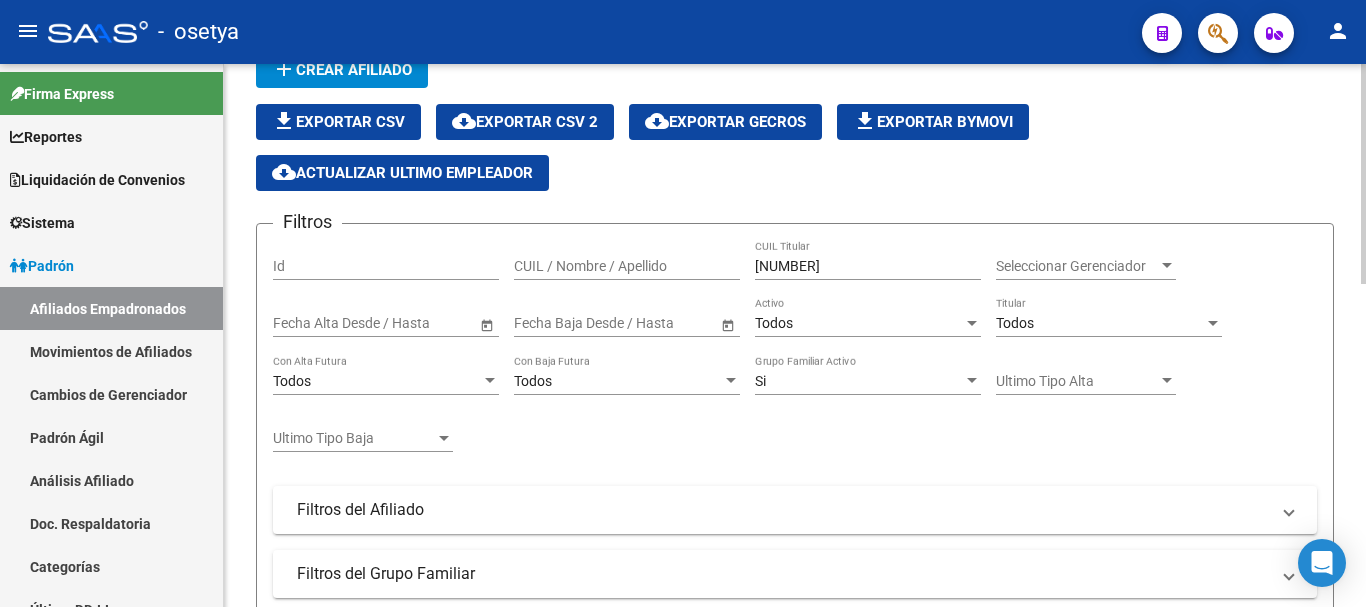 scroll, scrollTop: 0, scrollLeft: 0, axis: both 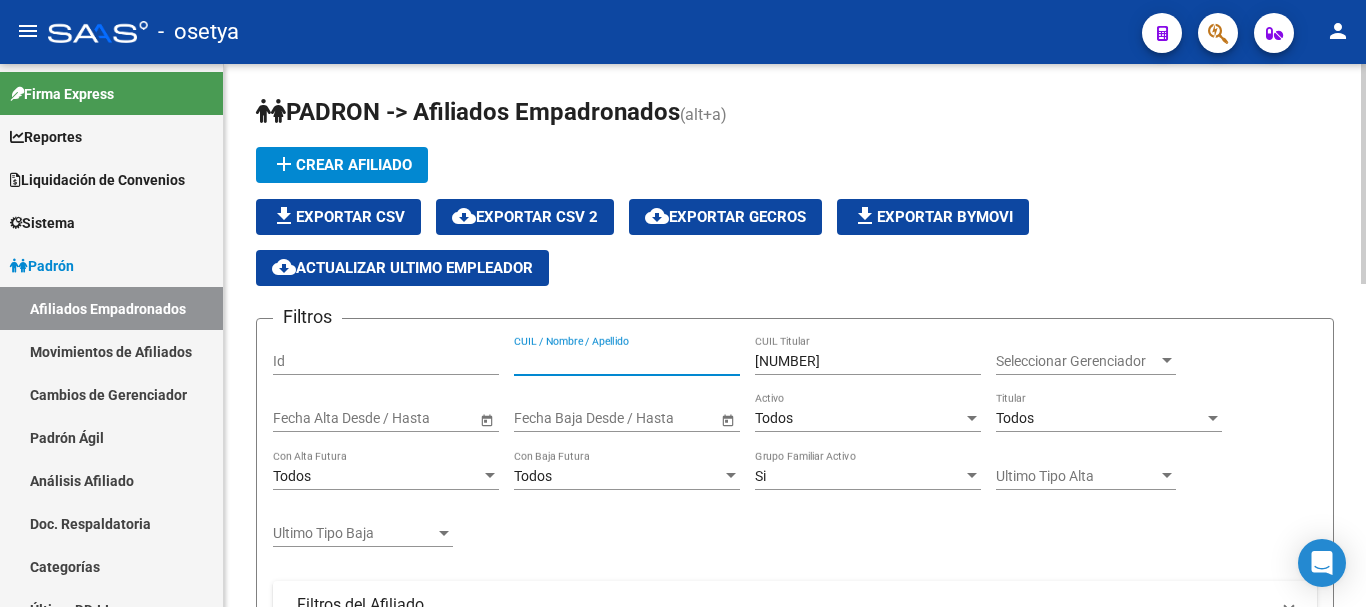 click on "CUIL / Nombre / Apellido" at bounding box center (627, 361) 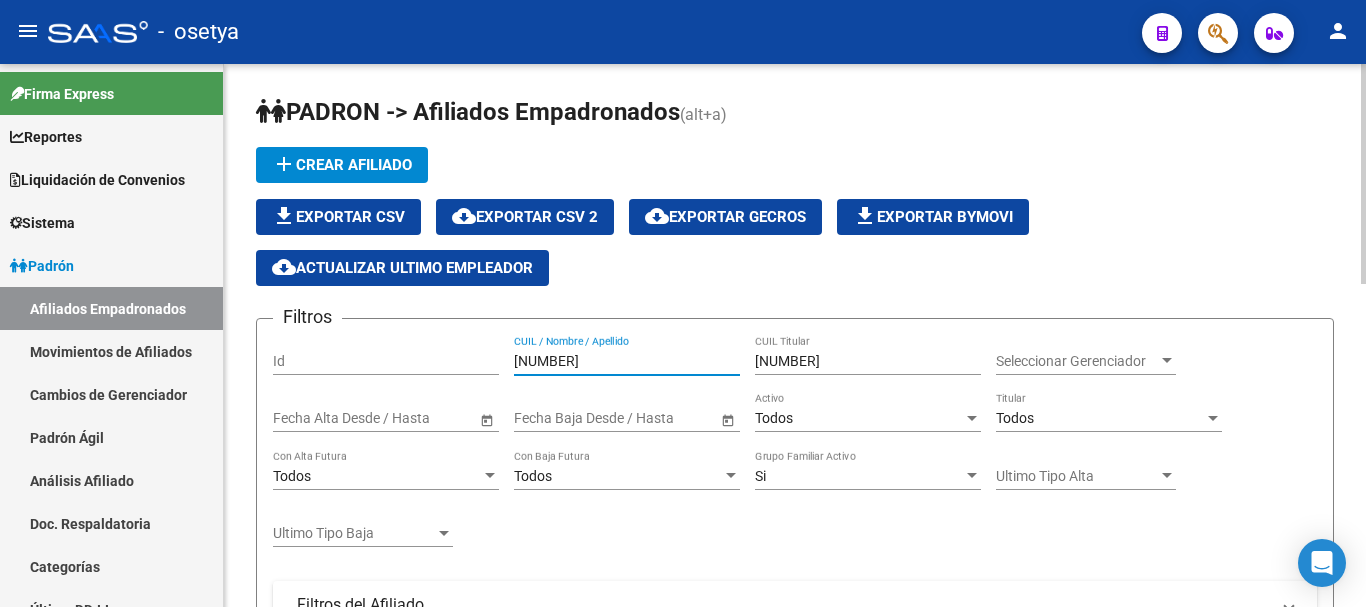 type on "[NUMBER]" 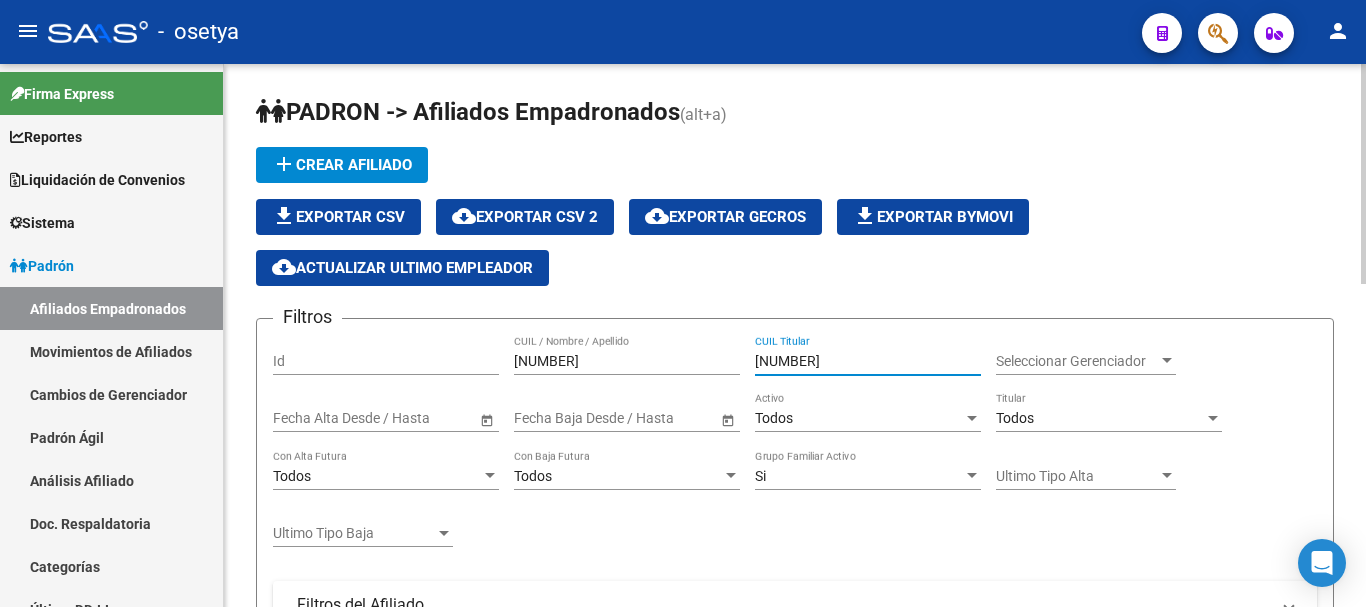 click on "[NUMBER]" at bounding box center [868, 361] 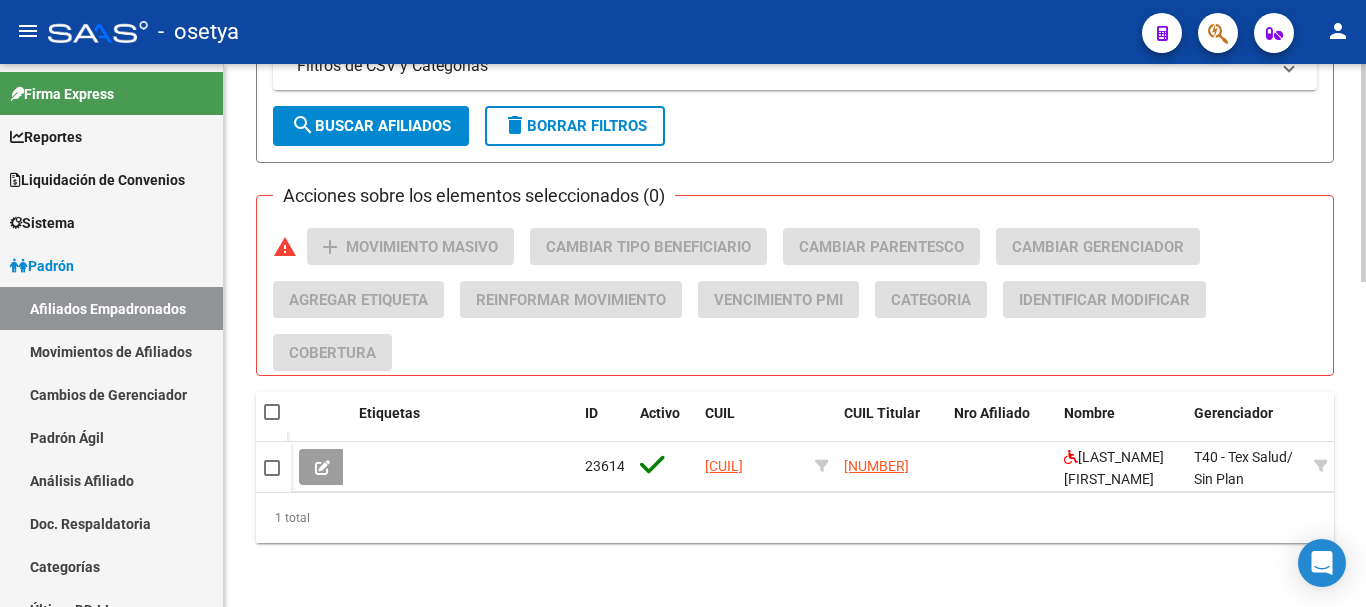 scroll, scrollTop: 810, scrollLeft: 0, axis: vertical 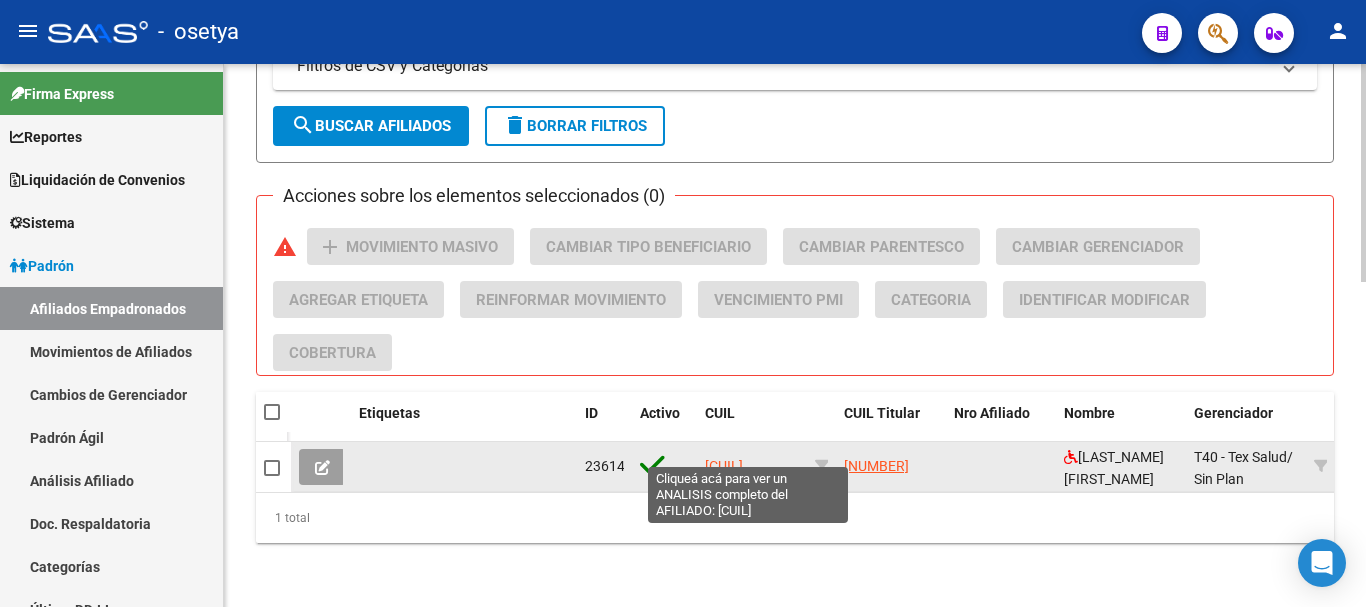 type 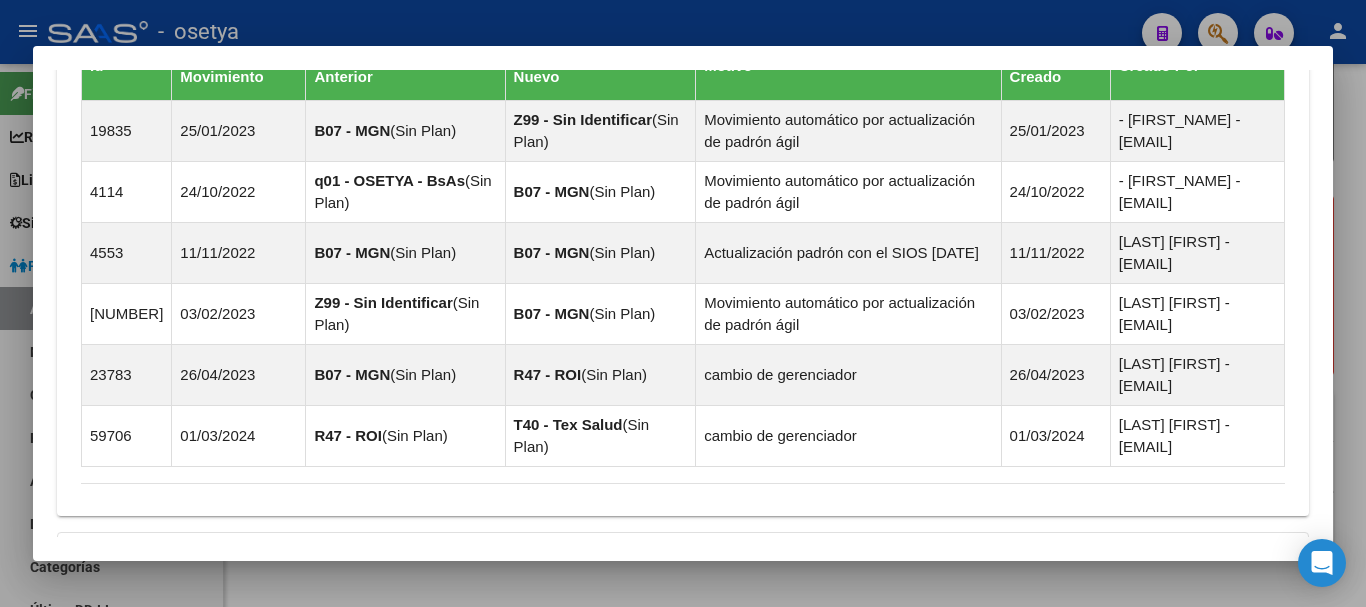 scroll, scrollTop: 1742, scrollLeft: 0, axis: vertical 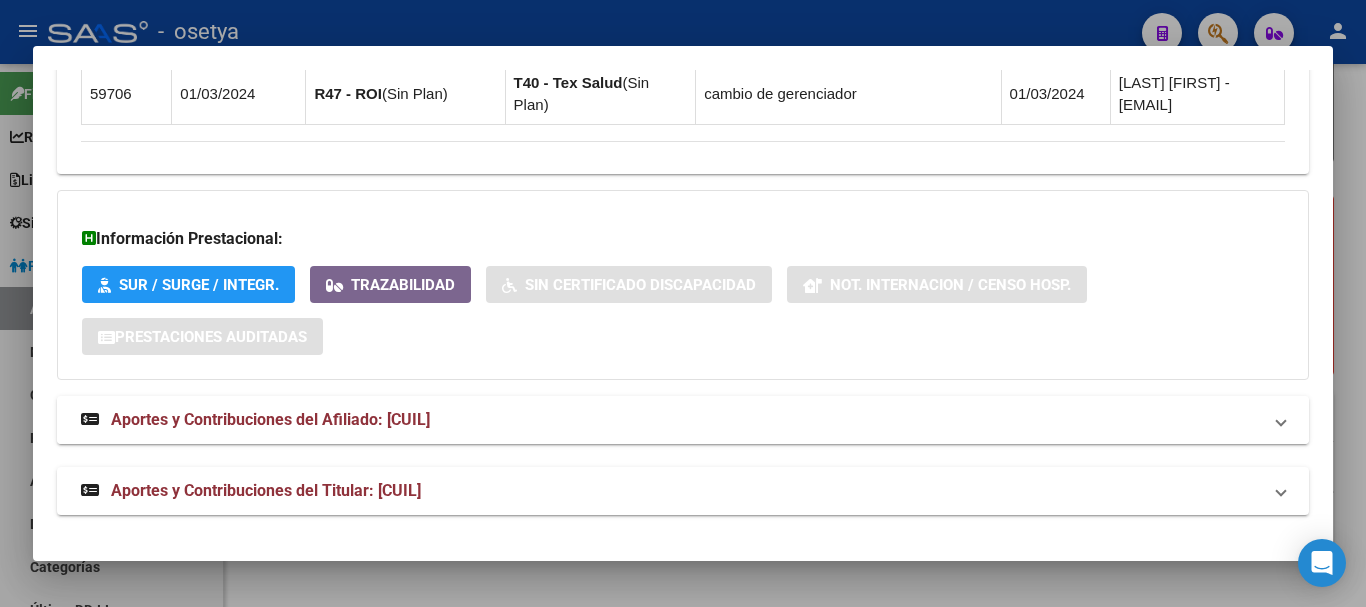 click on "Aportes y Contribuciones del Afiliado: [CUIL]" at bounding box center (671, 420) 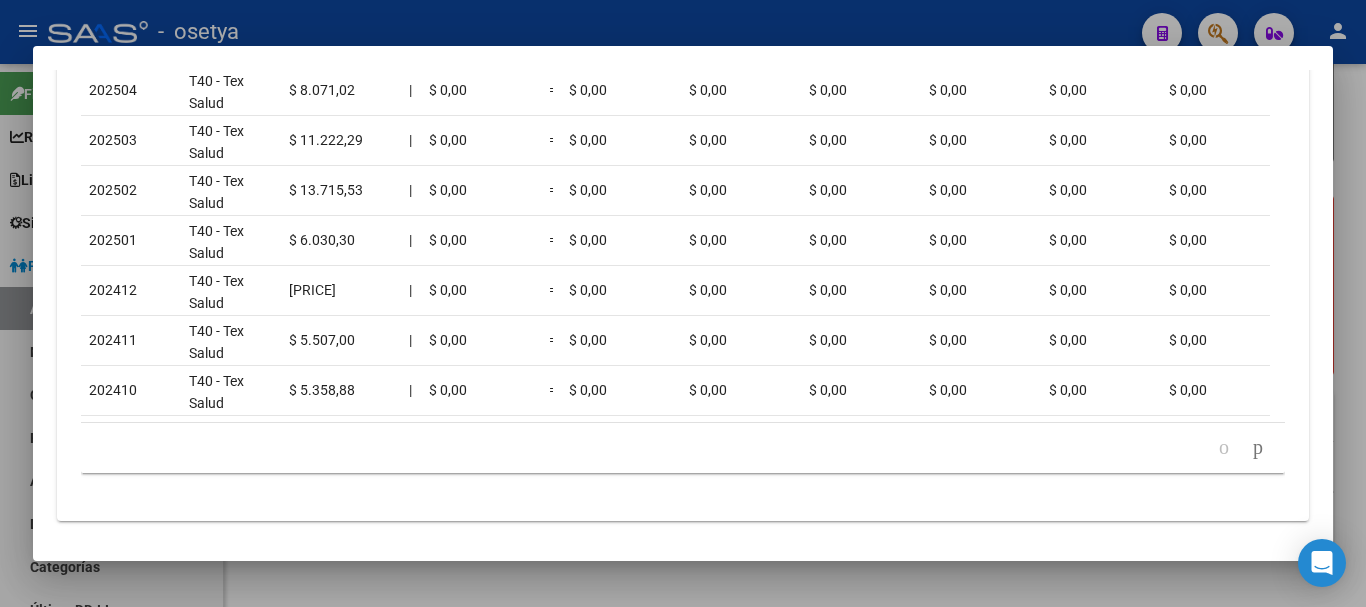 scroll, scrollTop: 2635, scrollLeft: 0, axis: vertical 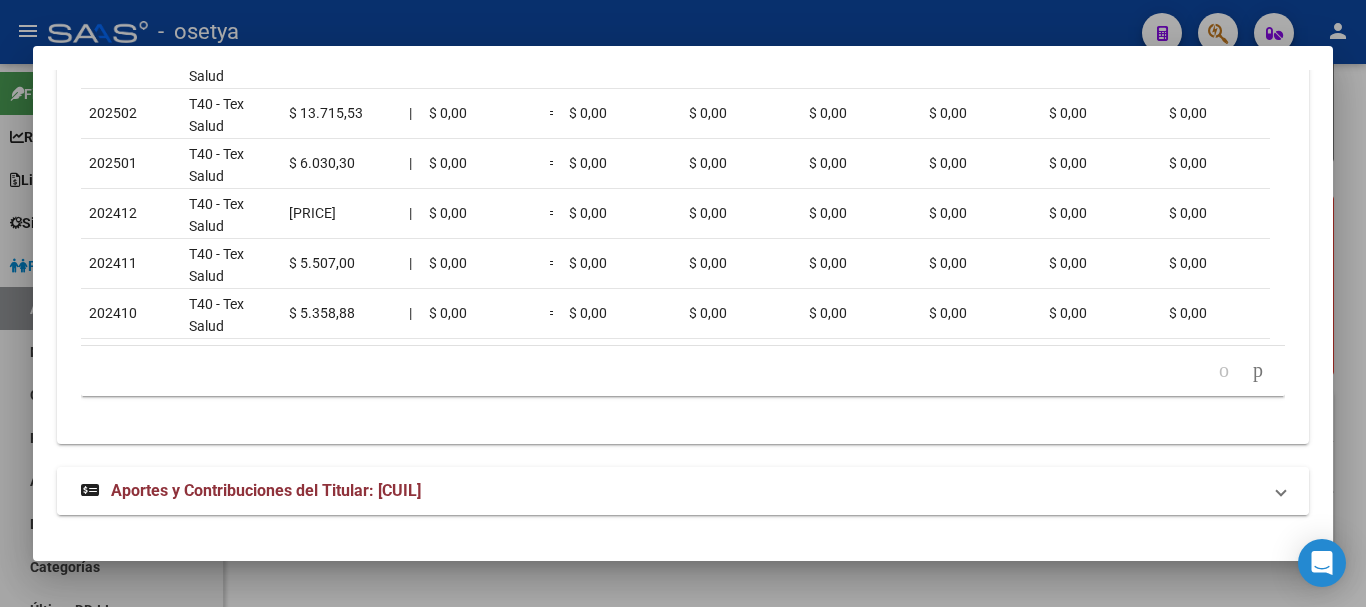 click on "Aportes y Contribuciones del Titular: [CUIL]" at bounding box center (671, 491) 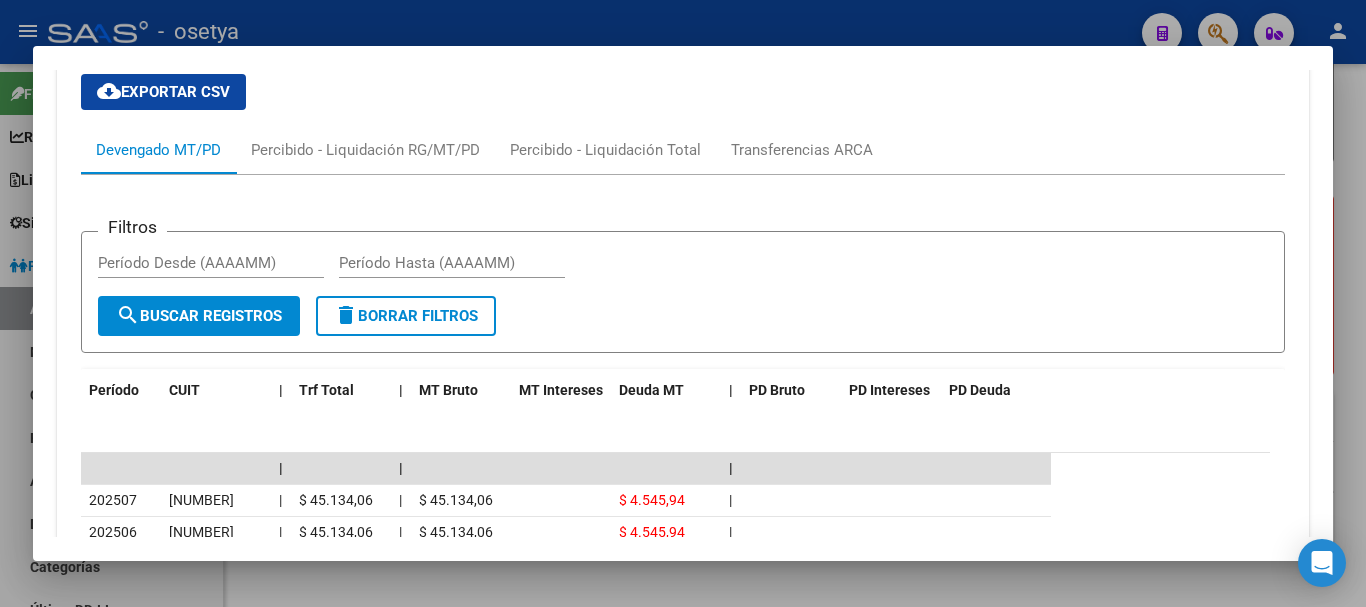 scroll, scrollTop: 3133, scrollLeft: 0, axis: vertical 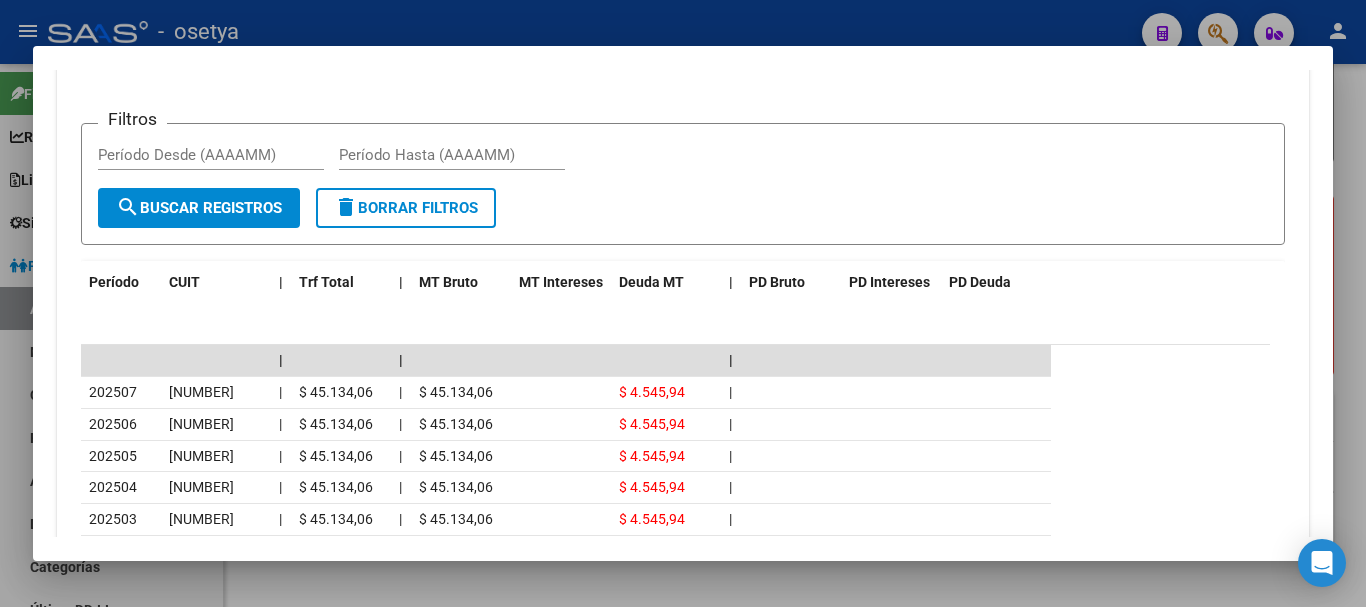click on "Período Hasta (AAAAMM)" at bounding box center [452, 155] 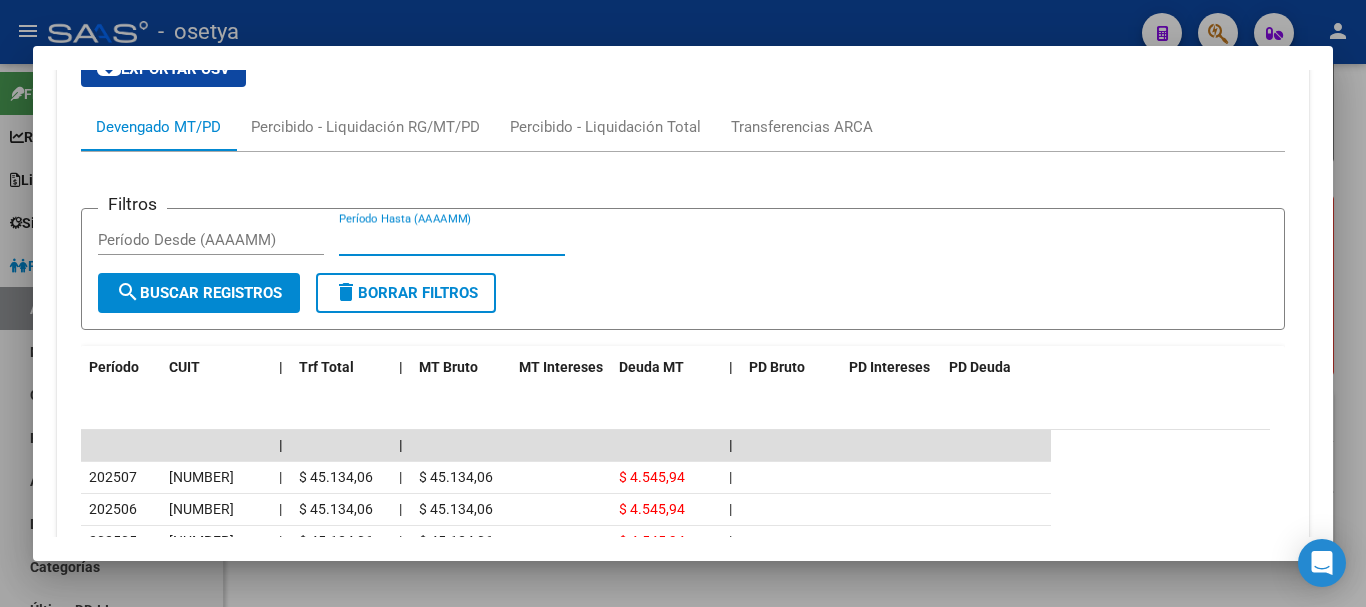 scroll, scrollTop: 3033, scrollLeft: 0, axis: vertical 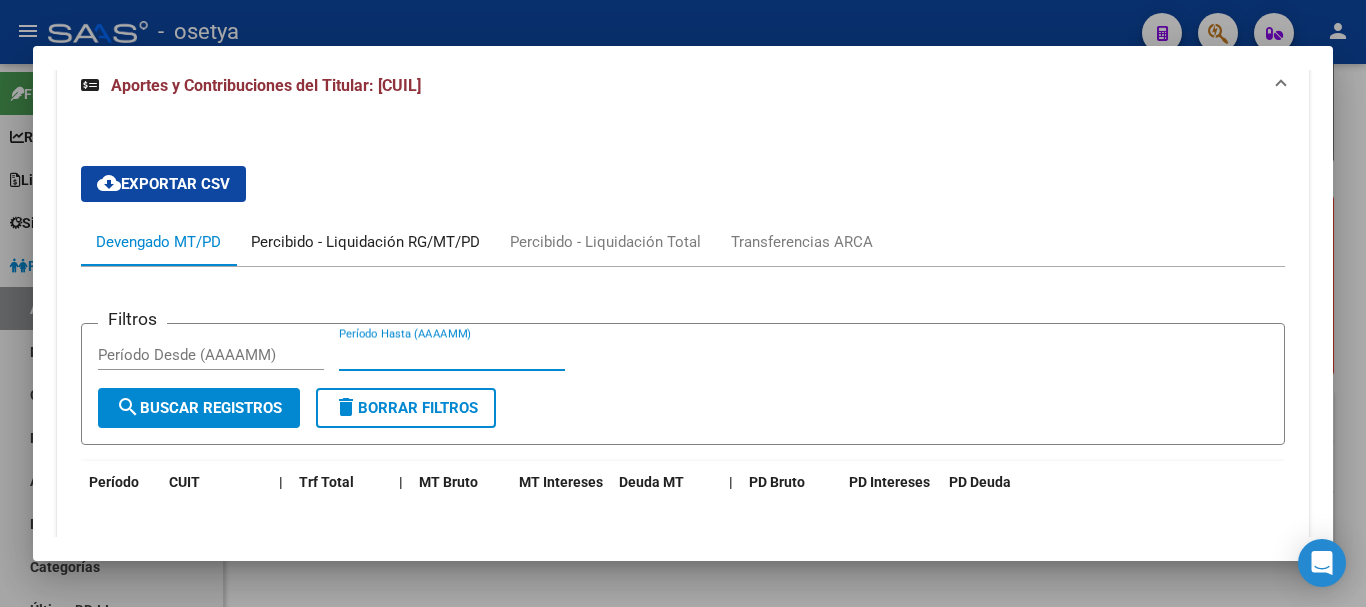 click on "Percibido - Liquidación RG/MT/PD" at bounding box center (365, 242) 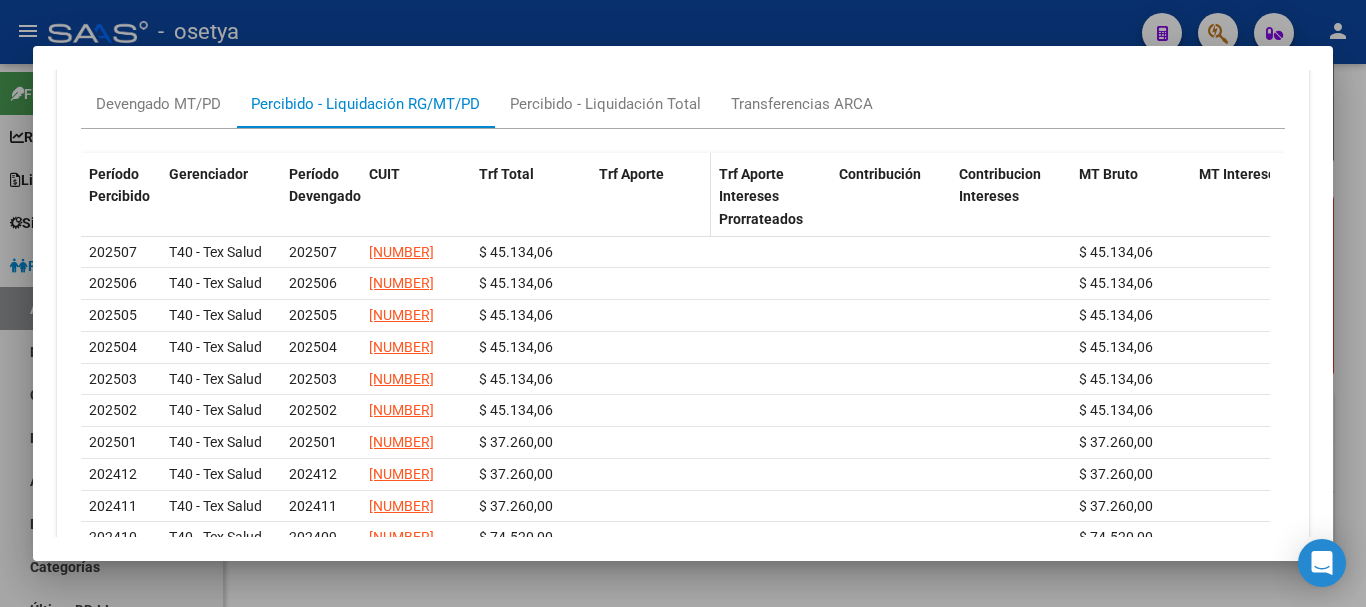 scroll, scrollTop: 3133, scrollLeft: 0, axis: vertical 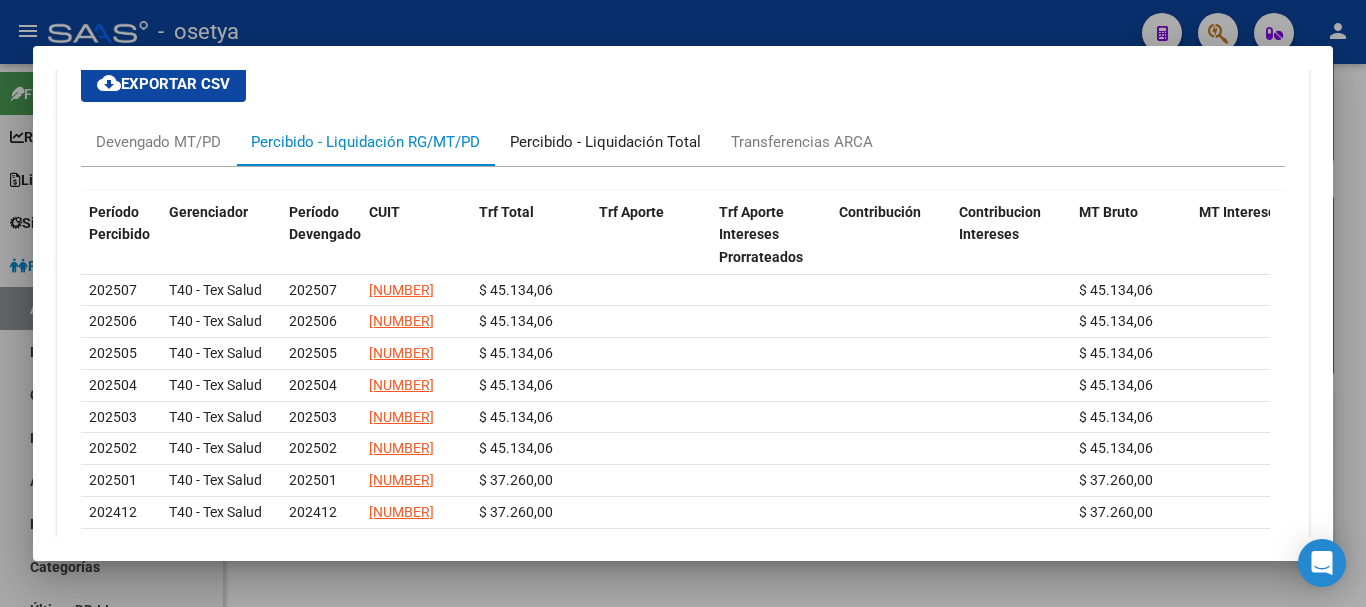 click on "Percibido - Liquidación Total" at bounding box center (605, 142) 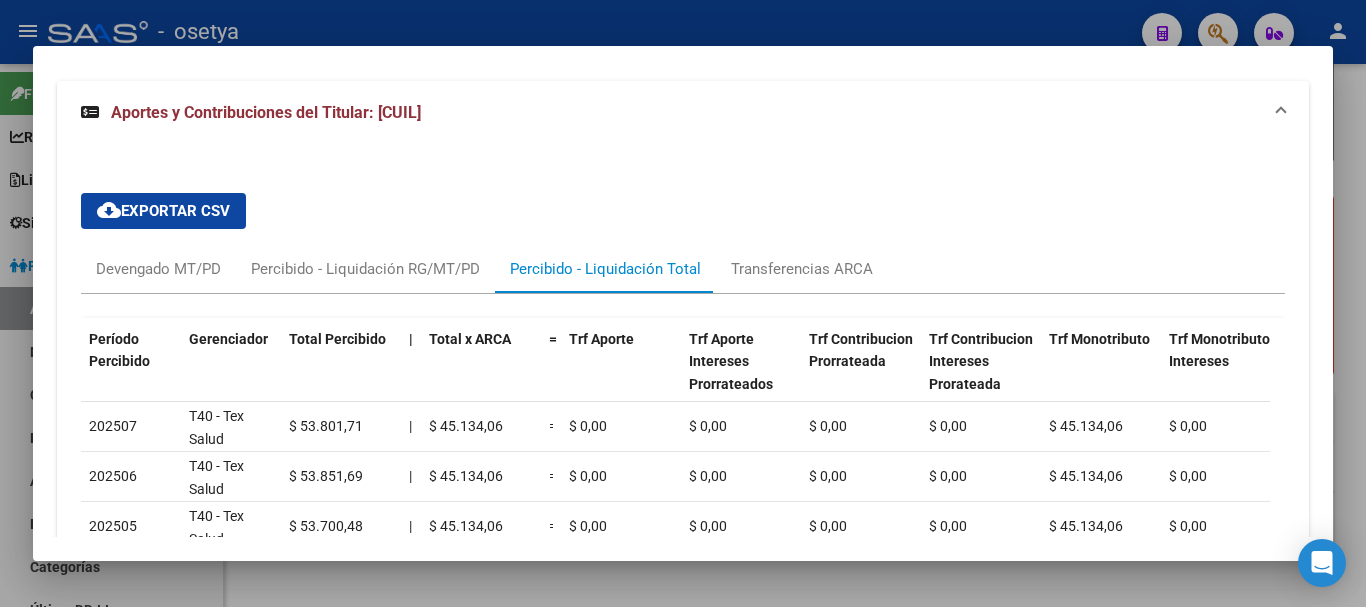 scroll, scrollTop: 2972, scrollLeft: 0, axis: vertical 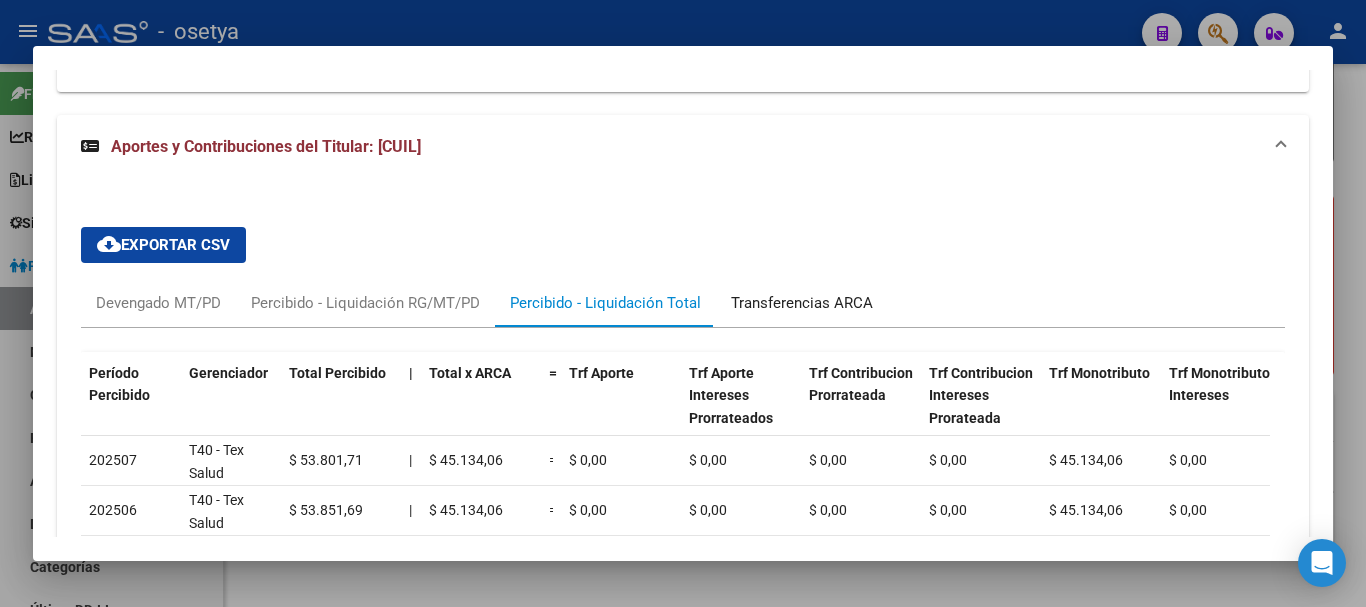 click on "Transferencias ARCA" at bounding box center [802, 303] 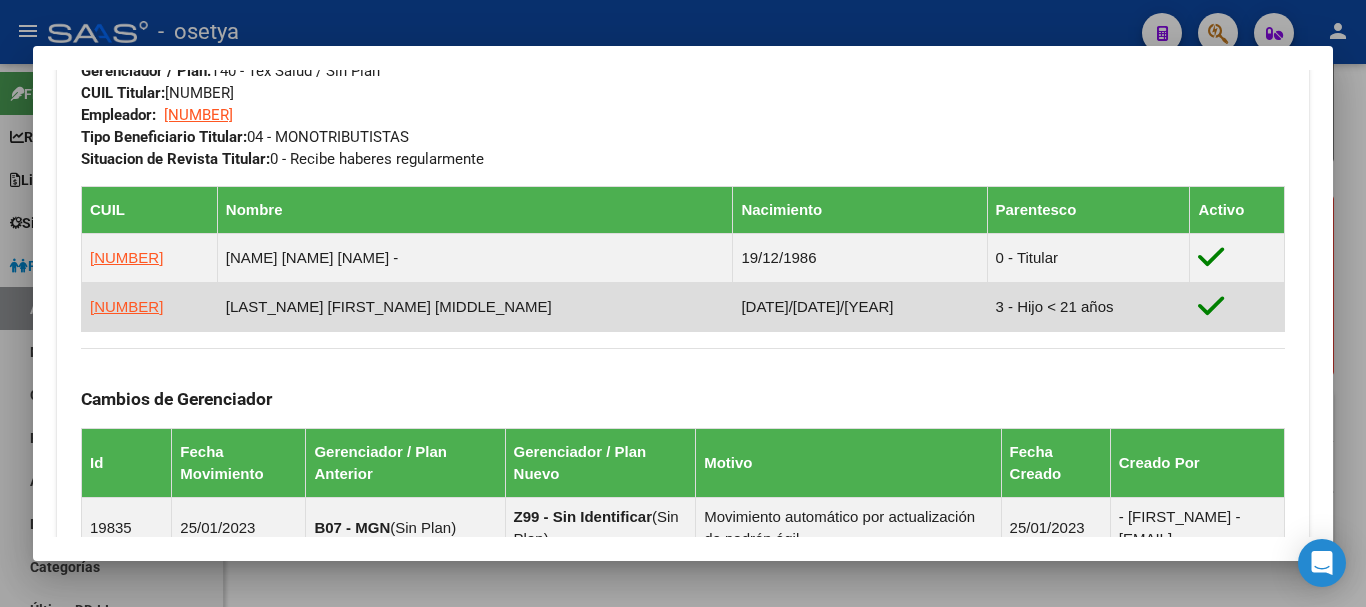 scroll, scrollTop: 972, scrollLeft: 0, axis: vertical 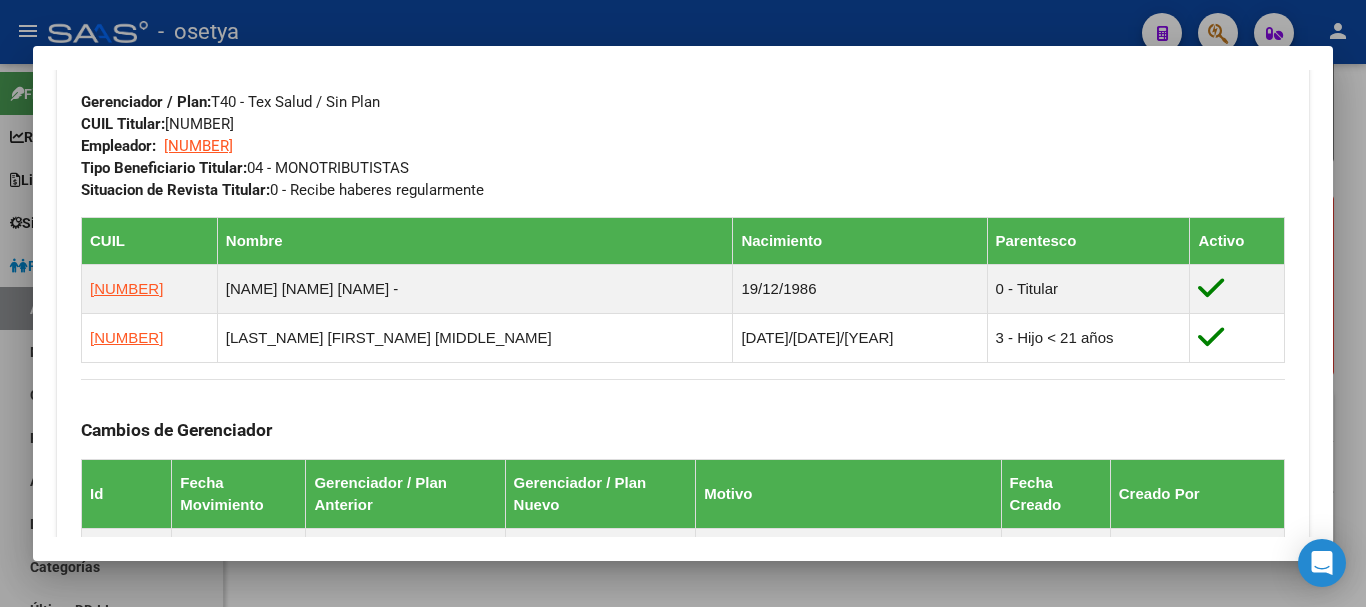 click on "DATOS GRUPO FAMILIAR Gerenciador / Plan:  T40 - Tex Salud / Sin Plan CUIL Titular:  [CUIL]  Empleador:    [CUIL] Tipo Beneficiario Titular:  04 - MONOTRIBUTISTAS  Situacion de Revista Titular:  0 - Recibe haberes regularmente" at bounding box center [683, 117] 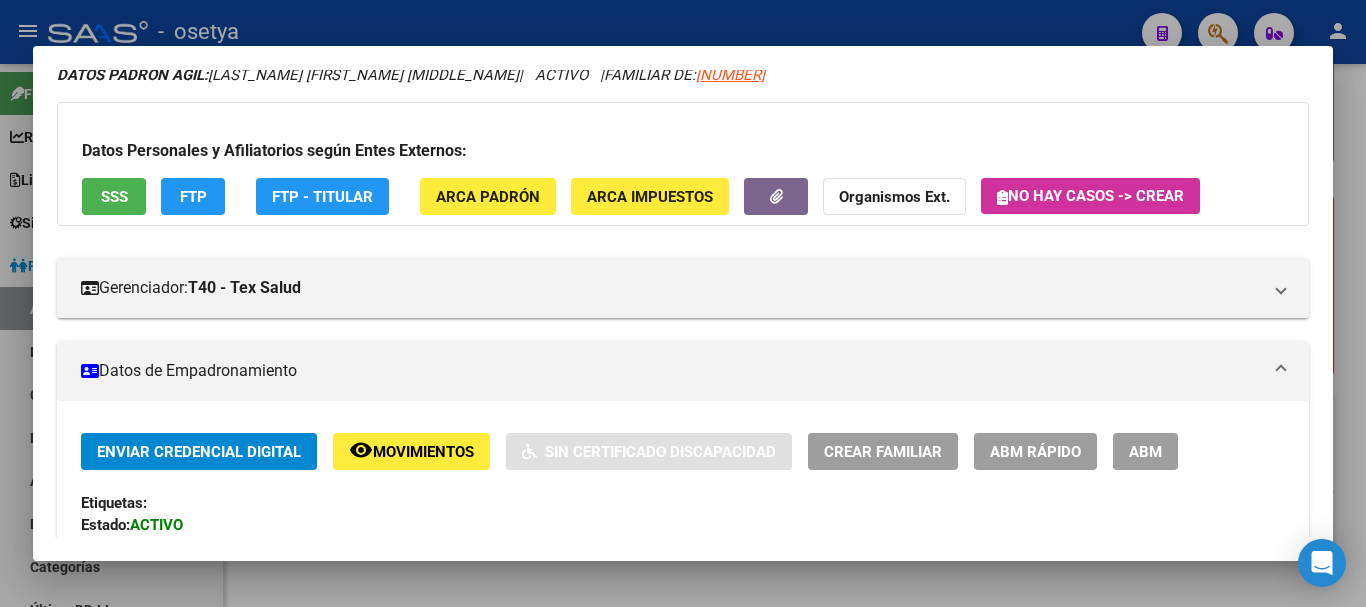 scroll, scrollTop: 72, scrollLeft: 0, axis: vertical 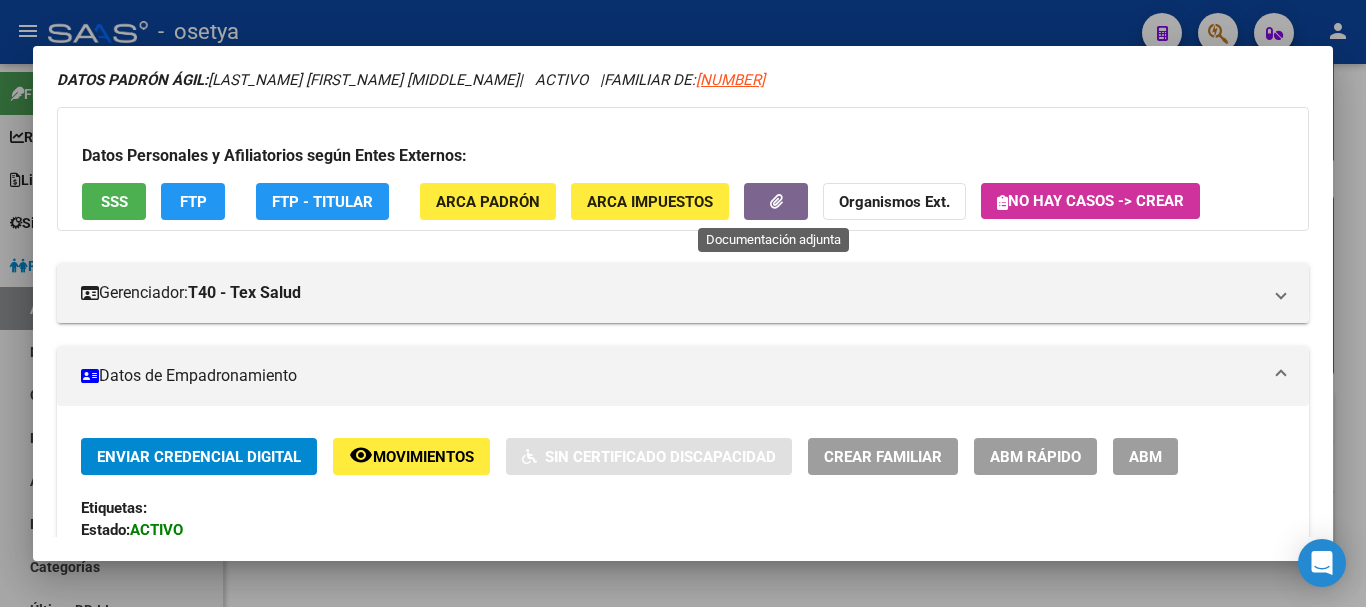 click 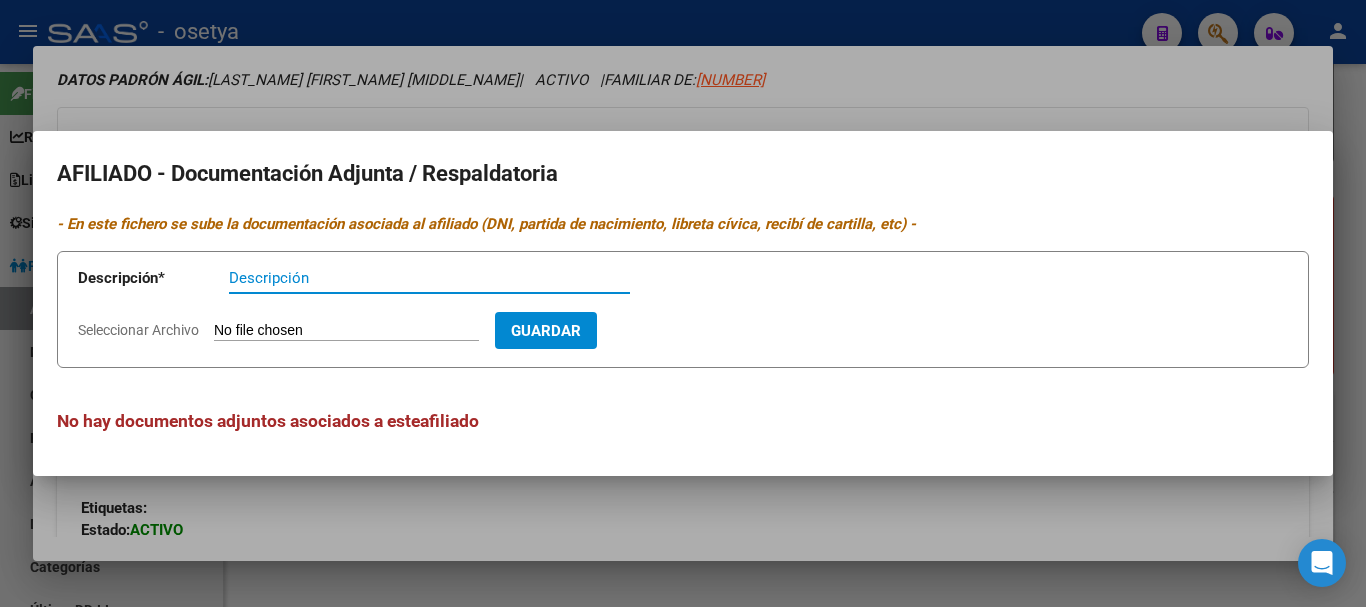 click at bounding box center (683, 303) 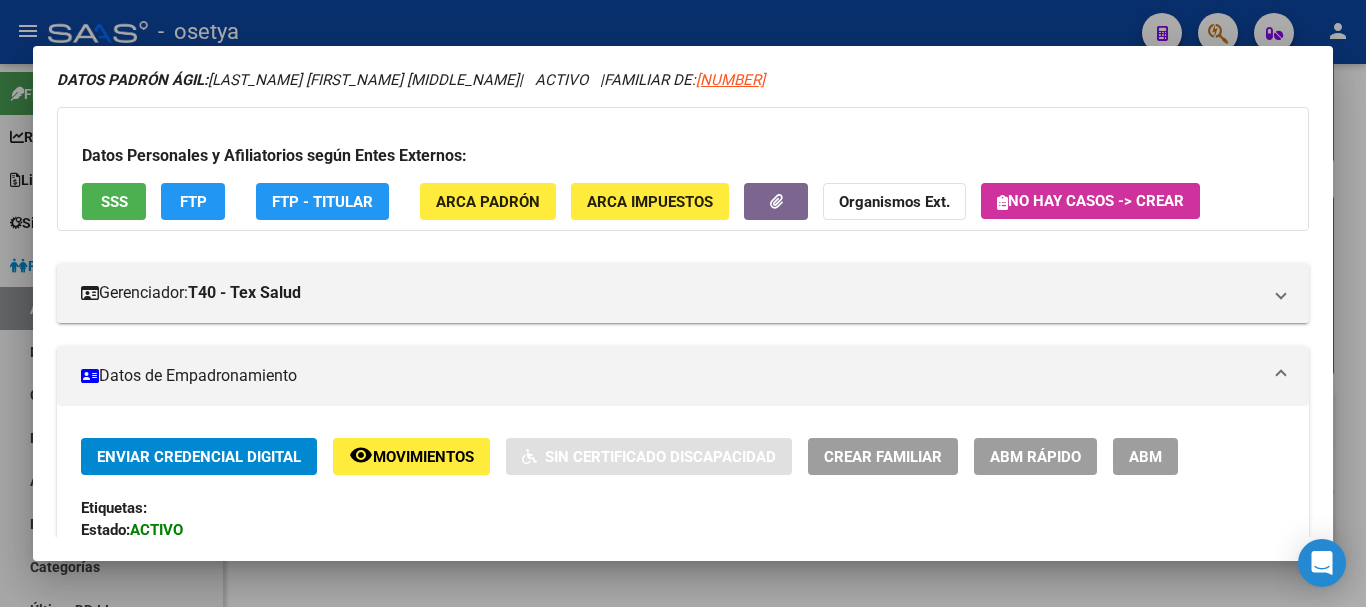 click on "Organismos Ext." 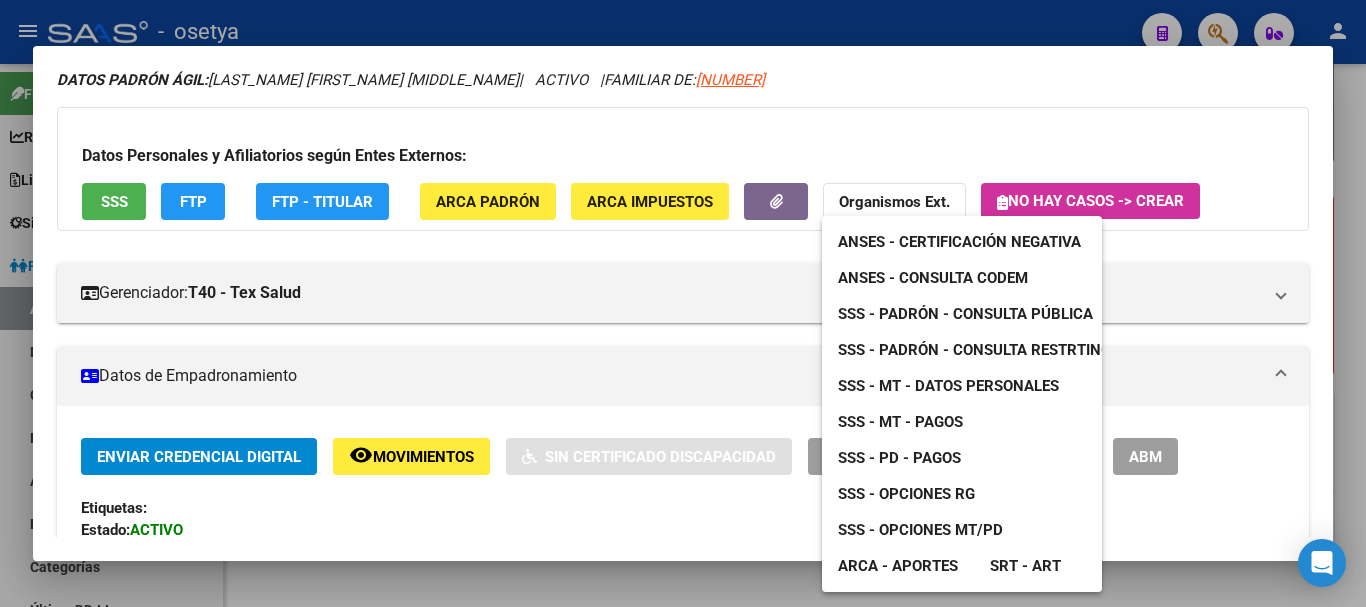 click on "SSS - MT - Pagos" at bounding box center (900, 422) 